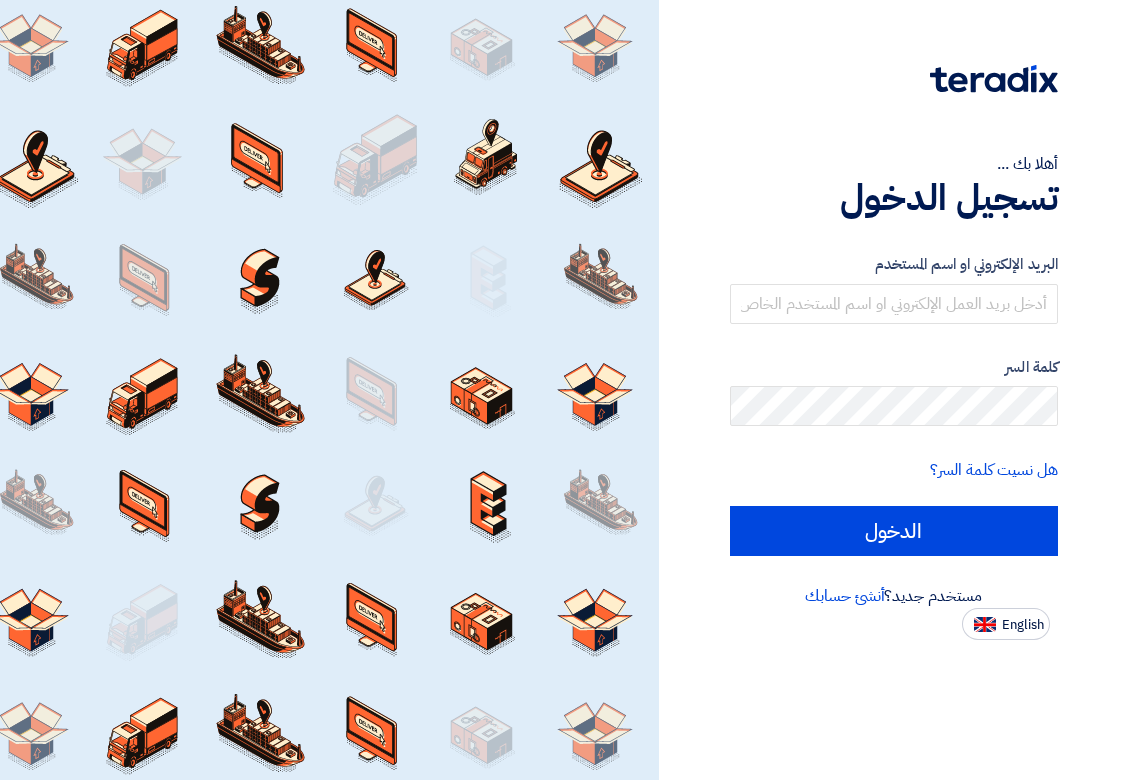 scroll, scrollTop: 0, scrollLeft: 0, axis: both 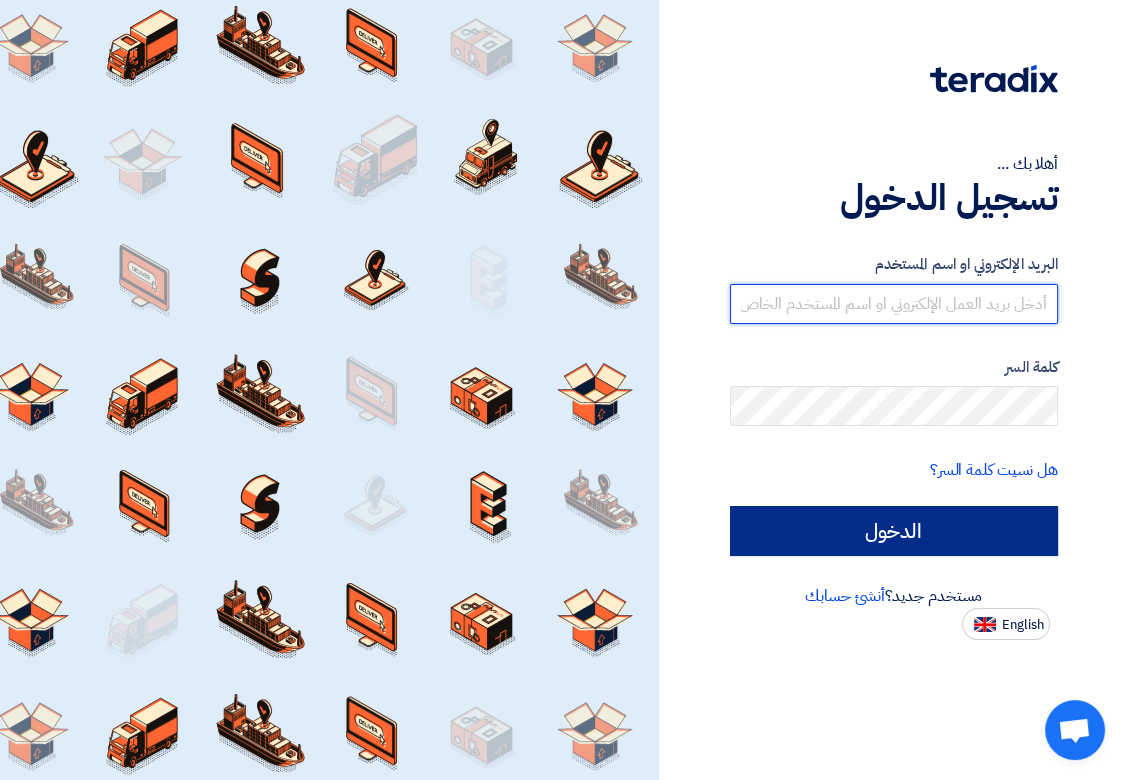 type on "[EMAIL_ADDRESS][DOMAIN_NAME]" 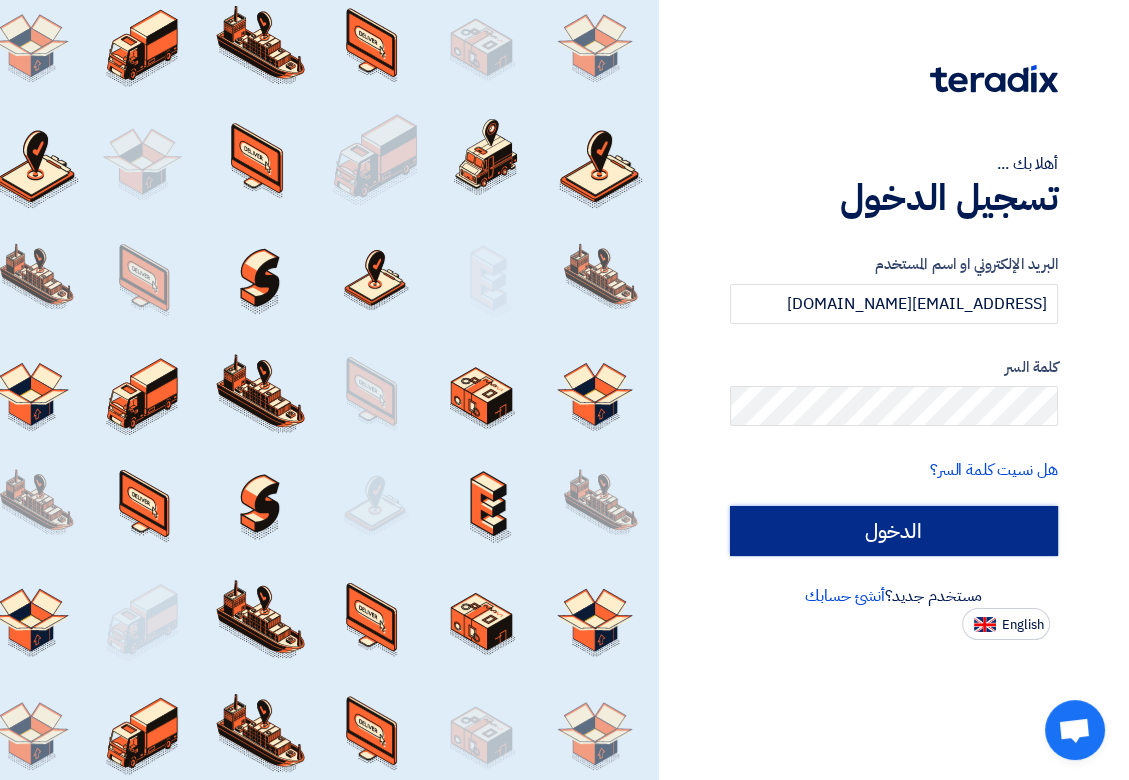 click on "الدخول" 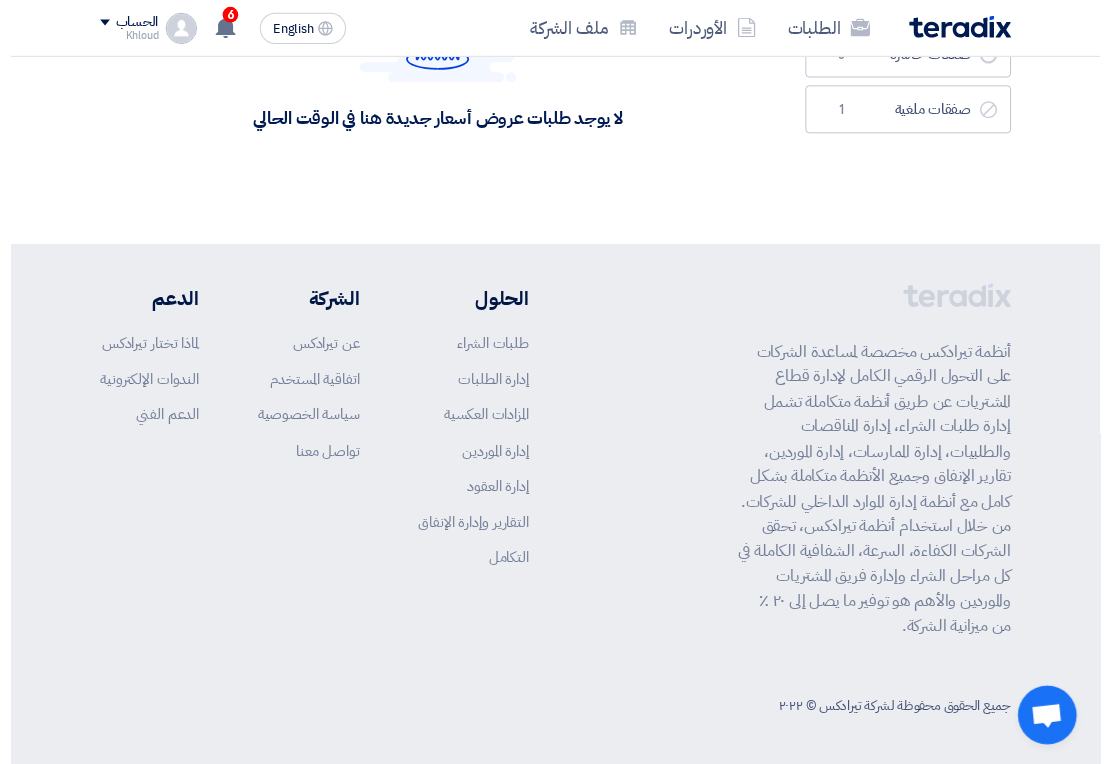 scroll, scrollTop: 0, scrollLeft: 0, axis: both 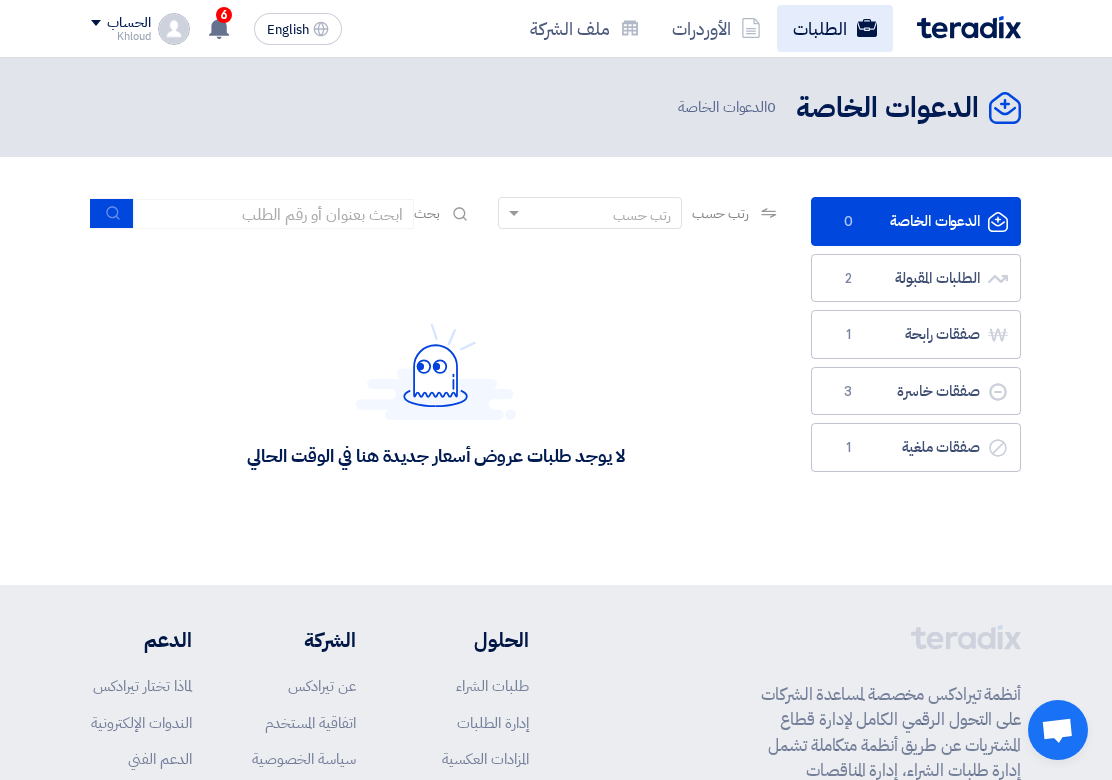 click on "الطلبات" 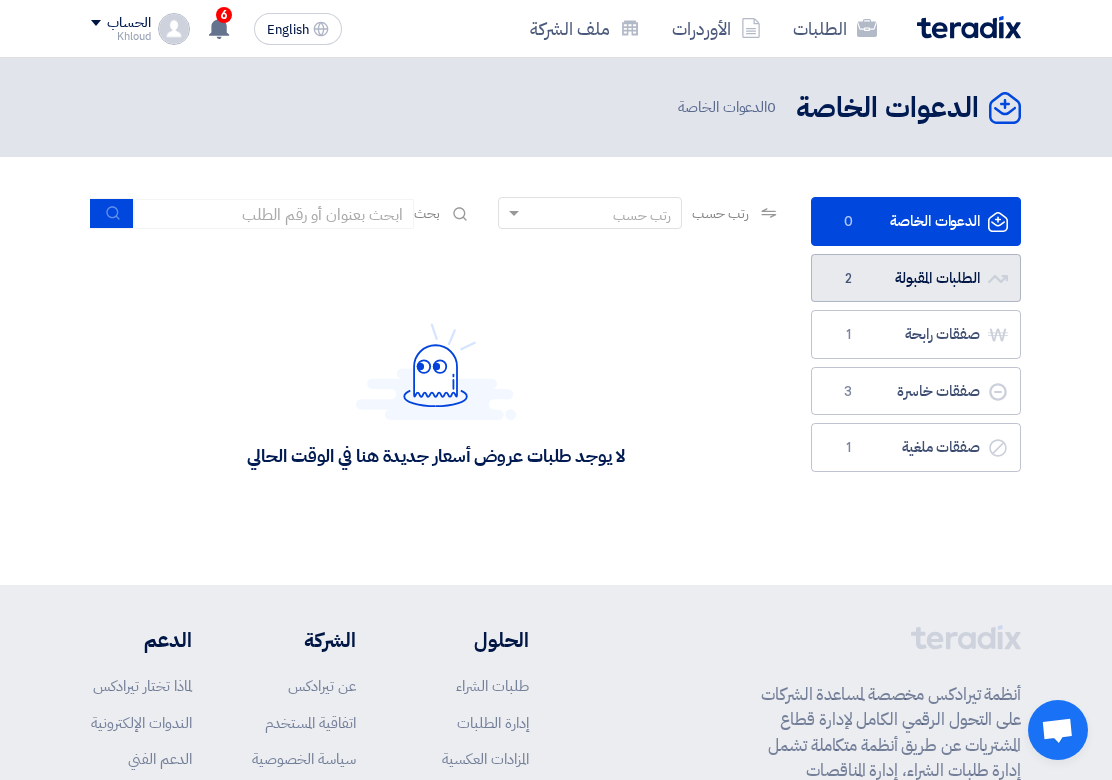 click on "الطلبات المقبولة
الطلبات المقبولة
2" 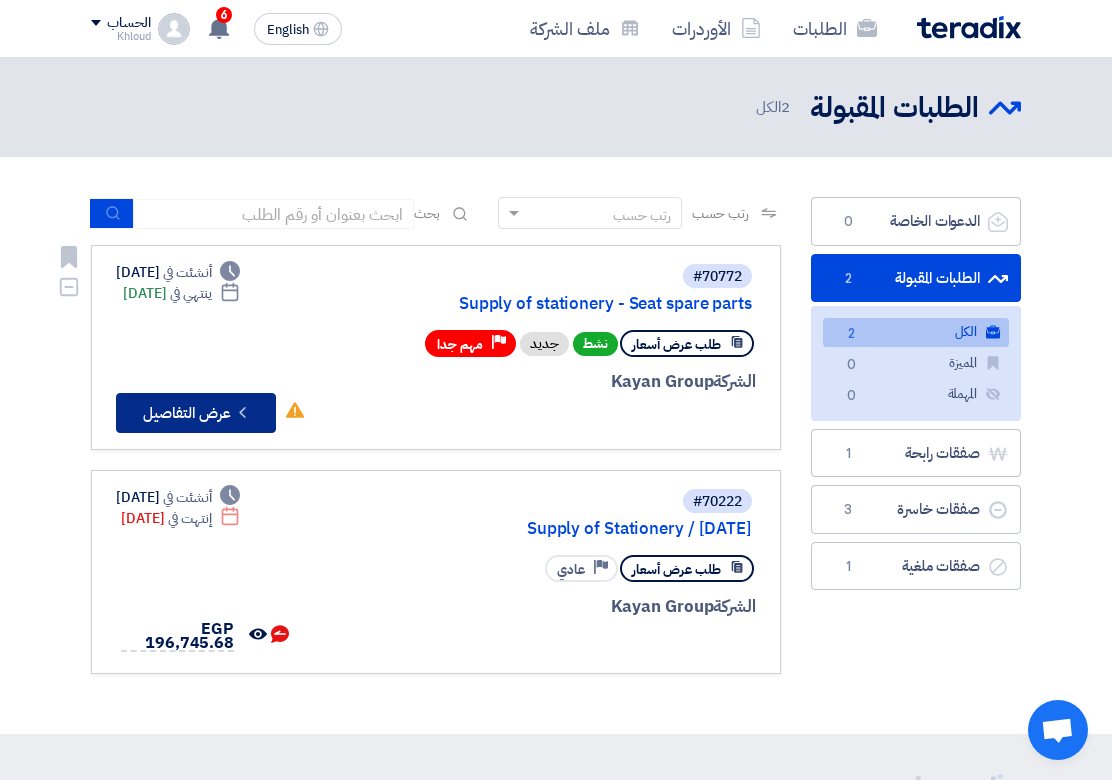 click on "Check details
عرض التفاصيل" 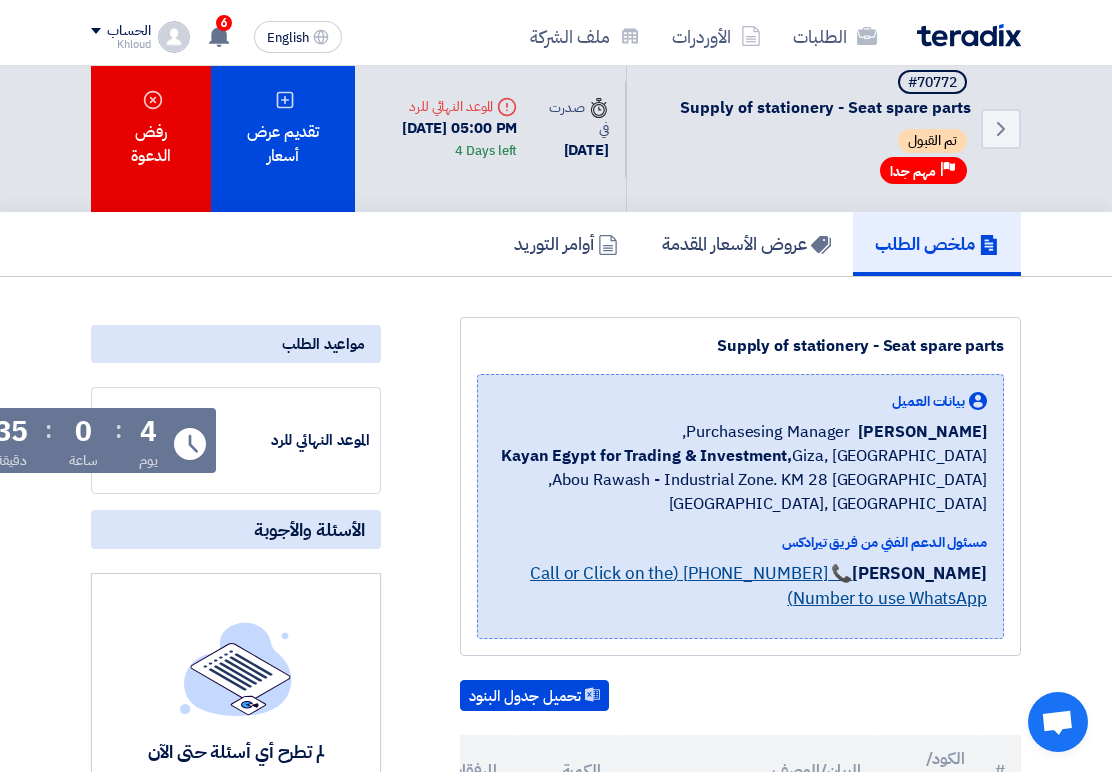 scroll, scrollTop: 0, scrollLeft: 0, axis: both 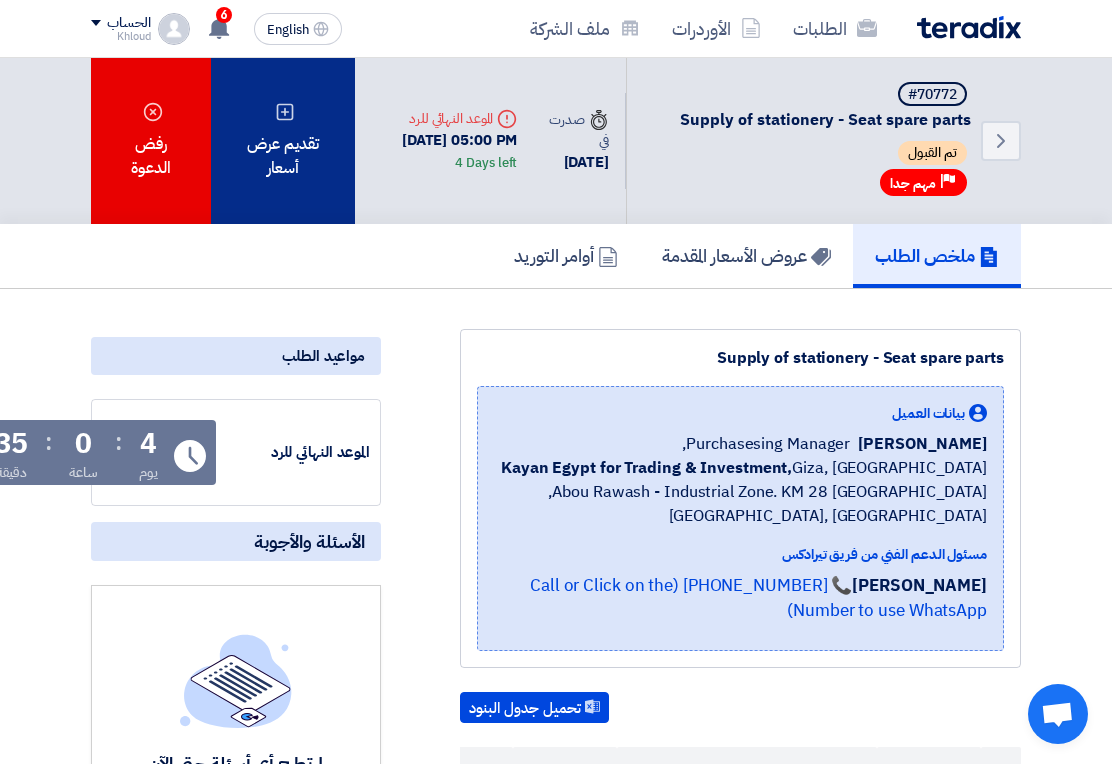 click on "تقديم عرض أسعار" 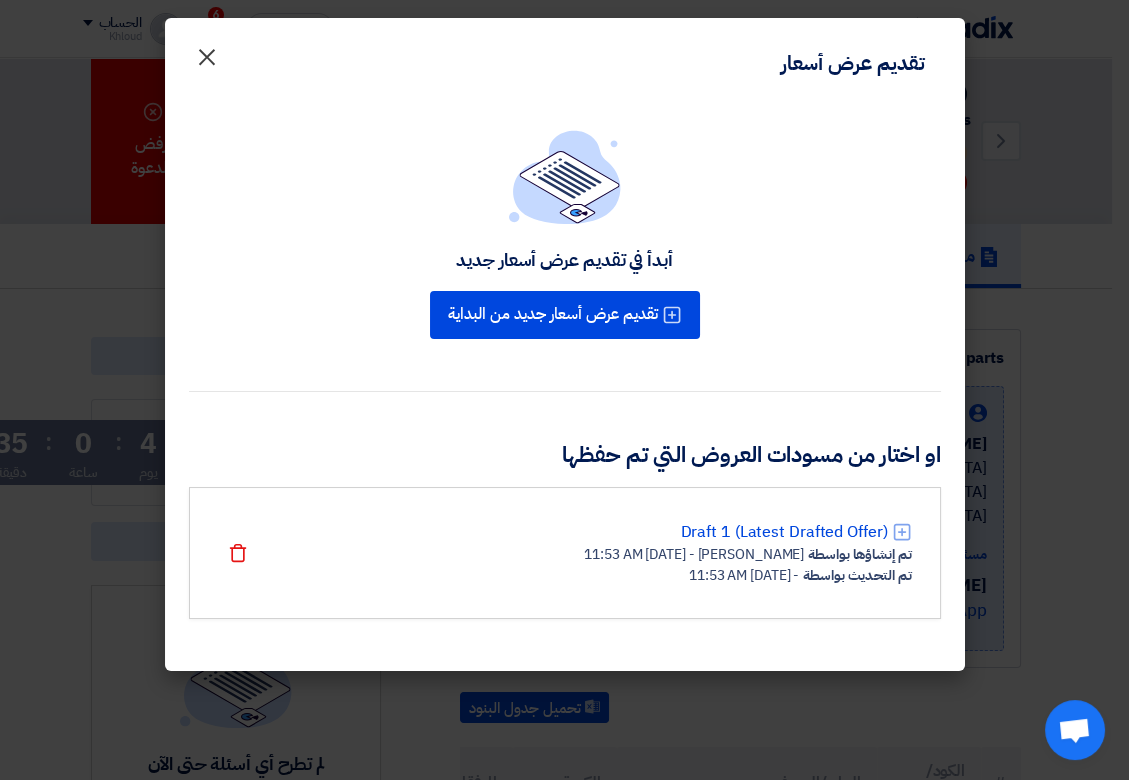 click on "×" 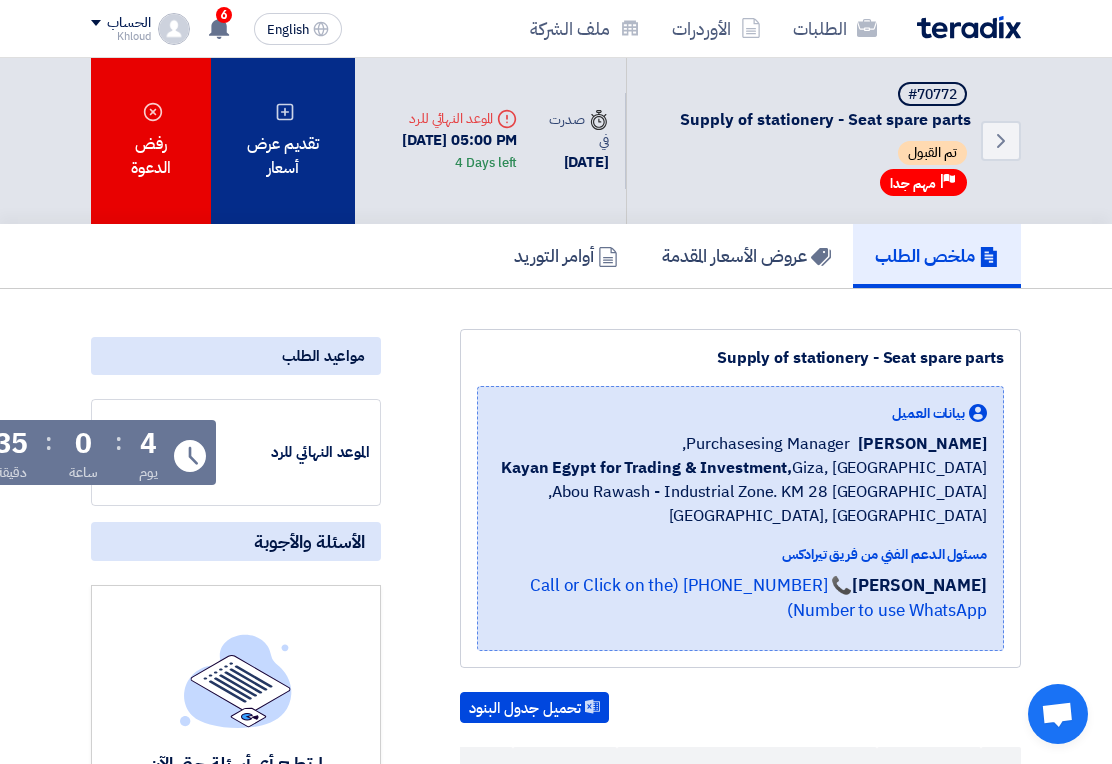 click on "تقديم عرض أسعار" 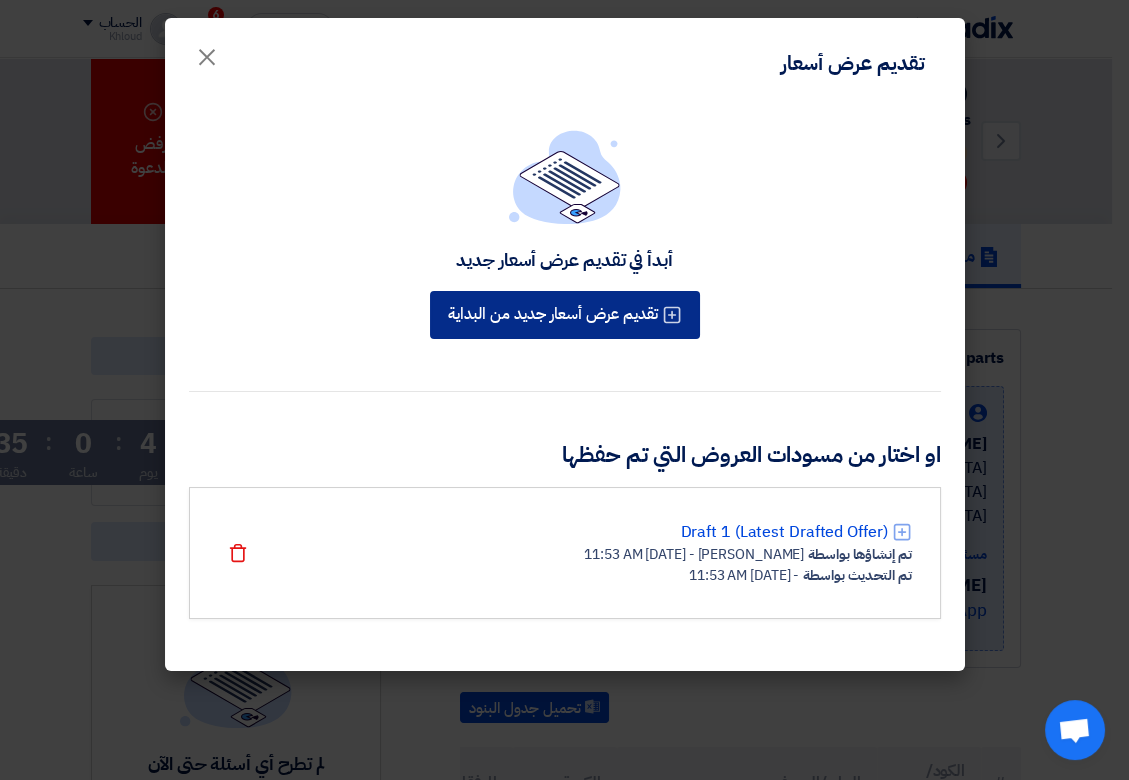 click on "تقديم عرض أسعار جديد من البداية" 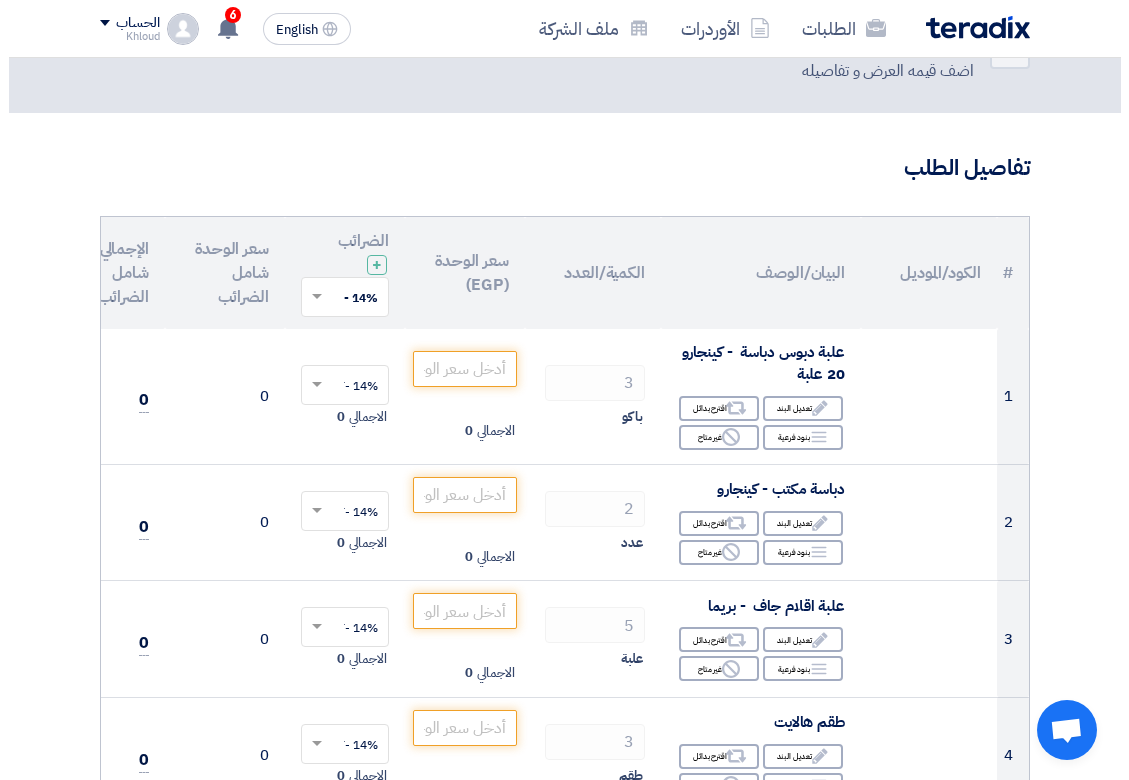 scroll, scrollTop: 111, scrollLeft: 0, axis: vertical 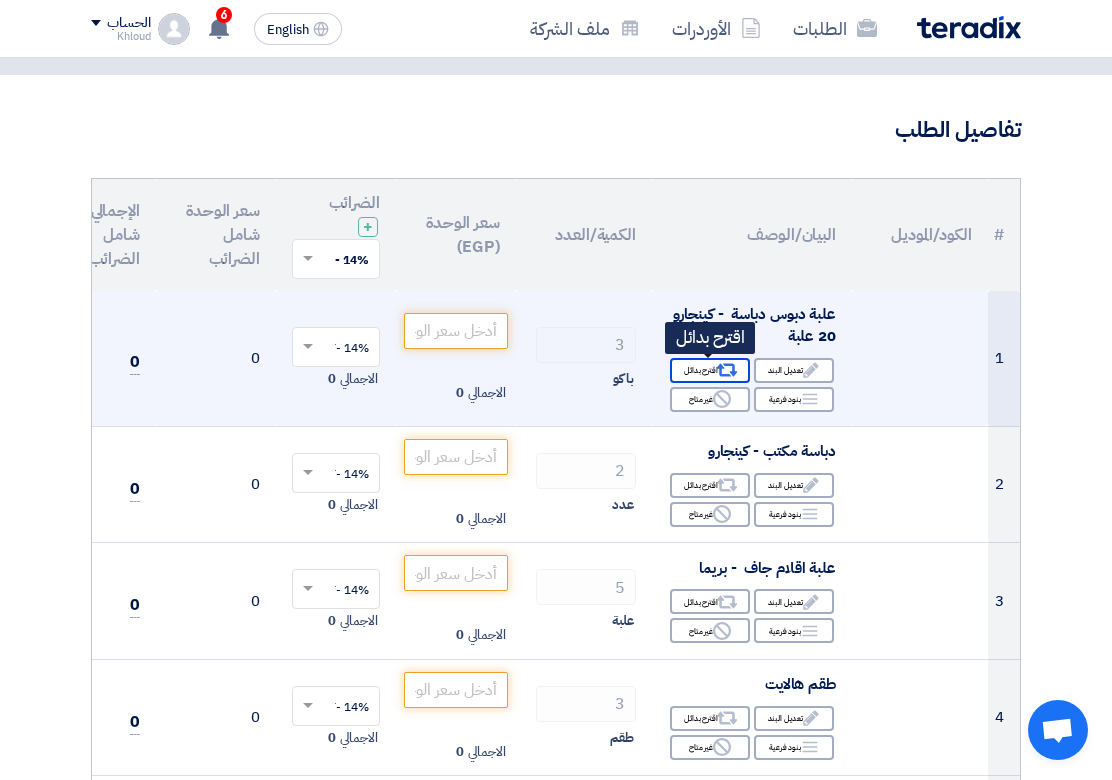 click on "Alternative
اقترح بدائل" 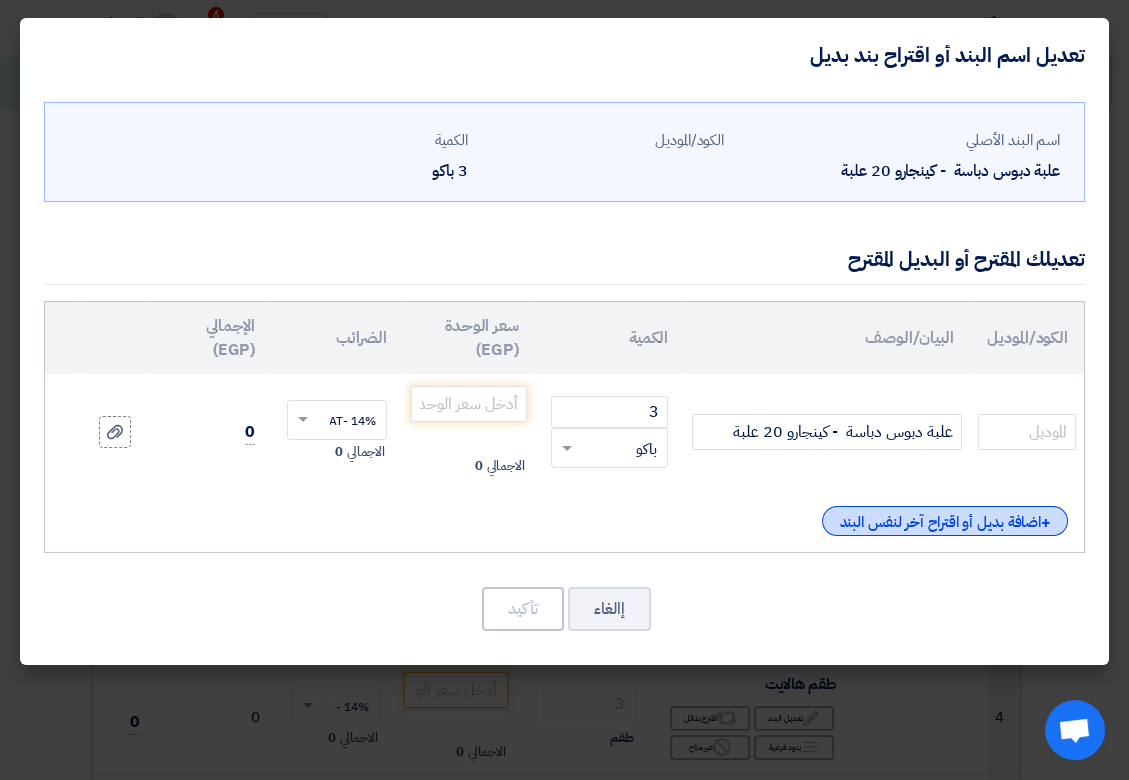 click on "+
اضافة بديل أو اقتراح آخر لنفس البند" 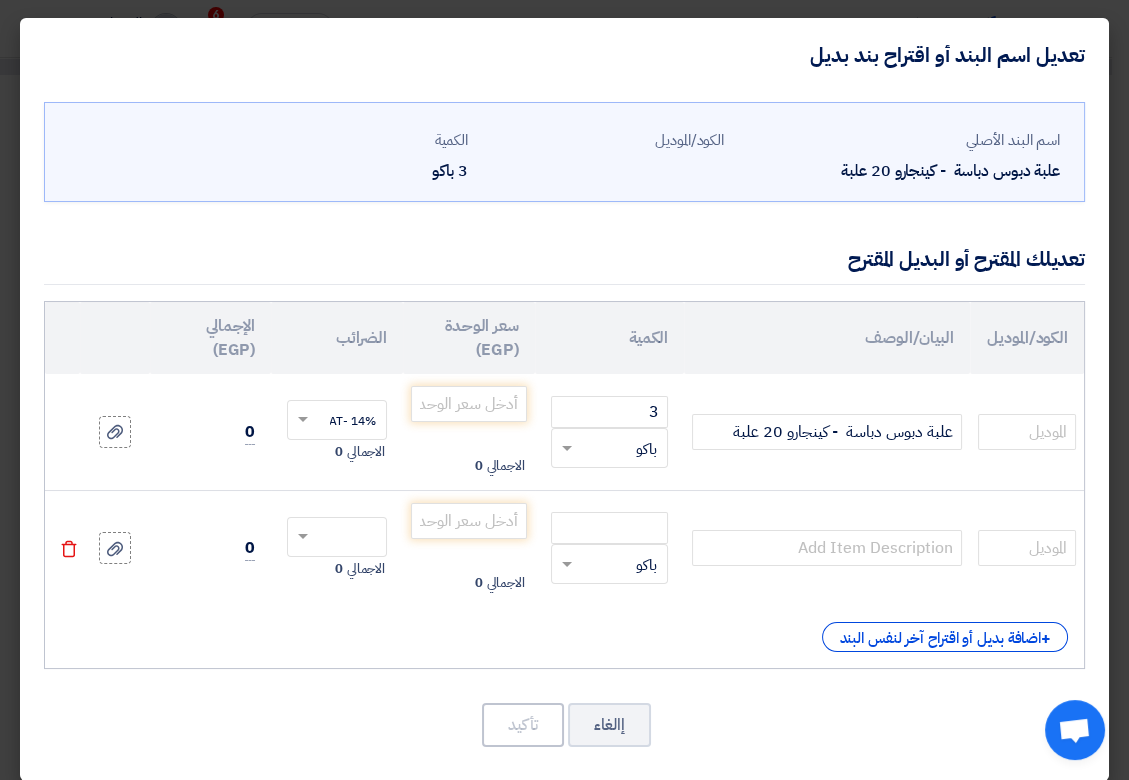 drag, startPoint x: 795, startPoint y: 543, endPoint x: 728, endPoint y: 515, distance: 72.615425 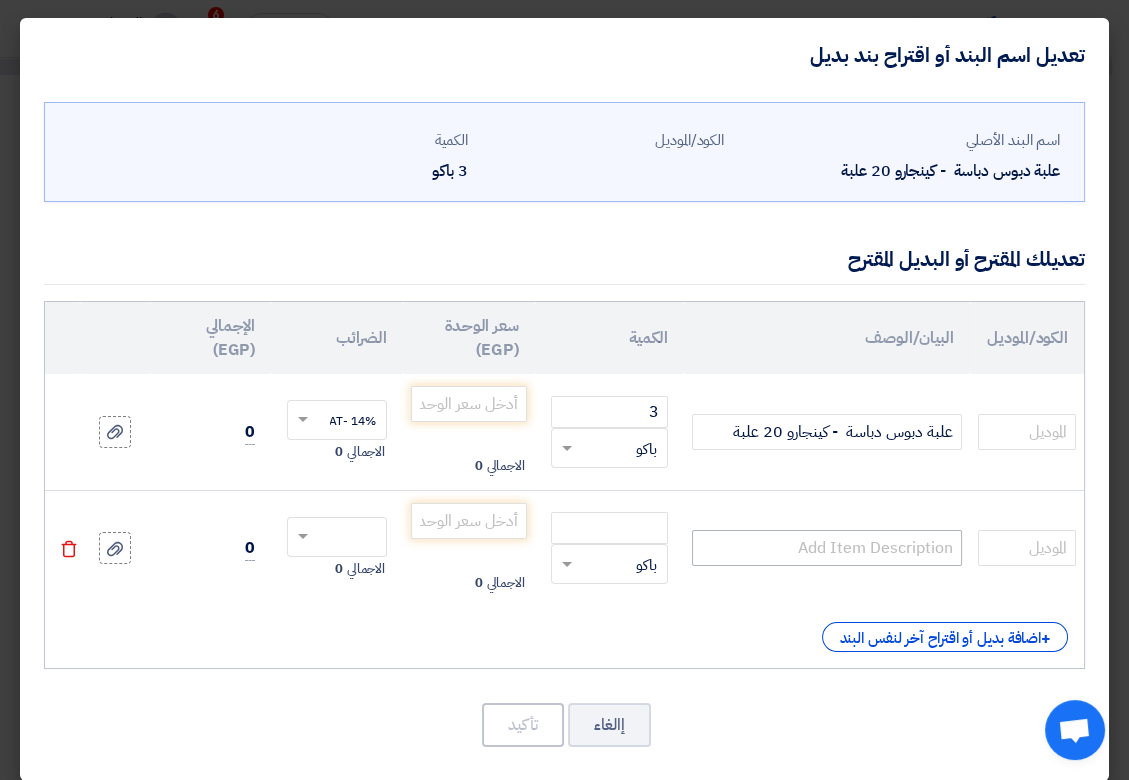 click 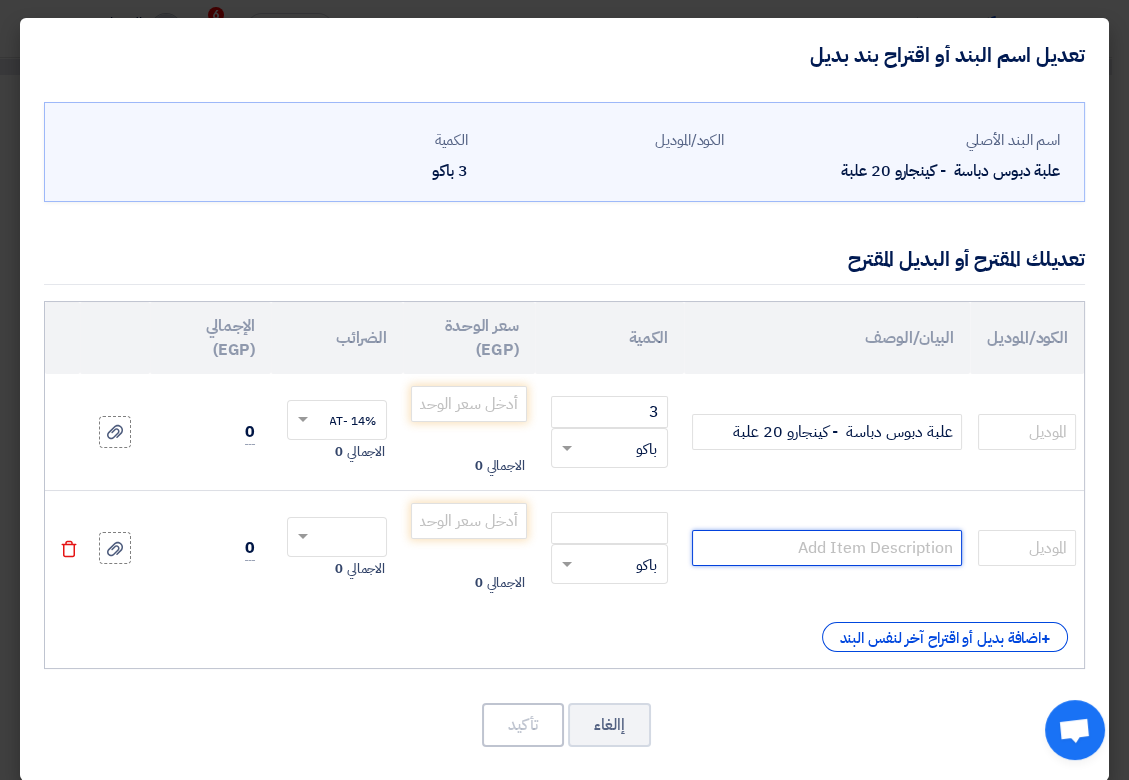 click 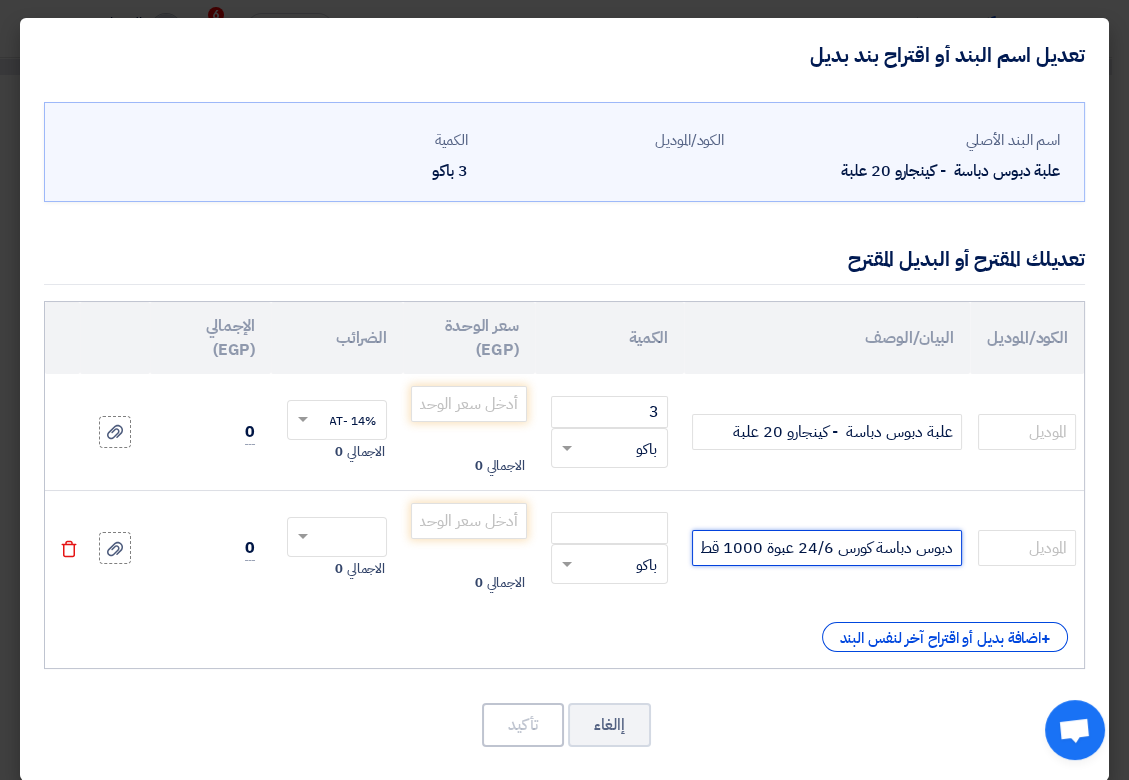 scroll, scrollTop: 0, scrollLeft: -112, axis: horizontal 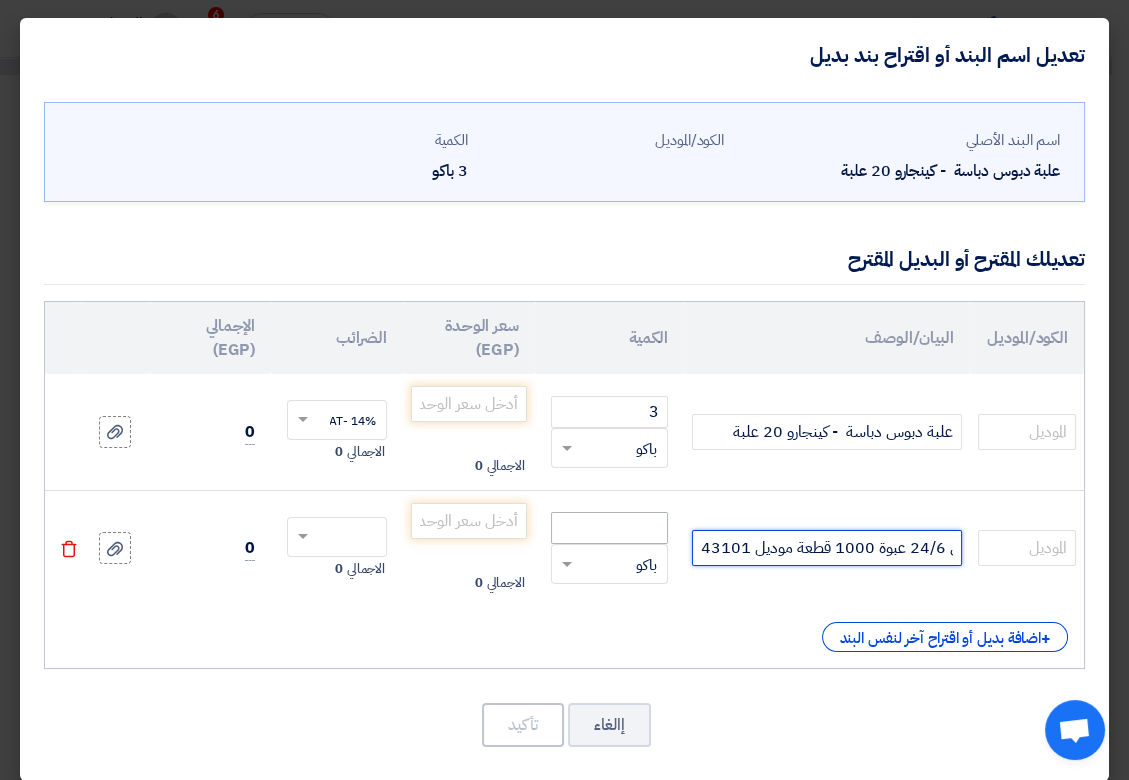 type on "دبوس دباسة كورس 24/6 عبوة 1000 قطعة موديل 43101" 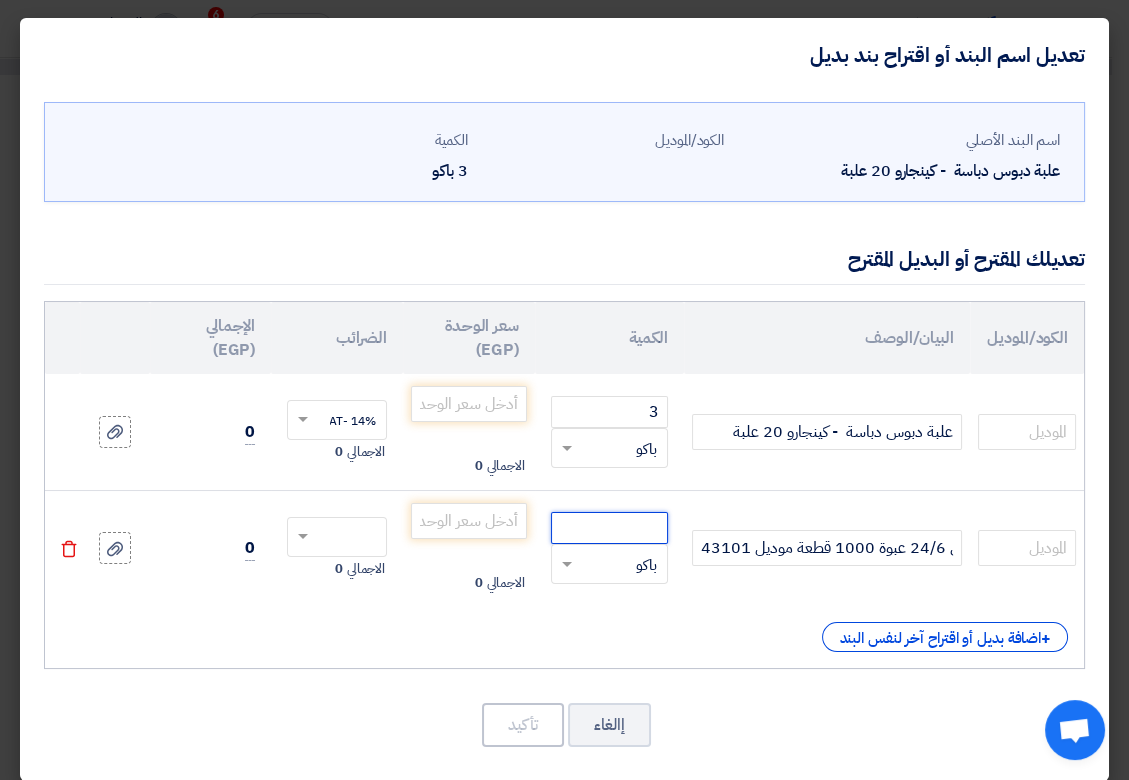 click 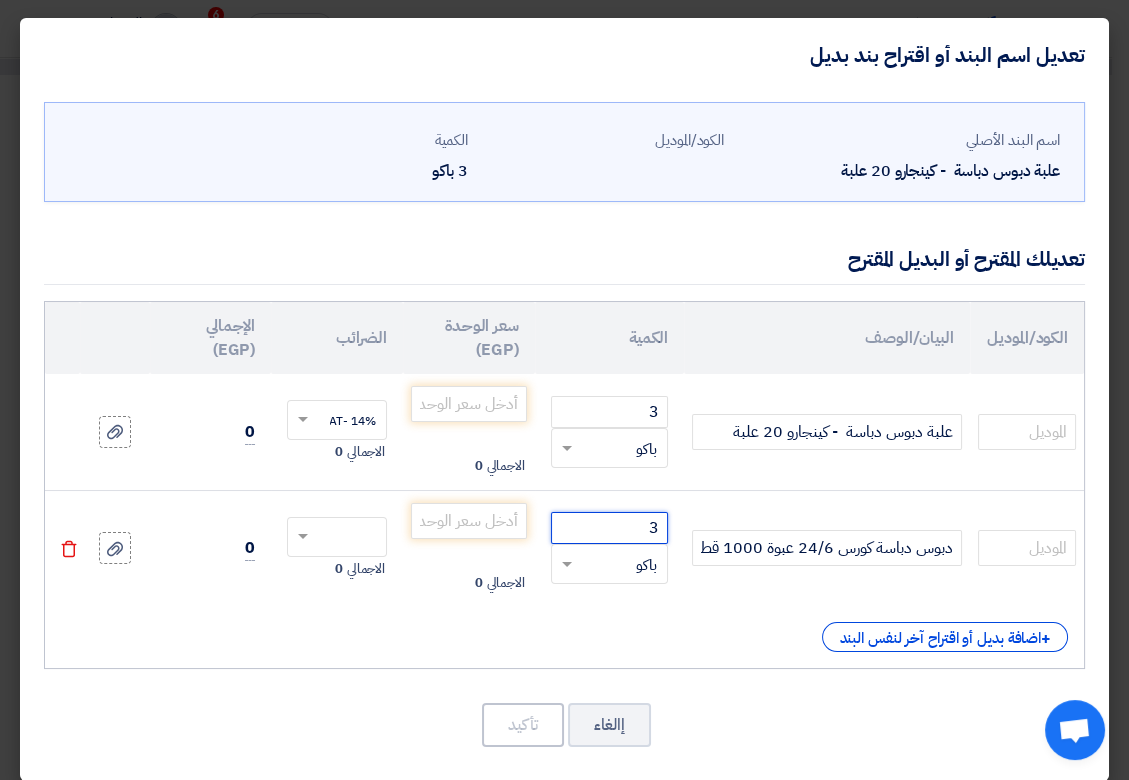 type on "3" 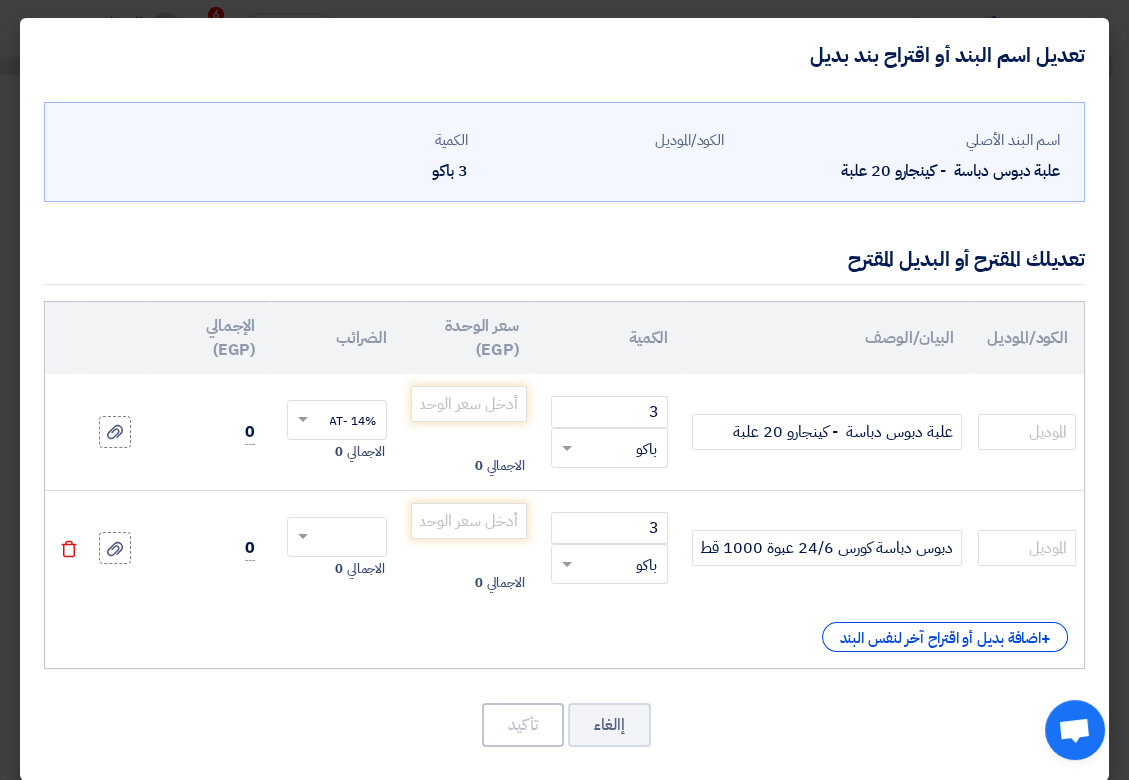 click on "الاجمالي
0" 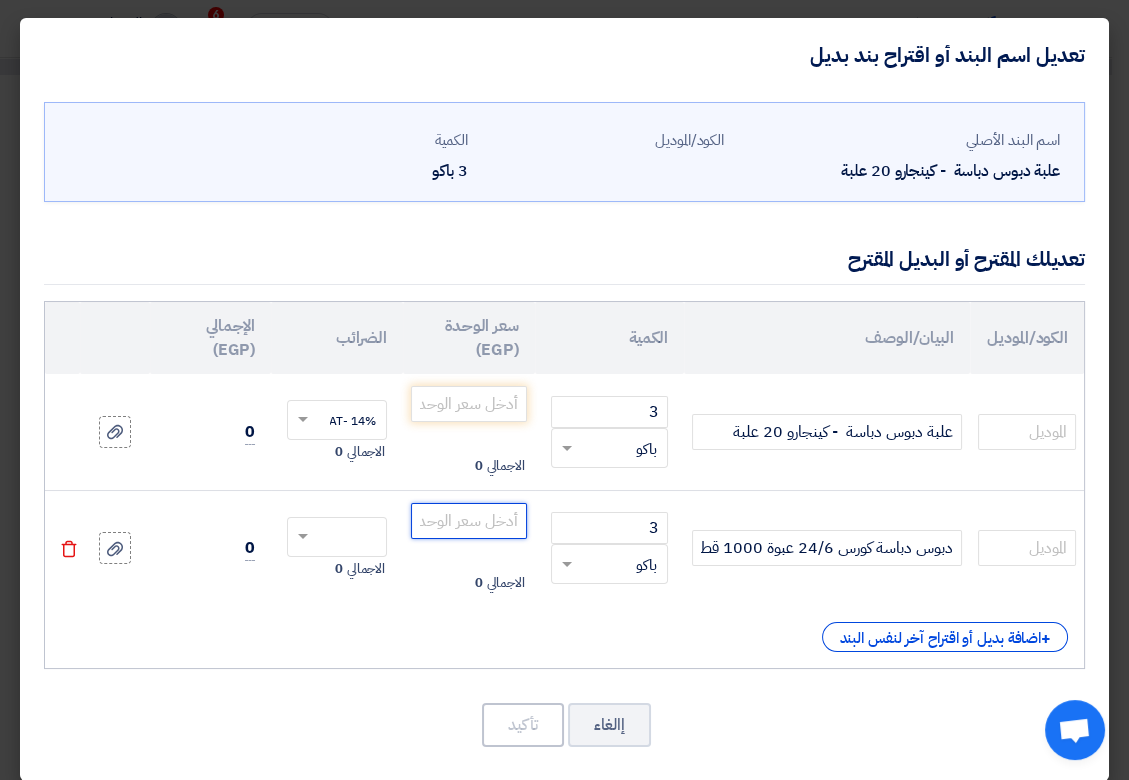 click 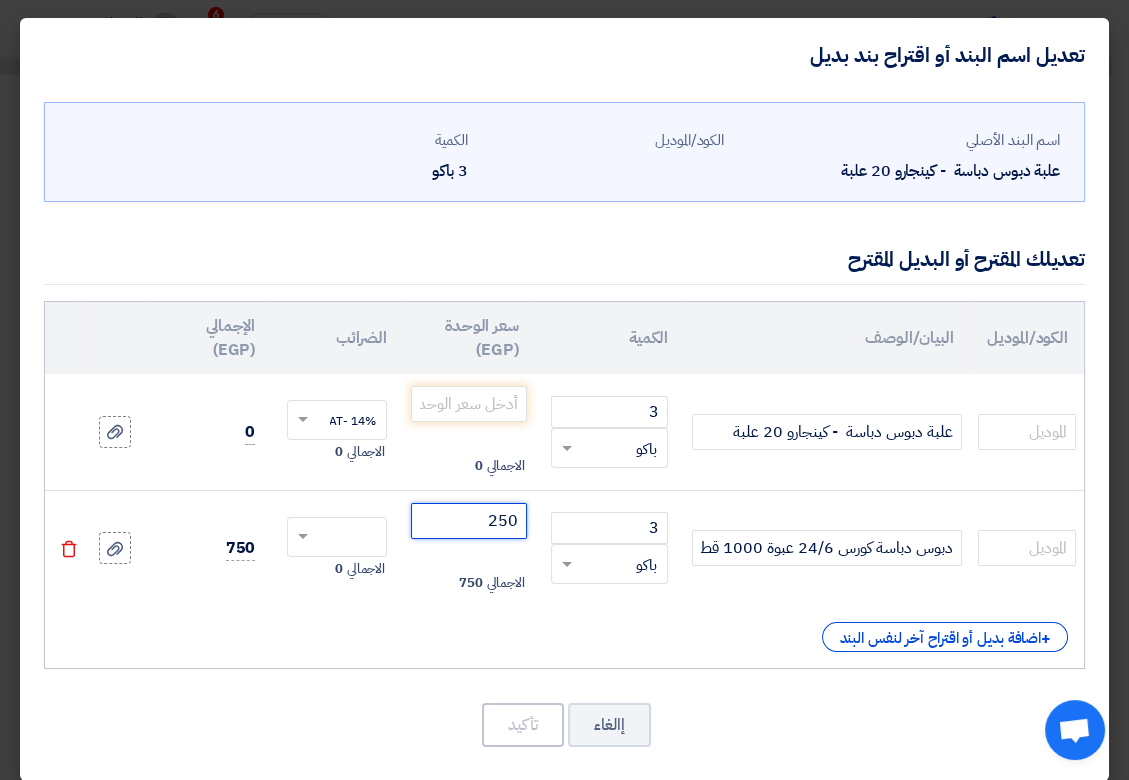 click 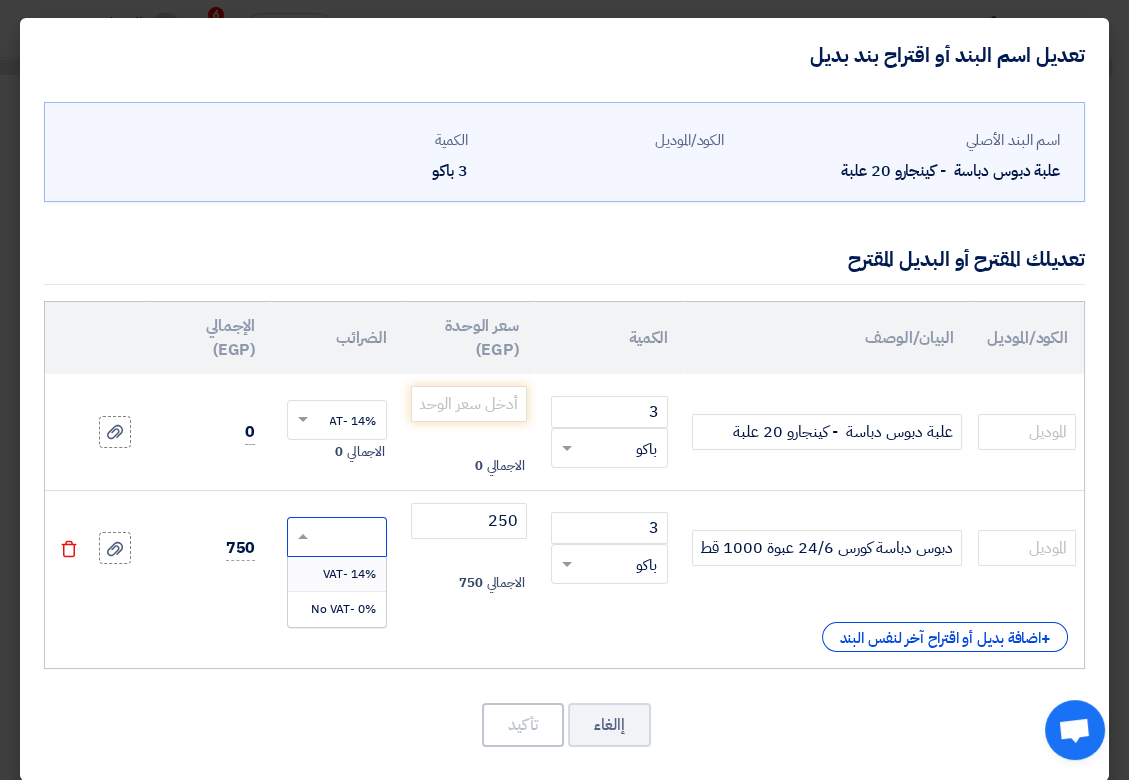 click on "14% -VAT" at bounding box center (337, 574) 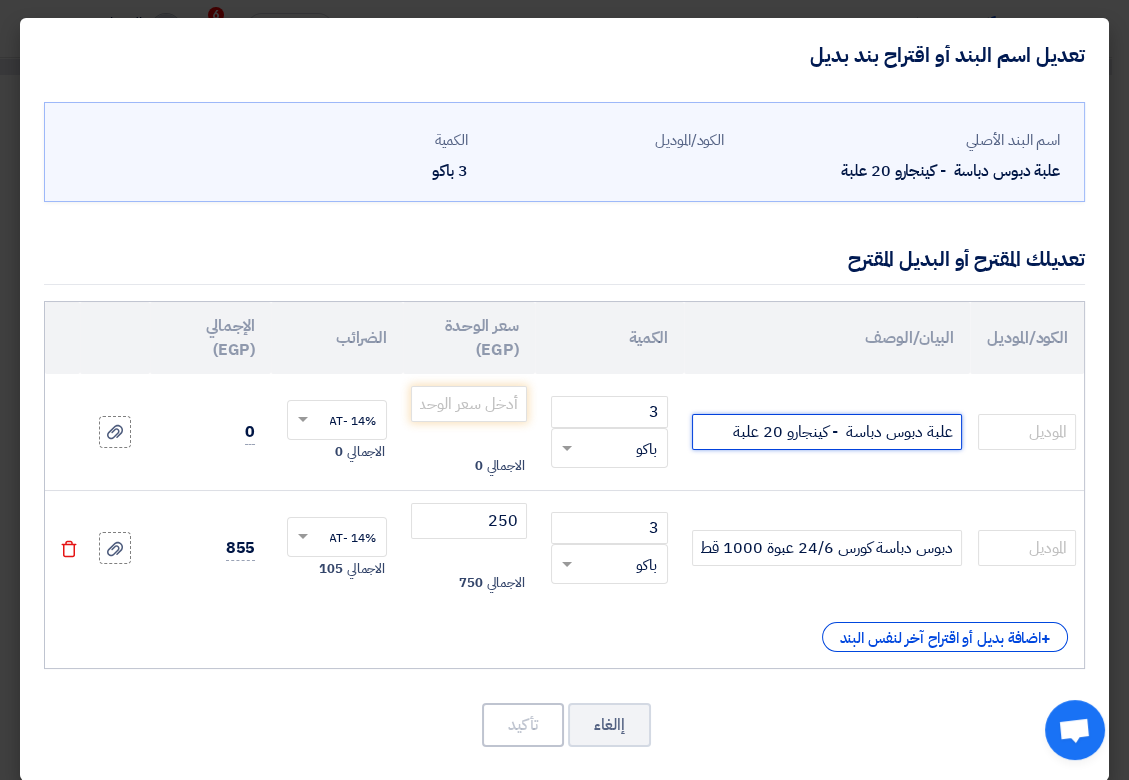 click on "علبة دبوس دباسة  - كينجارو 20 علبة" 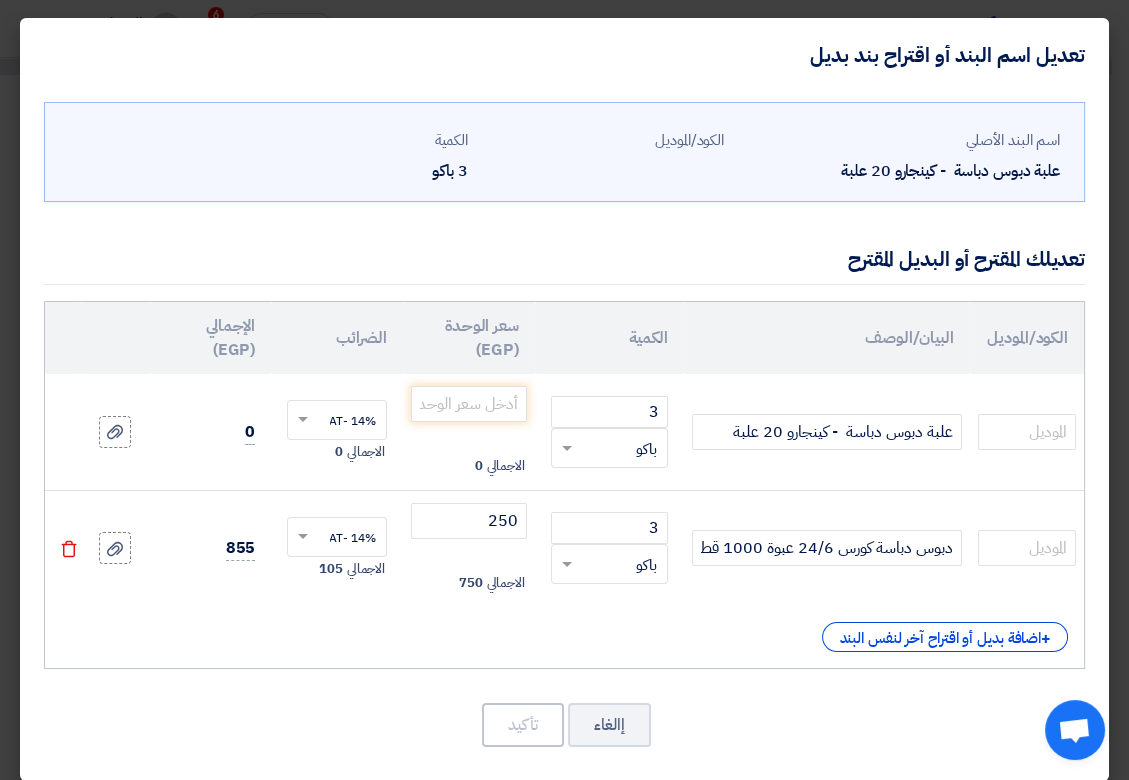 click on "Delete" 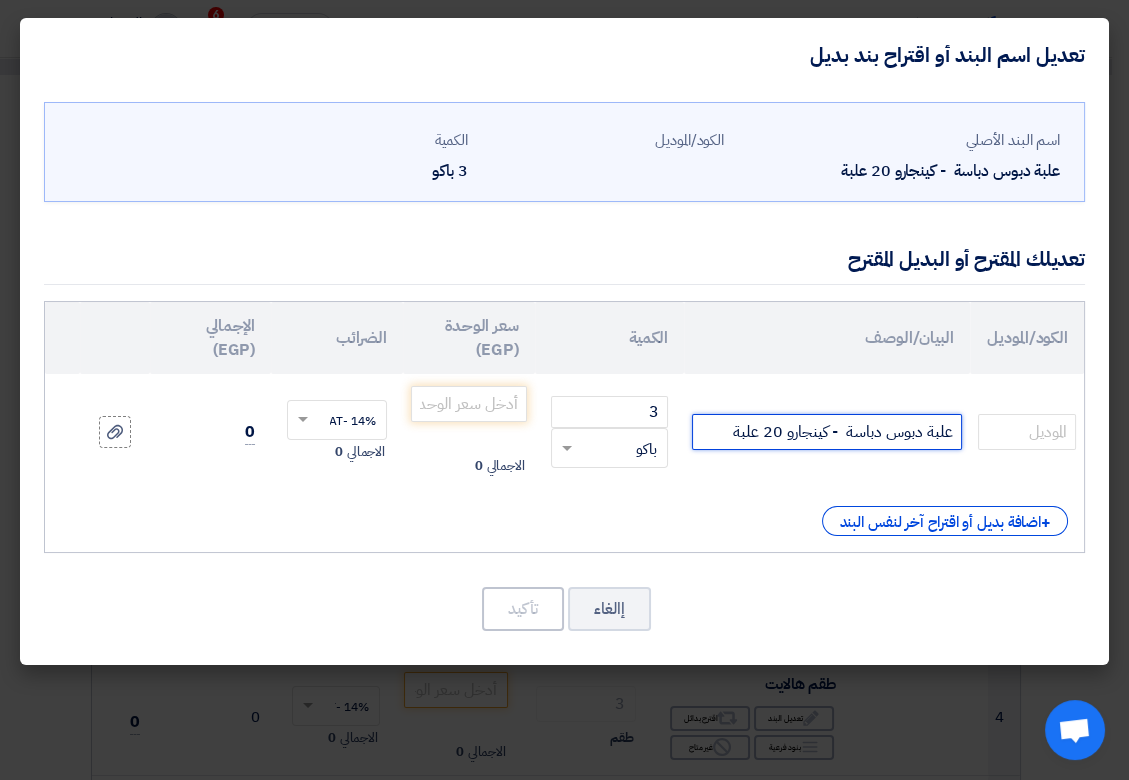 click on "علبة دبوس دباسة  - كينجارو 20 علبة" 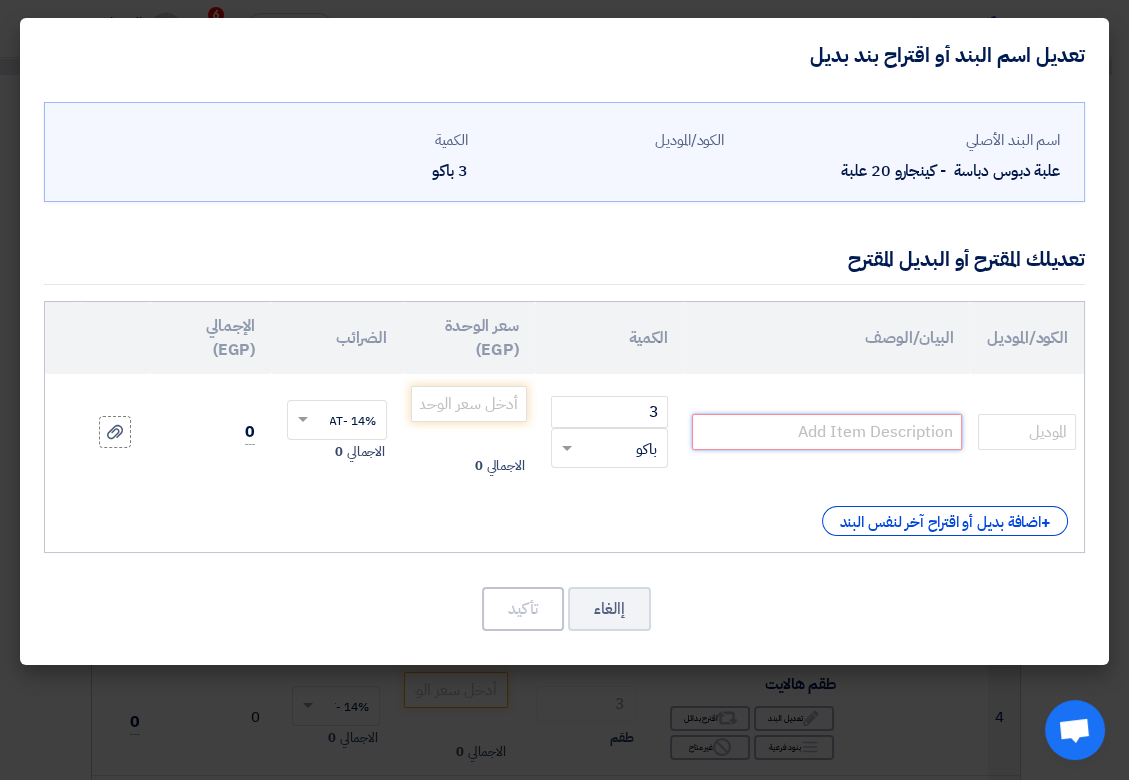 paste on "دبوس دباسة كورس 24/6 عبوة 1000 قطعة موديل 43101" 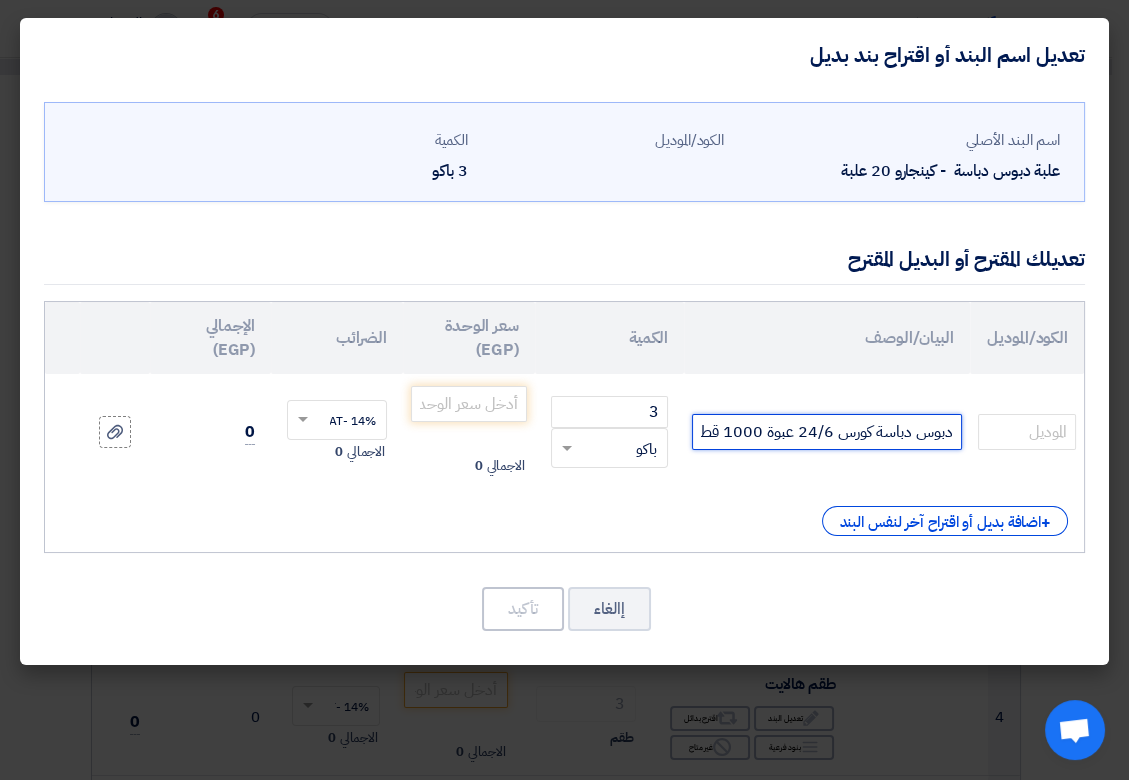 scroll, scrollTop: 0, scrollLeft: -107, axis: horizontal 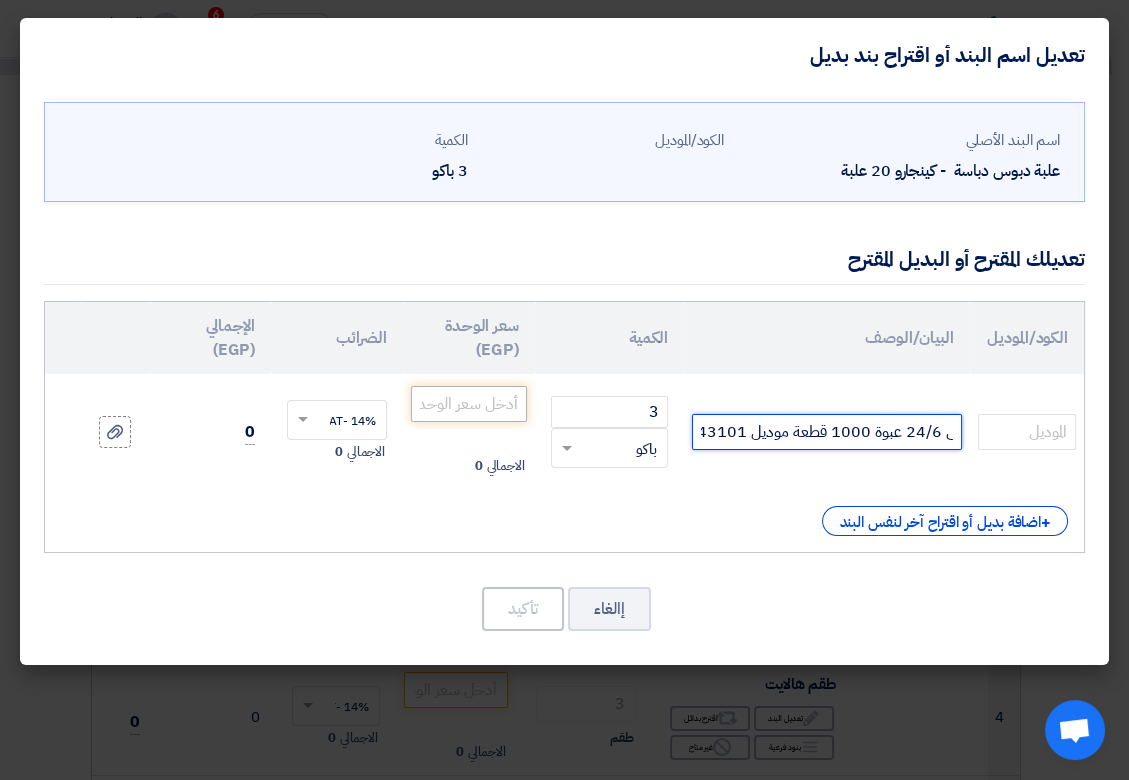 type on "دبوس دباسة كورس 24/6 عبوة 1000 قطعة موديل 43101" 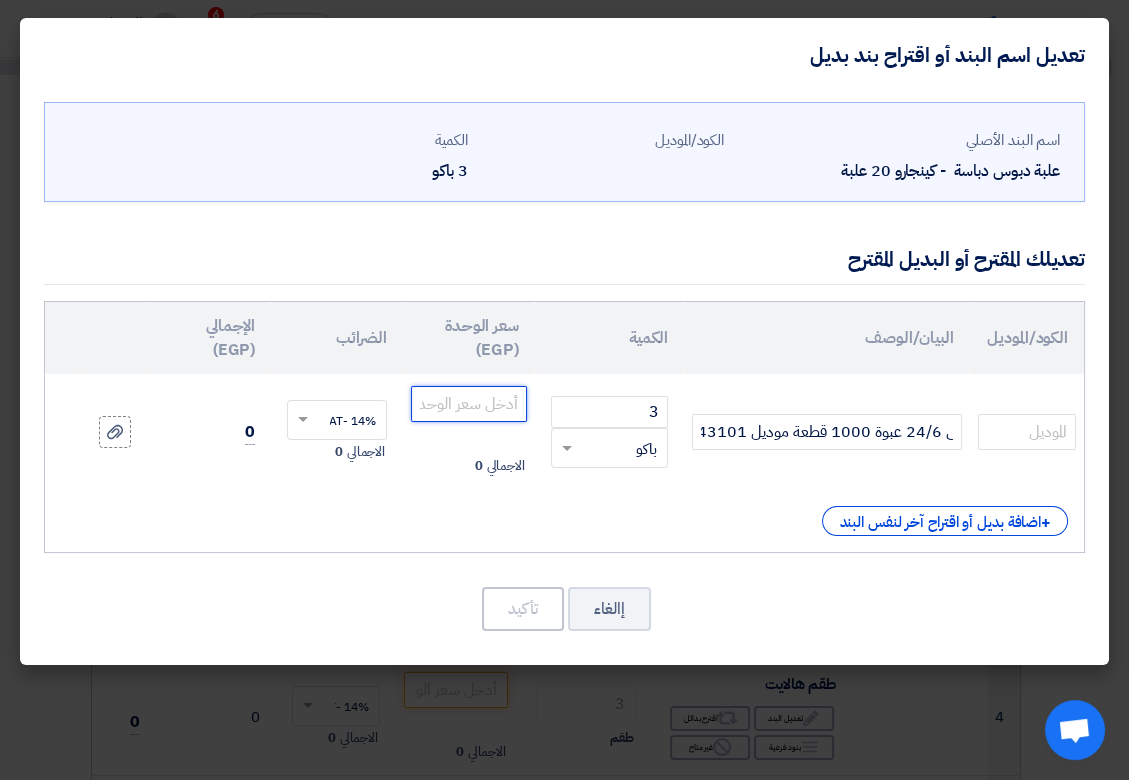 click 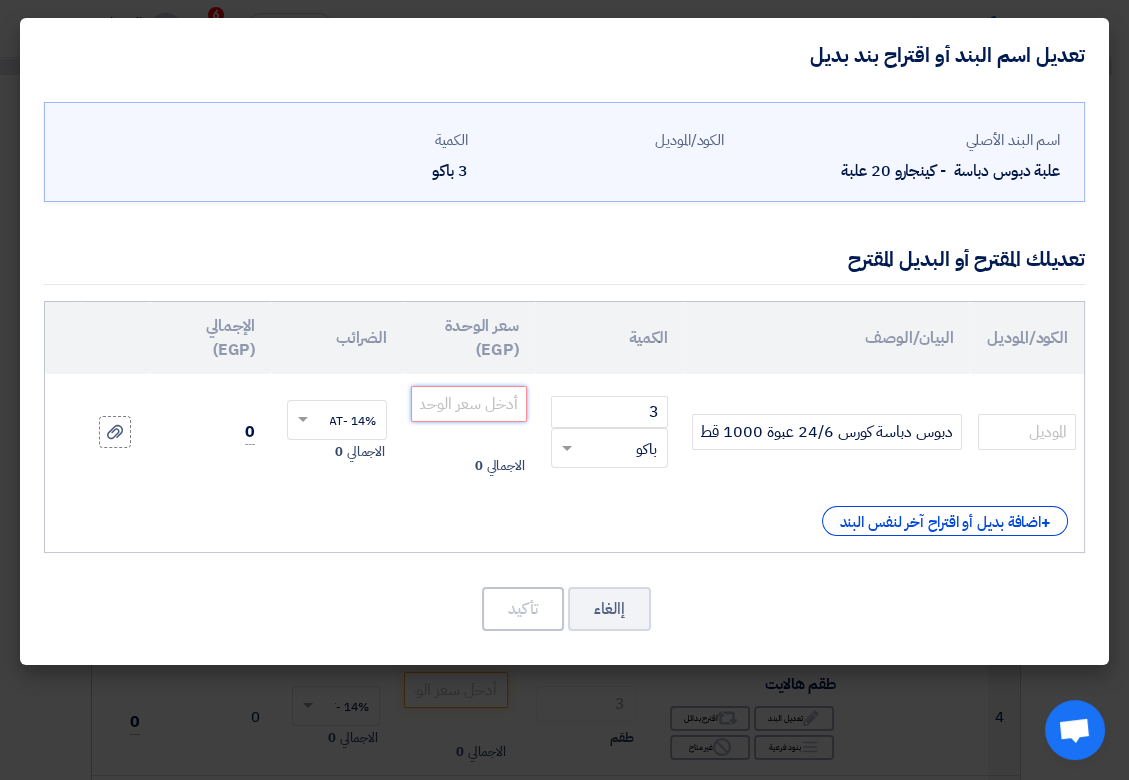 paste on "219.3" 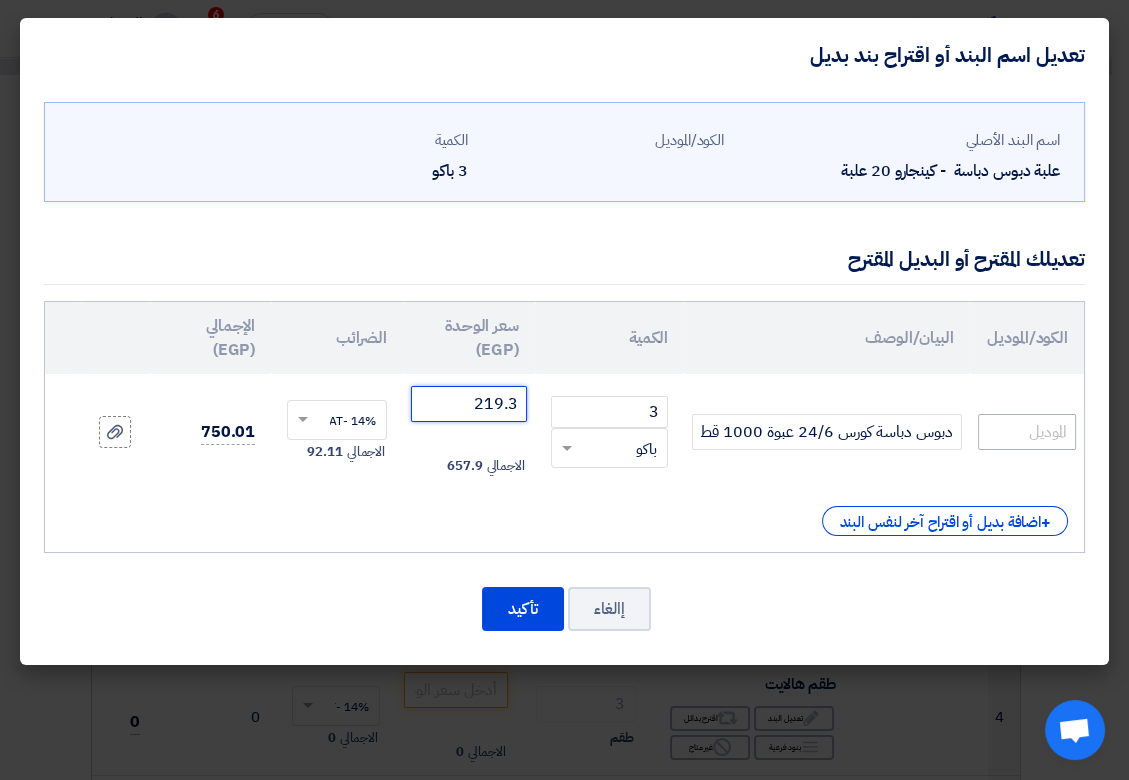 type on "219.3" 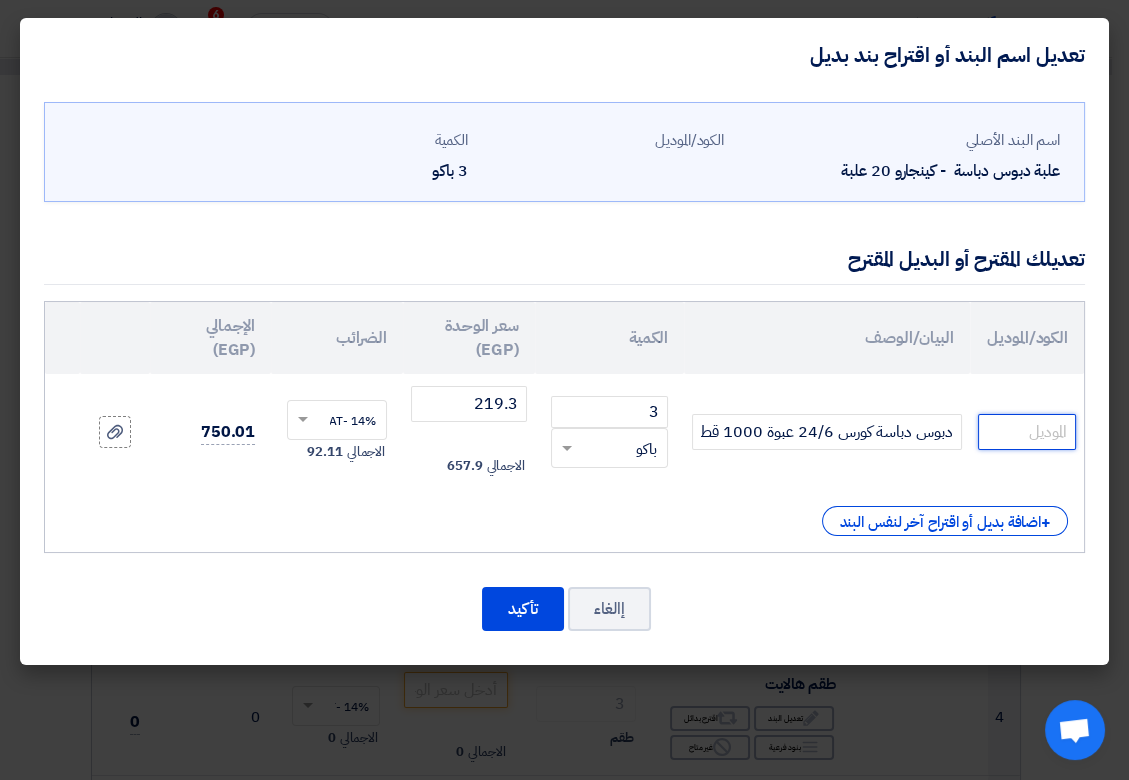 click 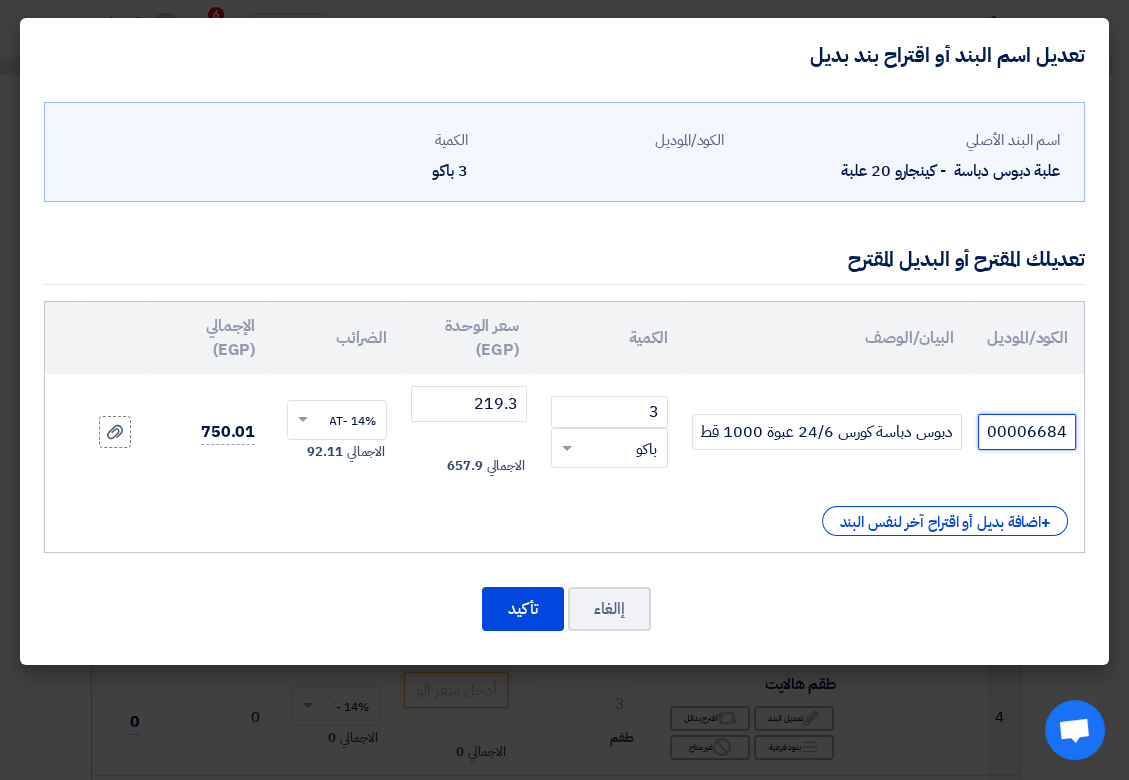 scroll, scrollTop: 0, scrollLeft: -5, axis: horizontal 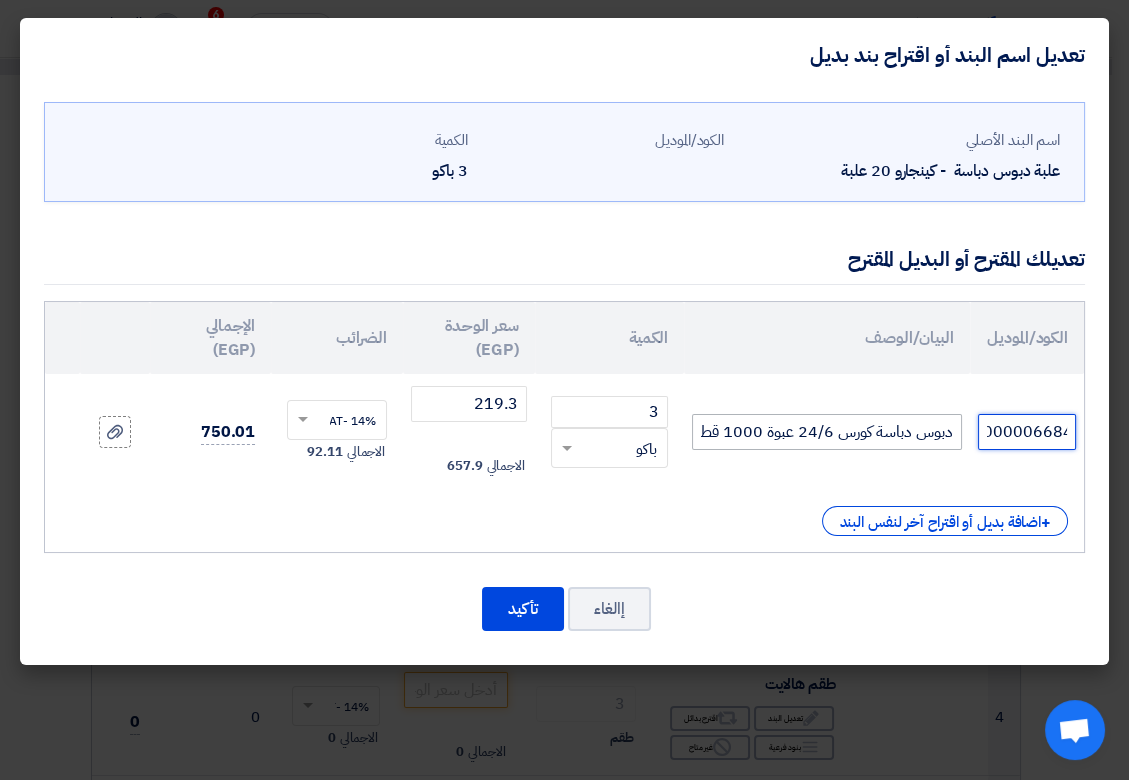 type on "000006684" 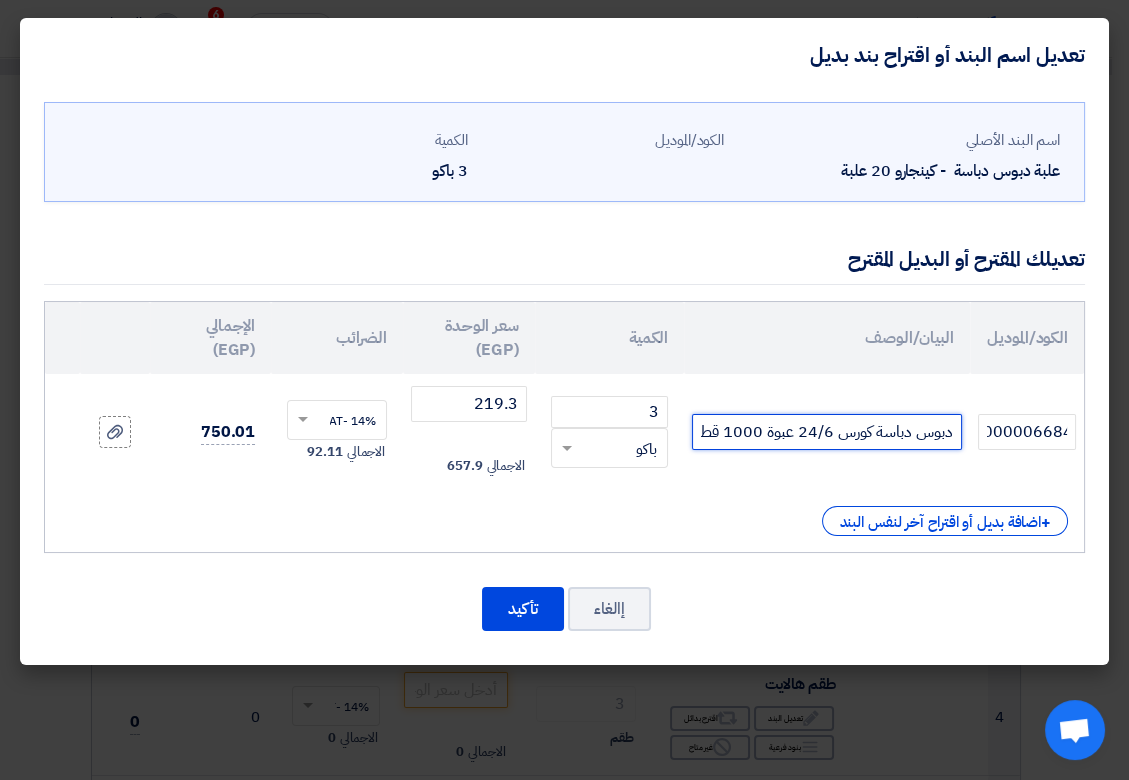 click on "دبوس دباسة كورس 24/6 عبوة 1000 قطعة موديل 43101" 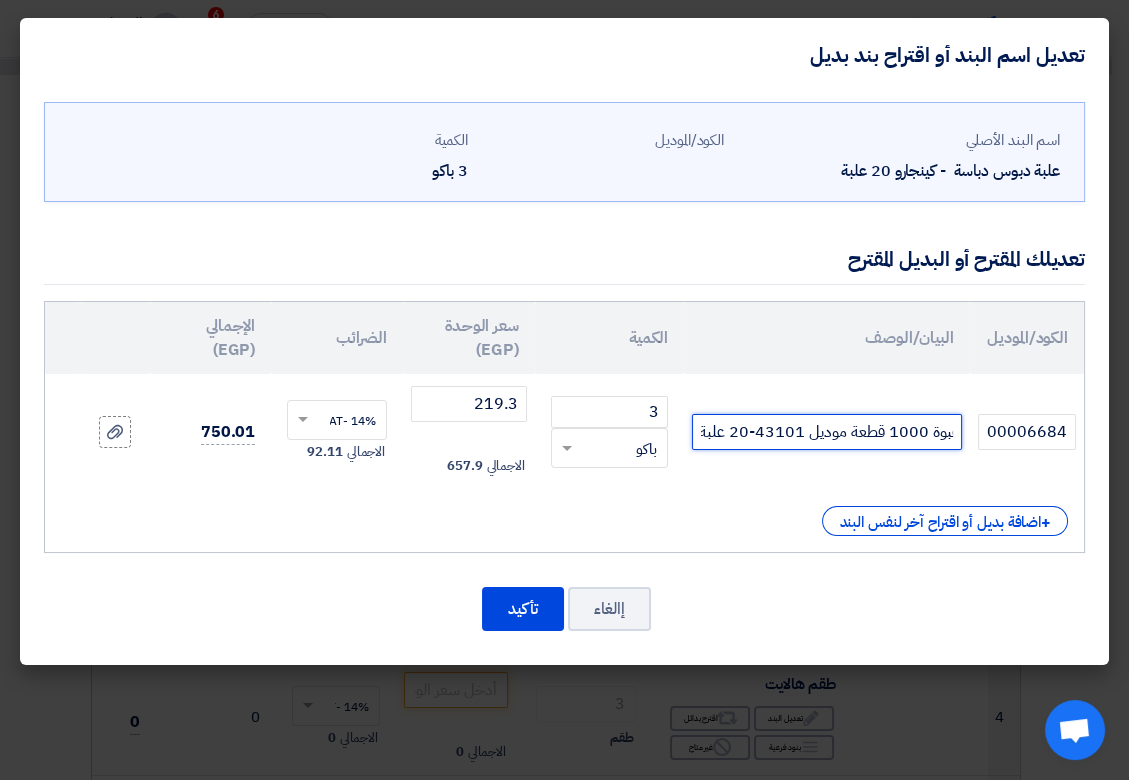 scroll, scrollTop: 0, scrollLeft: -162, axis: horizontal 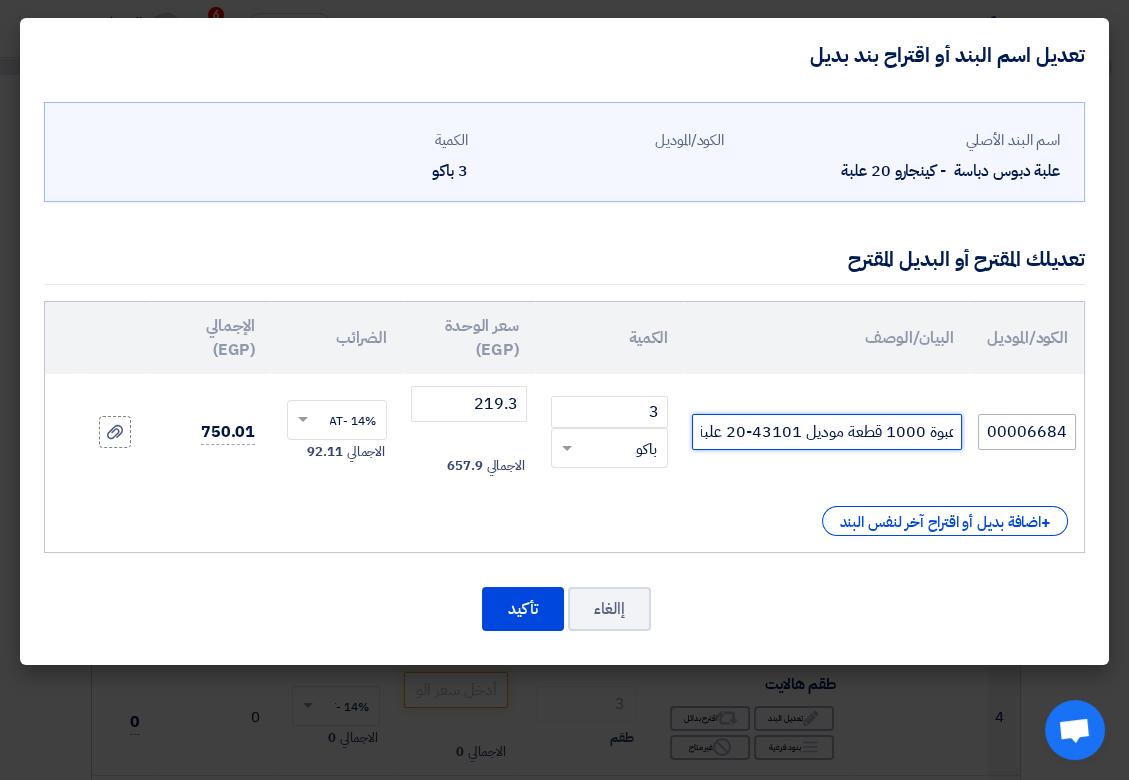 type on "دبوس دباسة كورس 24/6 عبوة 1000 قطعة موديل 43101-20 علبة" 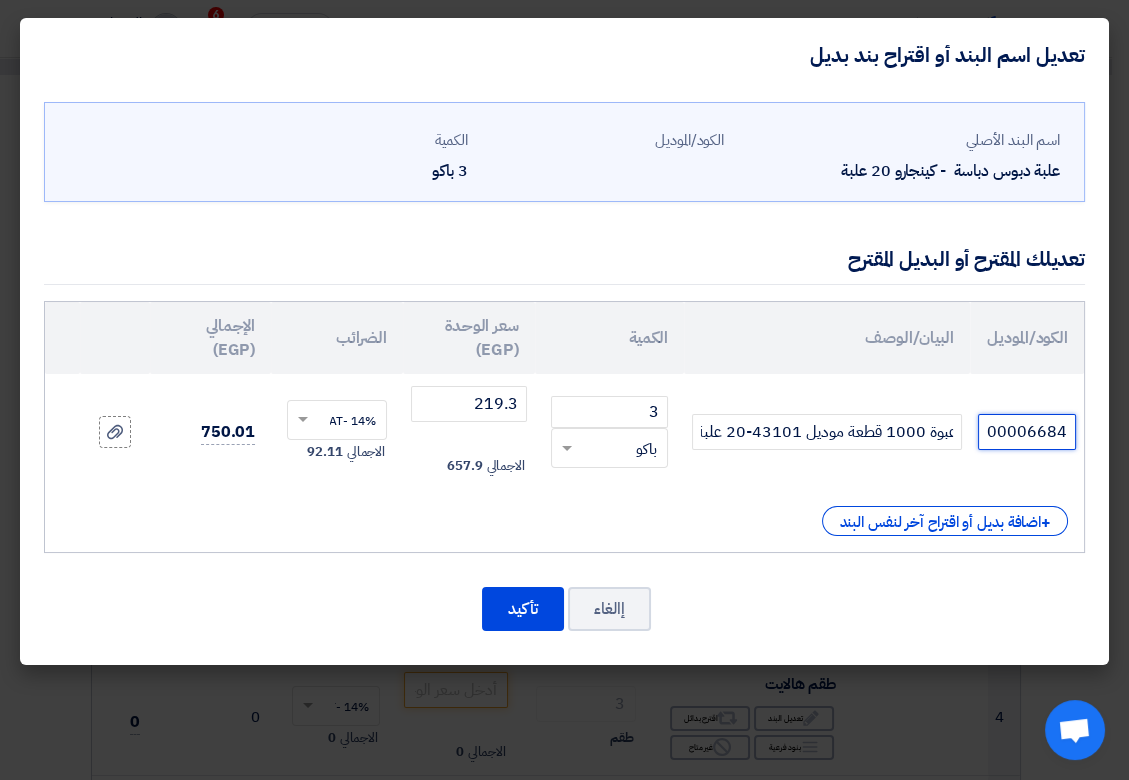 click on "000006684" 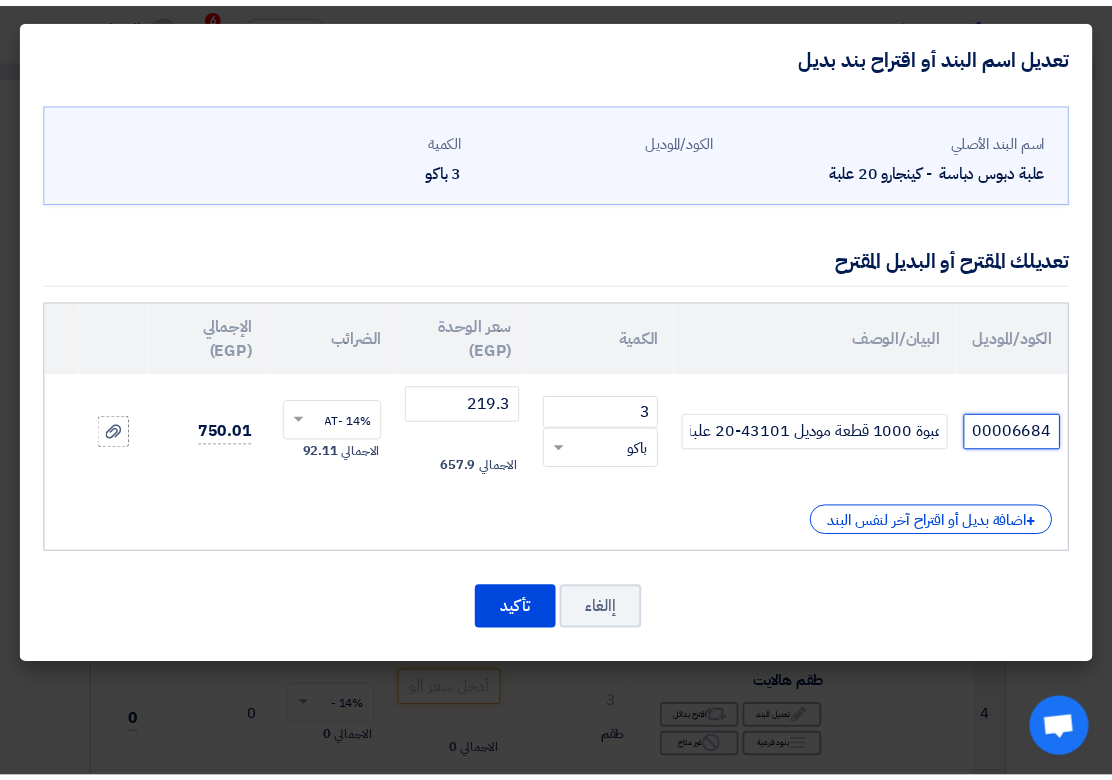 scroll, scrollTop: 0, scrollLeft: 0, axis: both 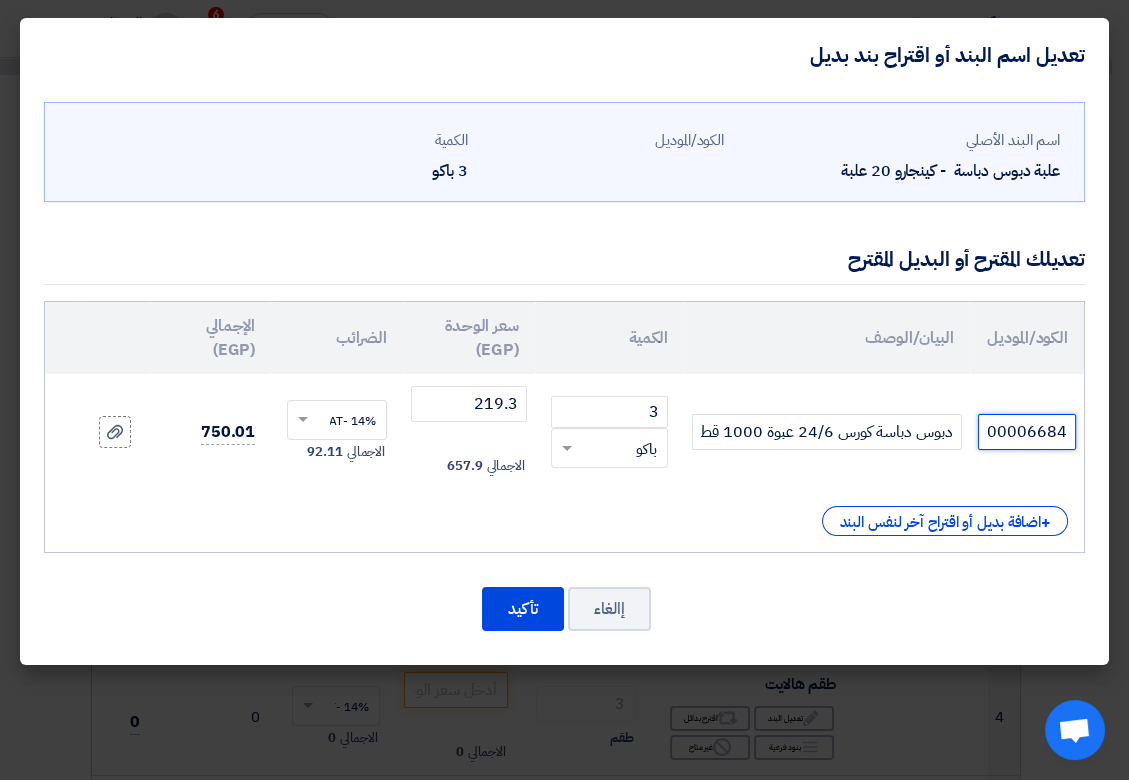 click on "000006684" 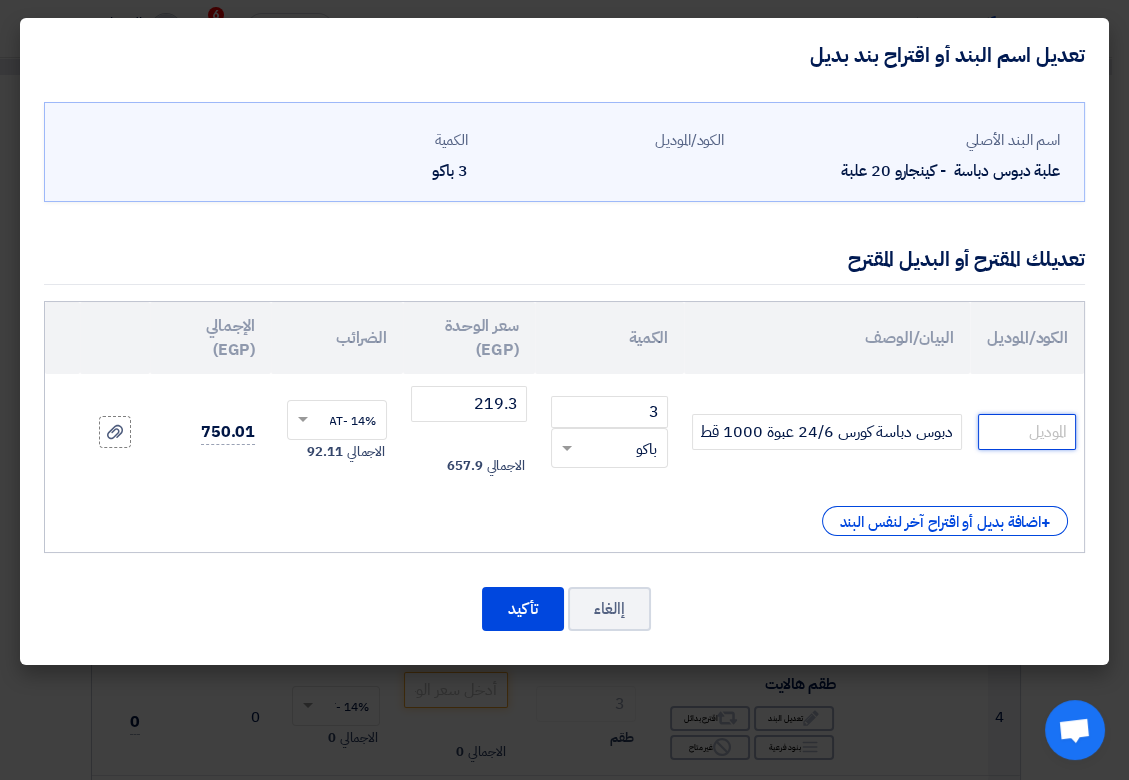 type 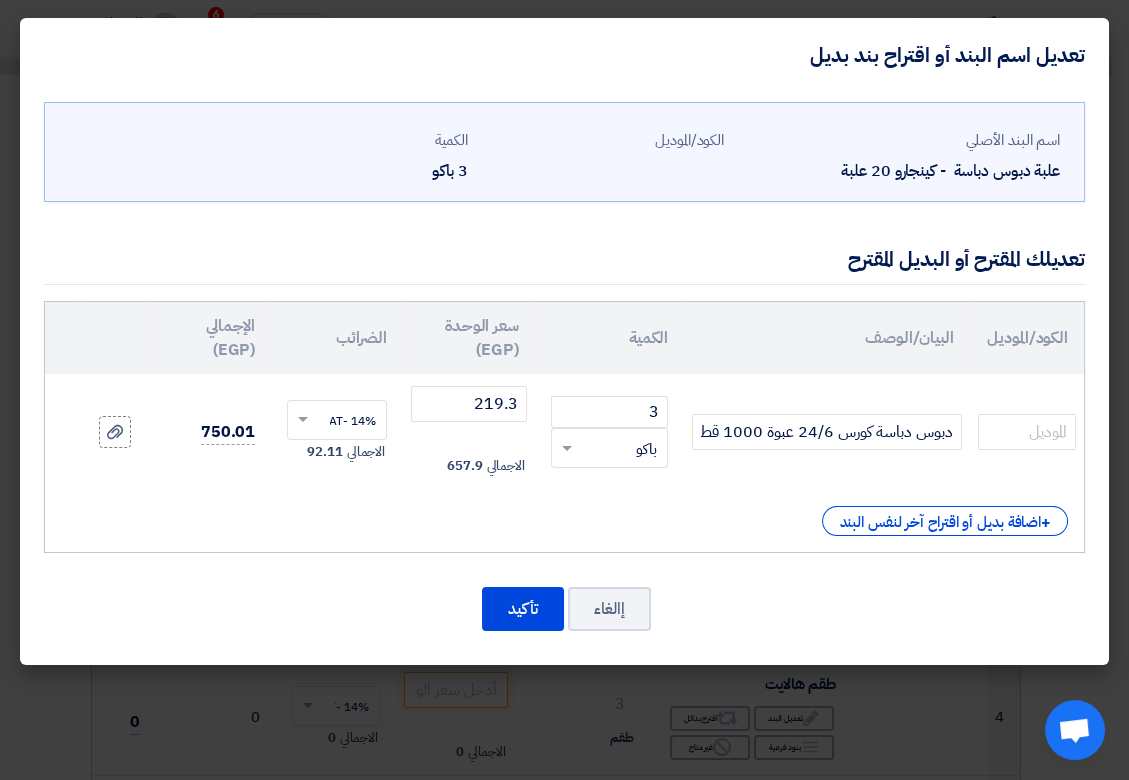 click on "الكود/الموديل
البيان/الوصف
الكمية
سعر الوحدة (EGP)
الضرائب
الإجمالي (EGP)
3
×" 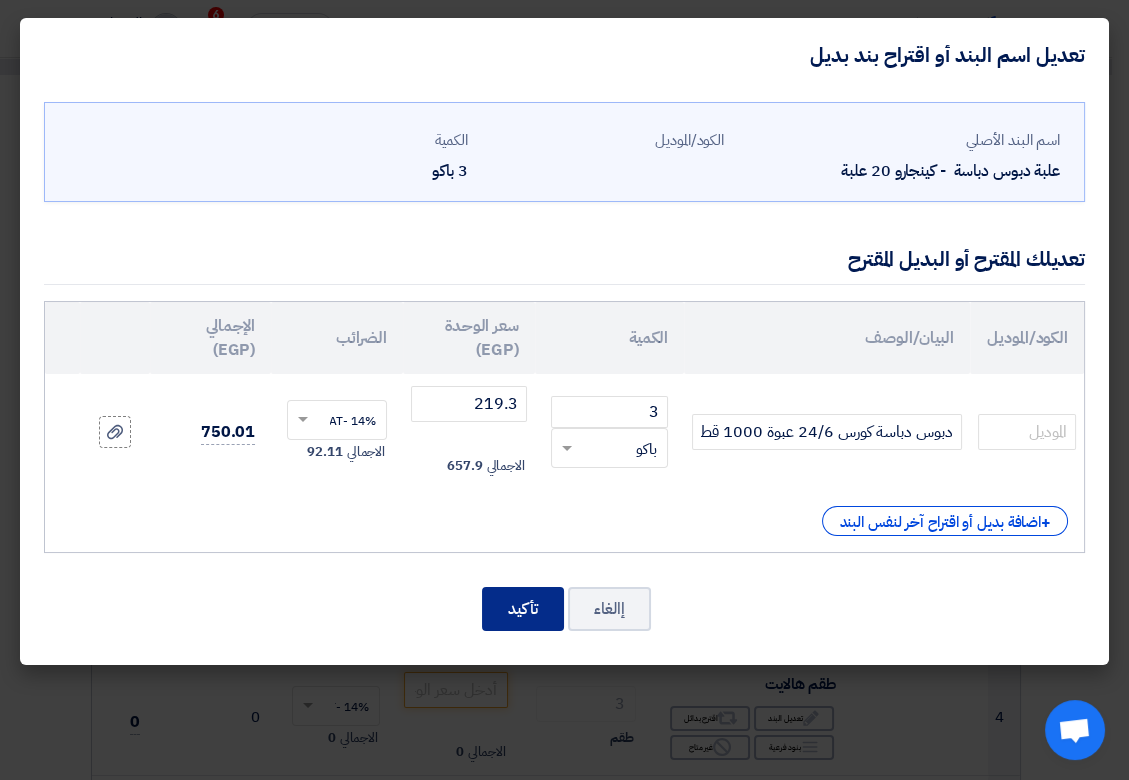 click on "تأكيد" 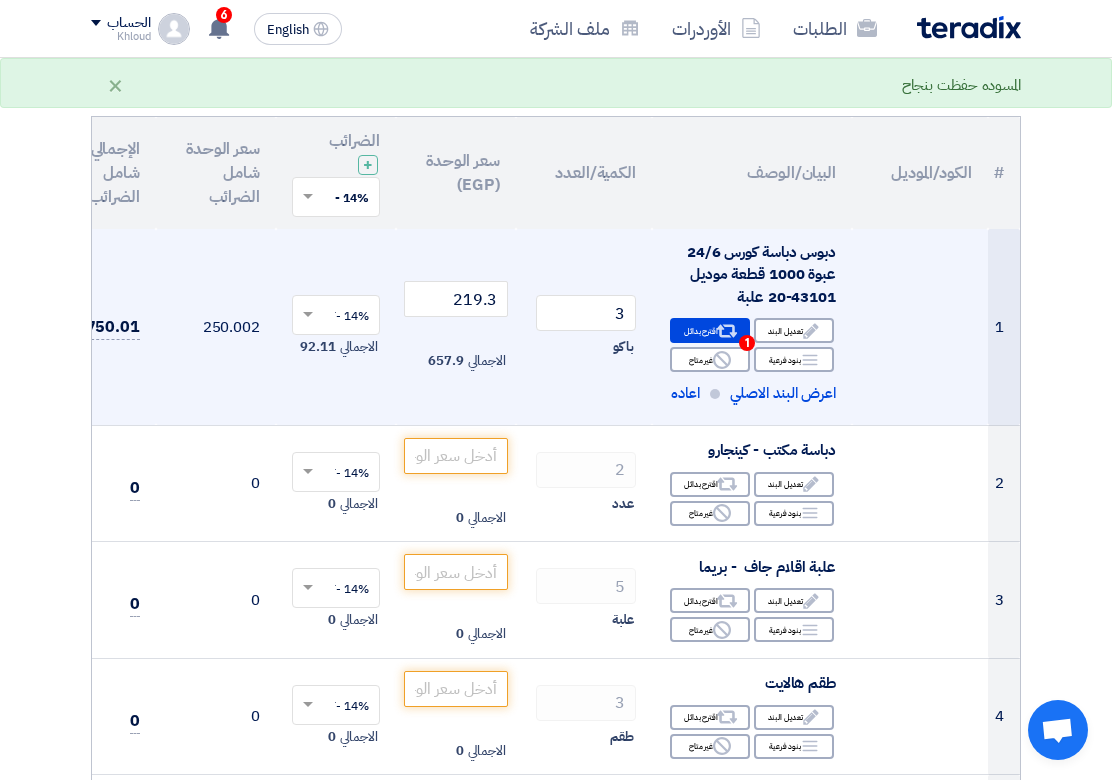 scroll, scrollTop: 222, scrollLeft: 0, axis: vertical 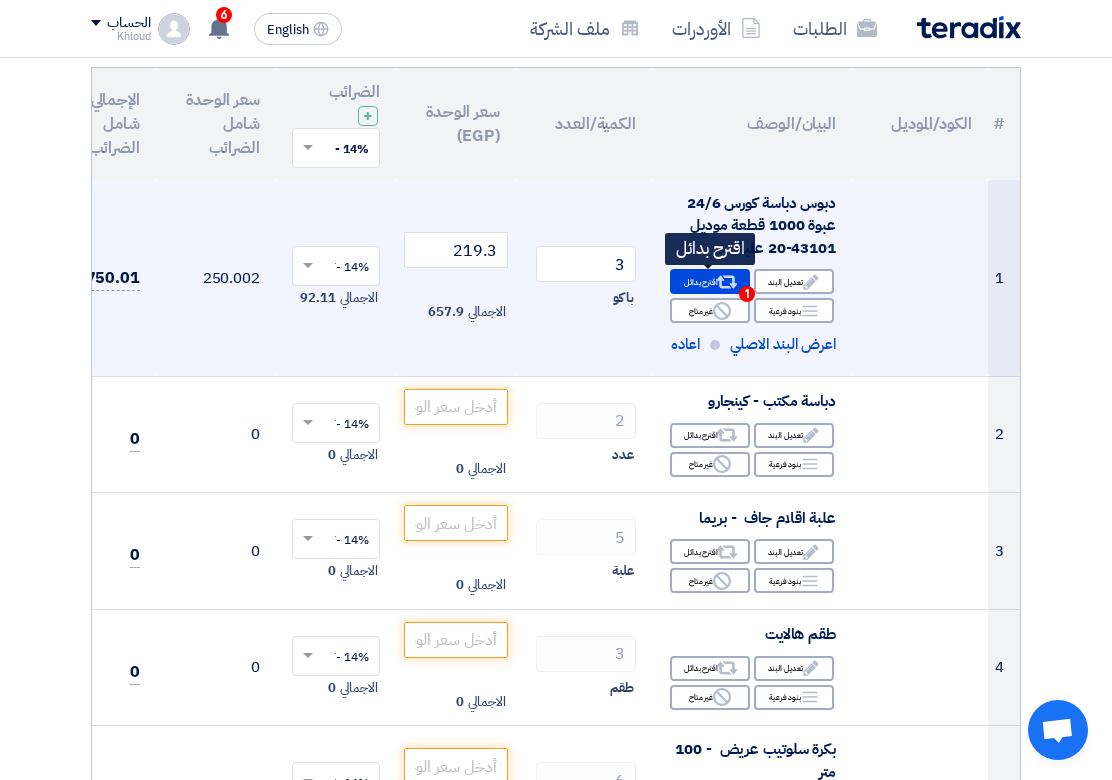 click 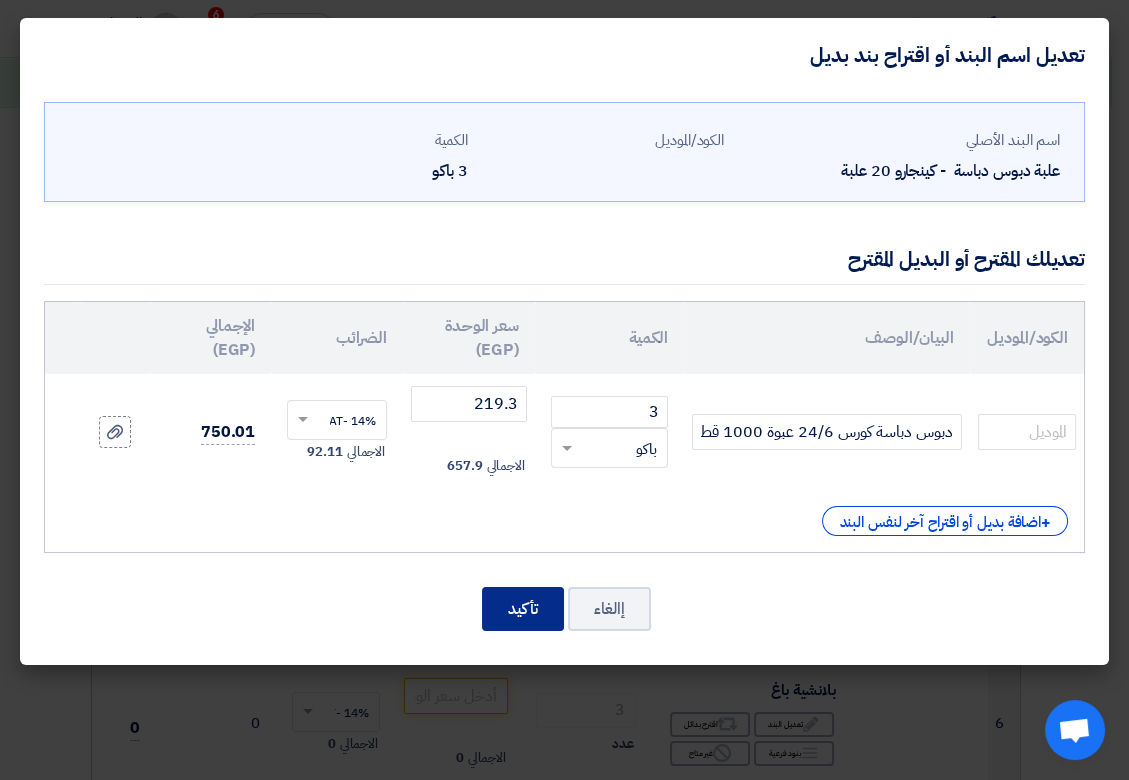 click on "تأكيد" 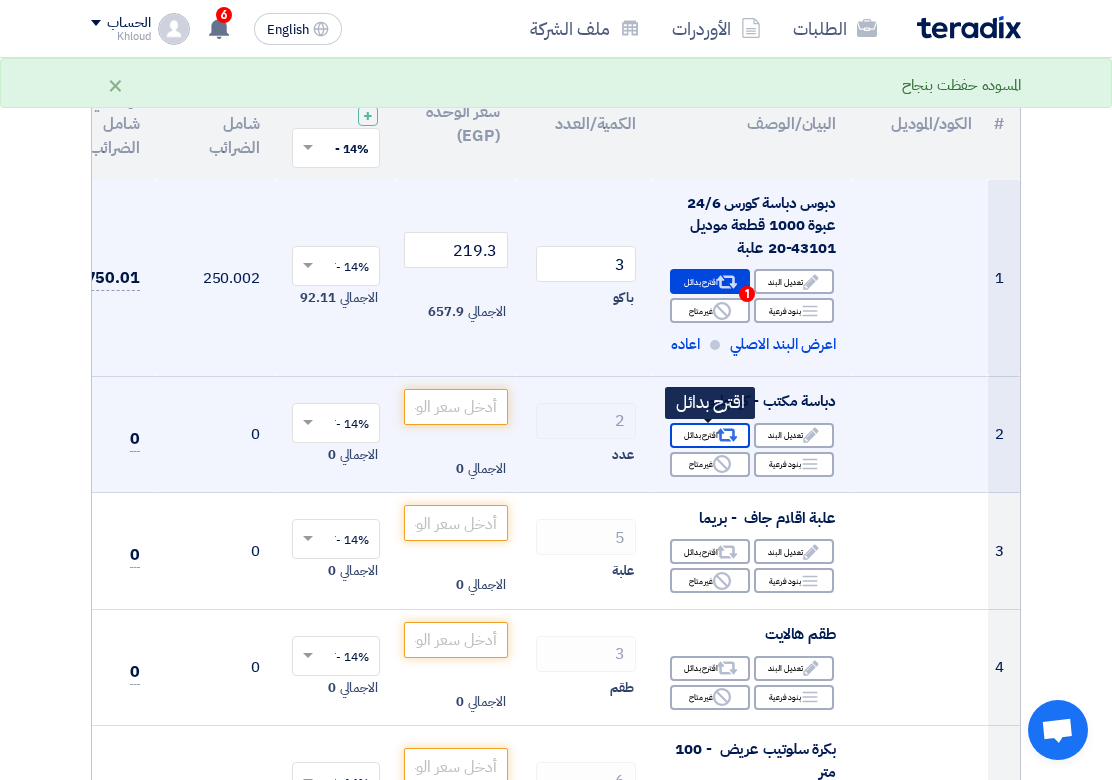 click on "Alternative" 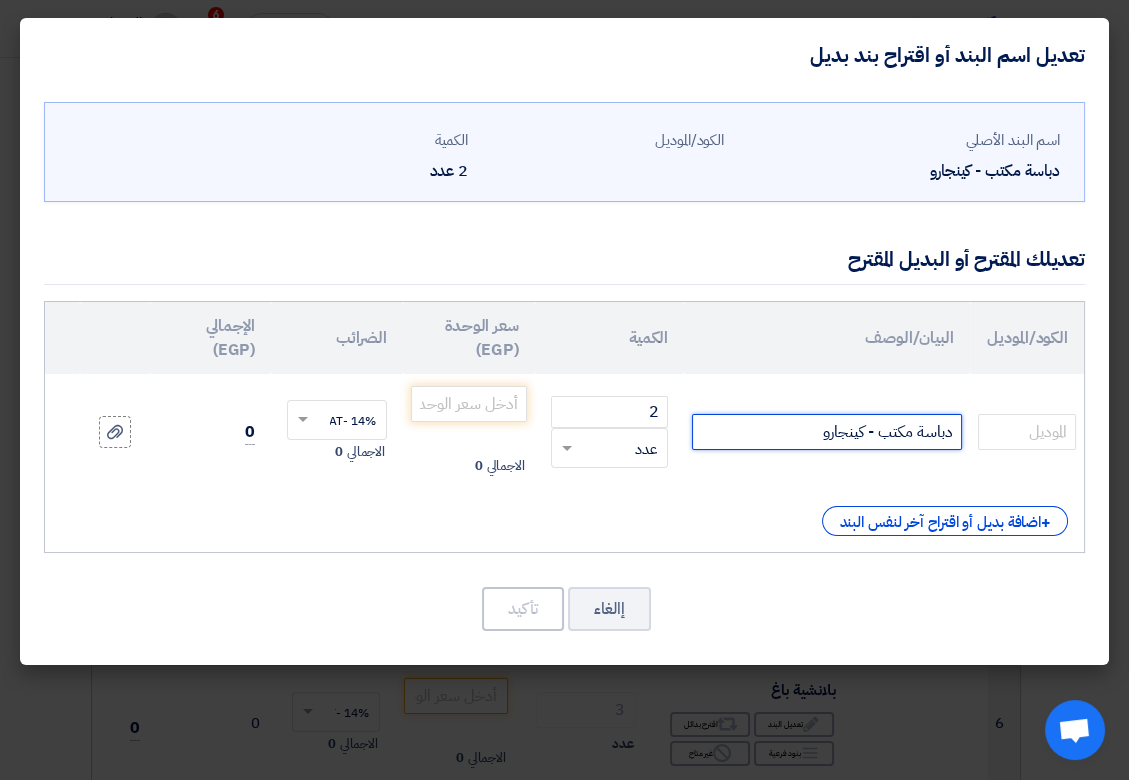 drag, startPoint x: 812, startPoint y: 436, endPoint x: 963, endPoint y: 414, distance: 152.59424 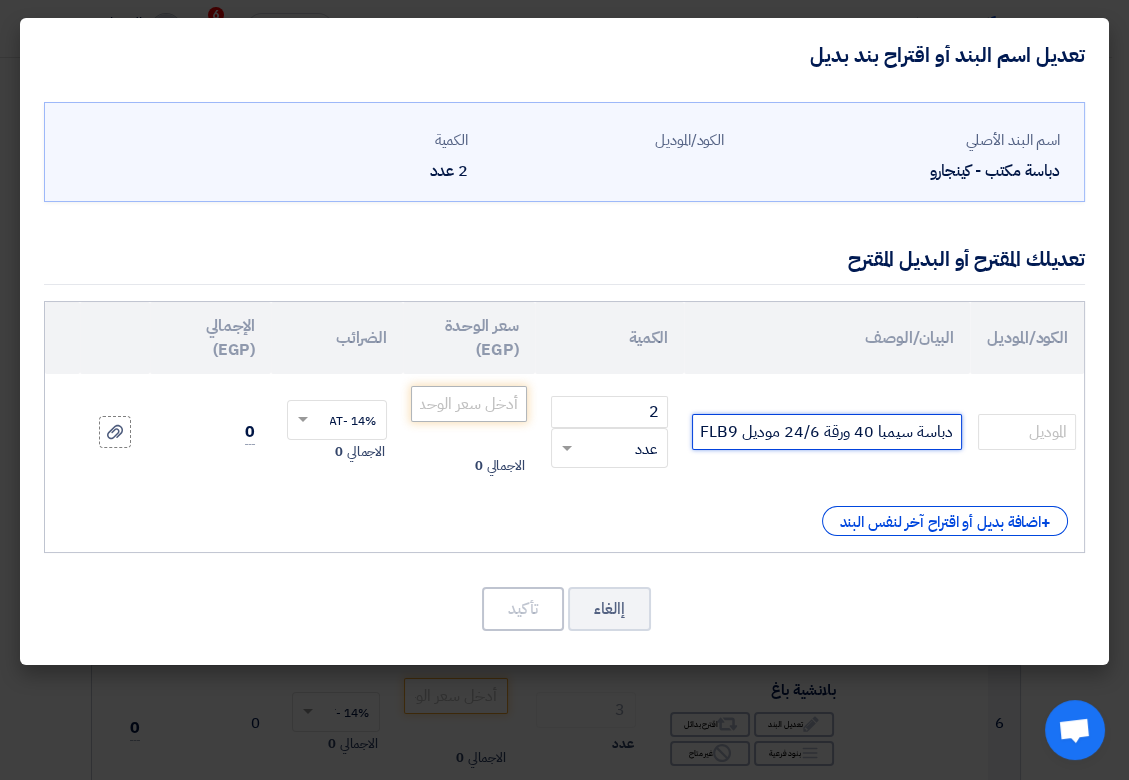 type on "دباسة سيمبا 40 ورقة 24/6 موديل FLB9" 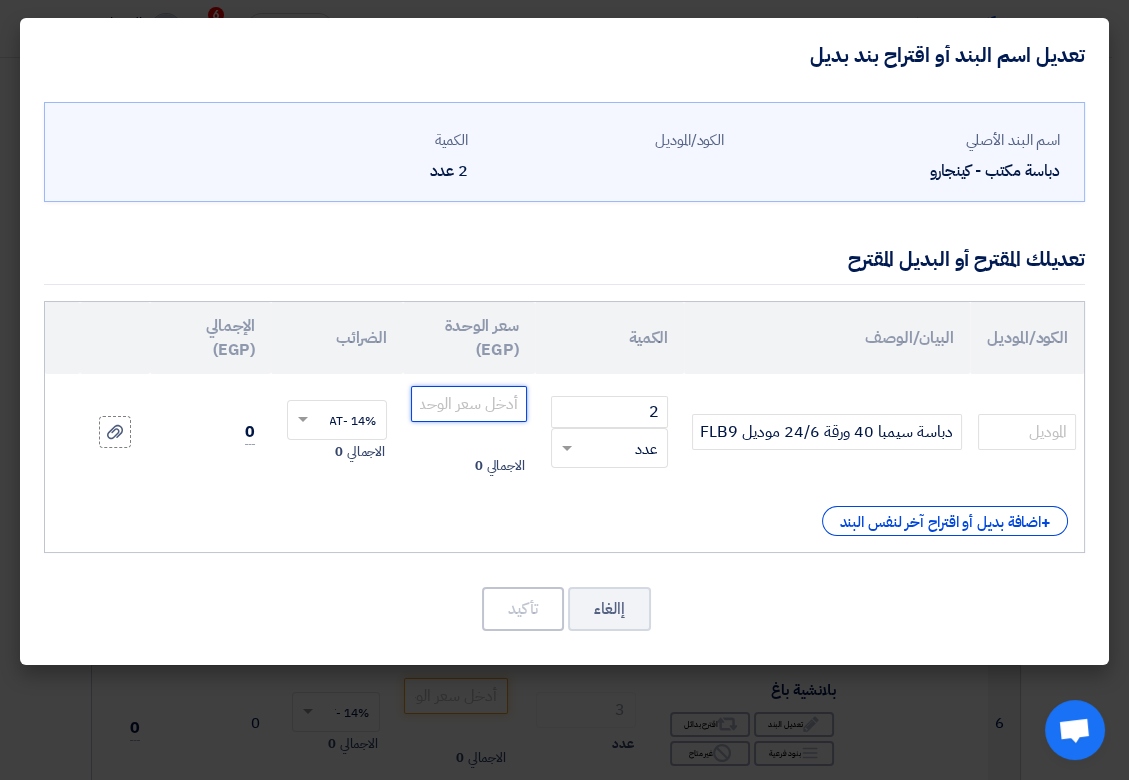 click 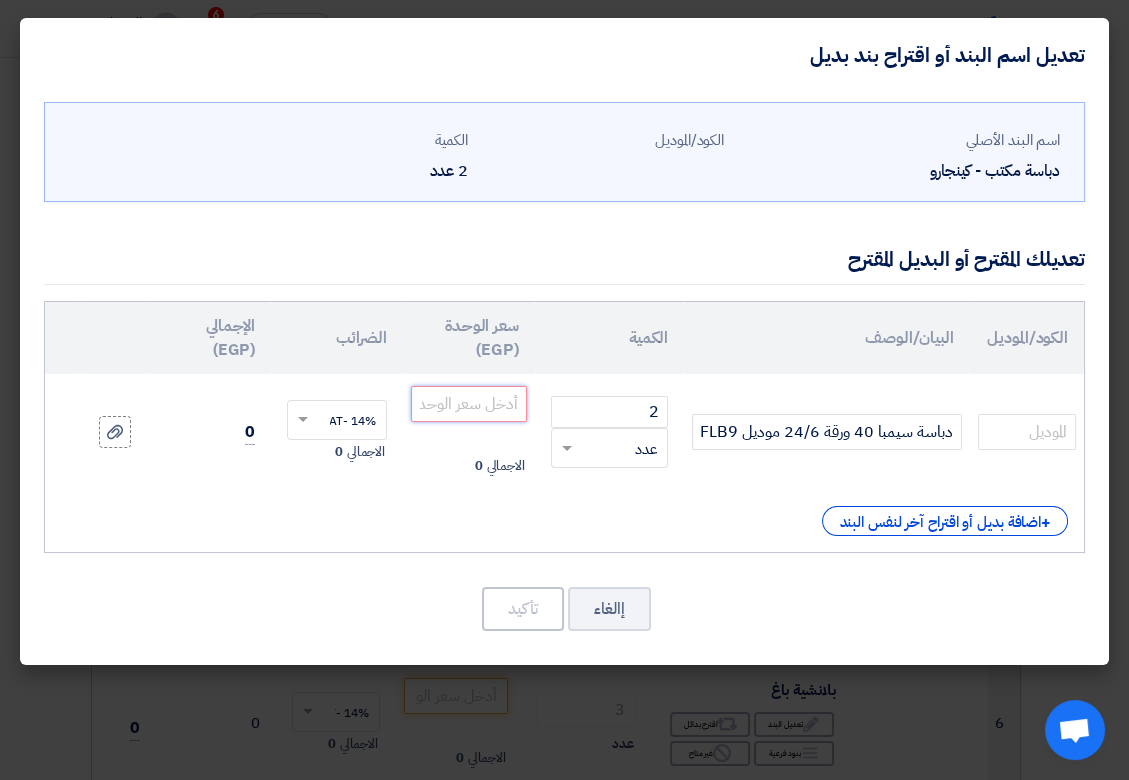paste on "157.895" 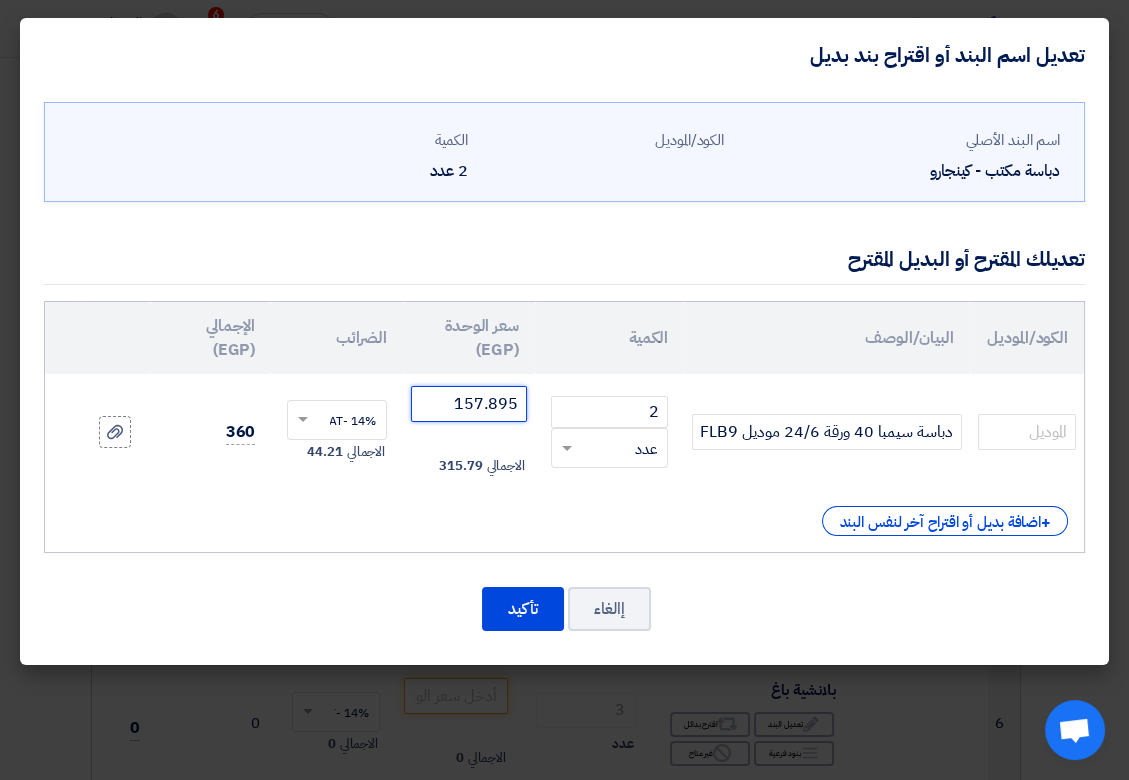 type on "157.895" 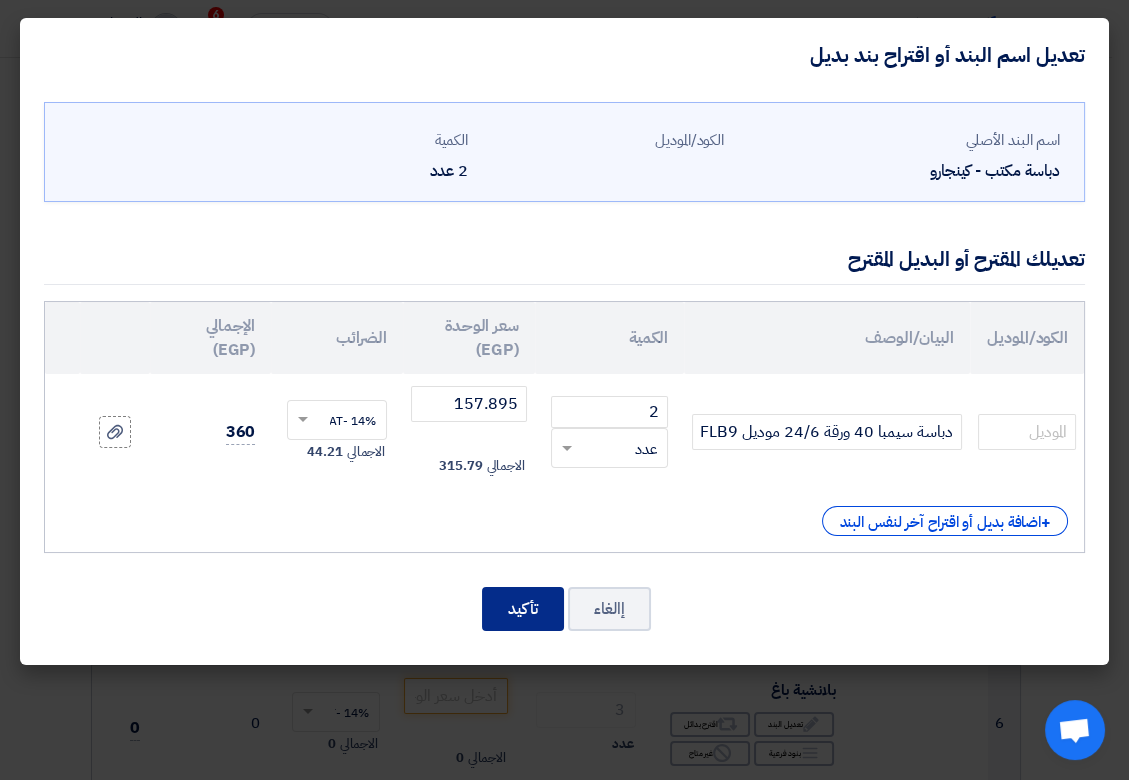 click on "تأكيد" 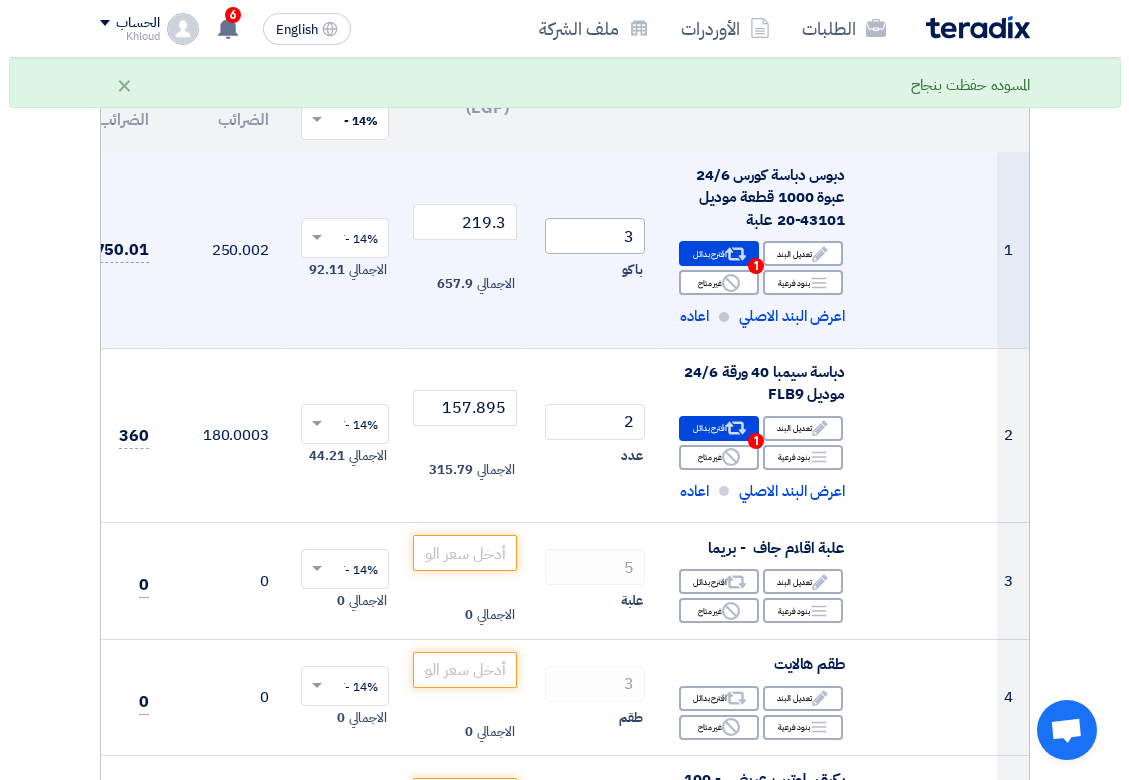scroll, scrollTop: 111, scrollLeft: 0, axis: vertical 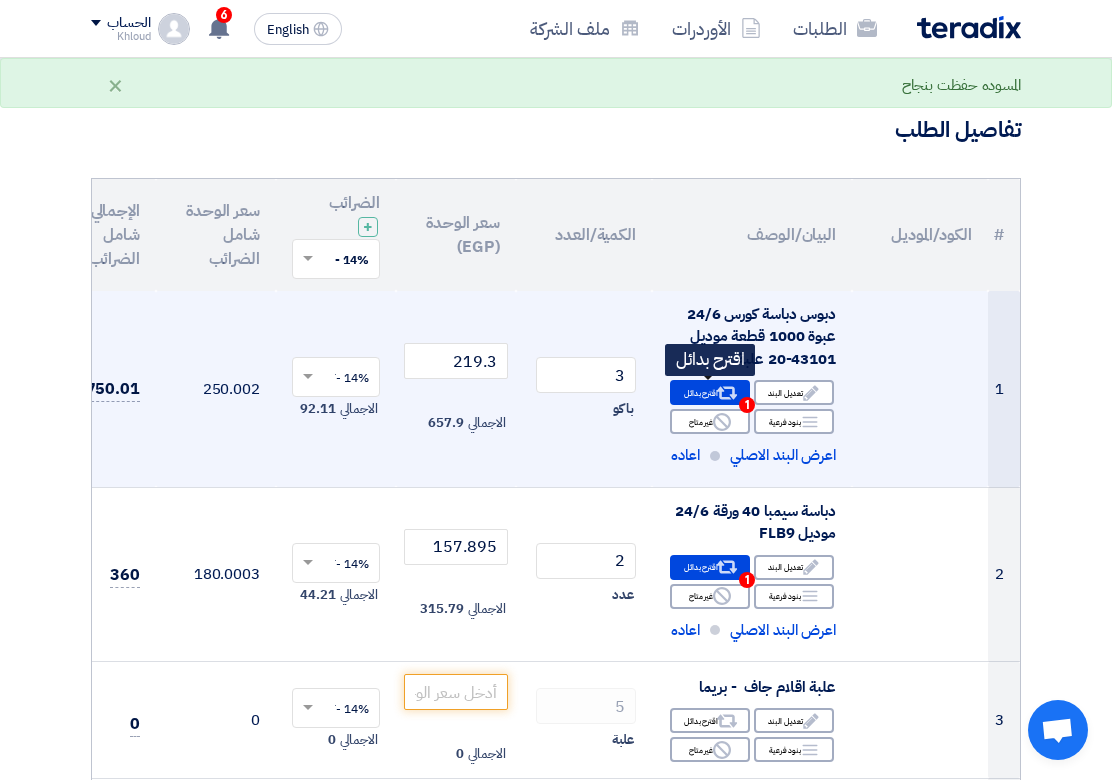 click on "Alternative
اقترح بدائل
1" 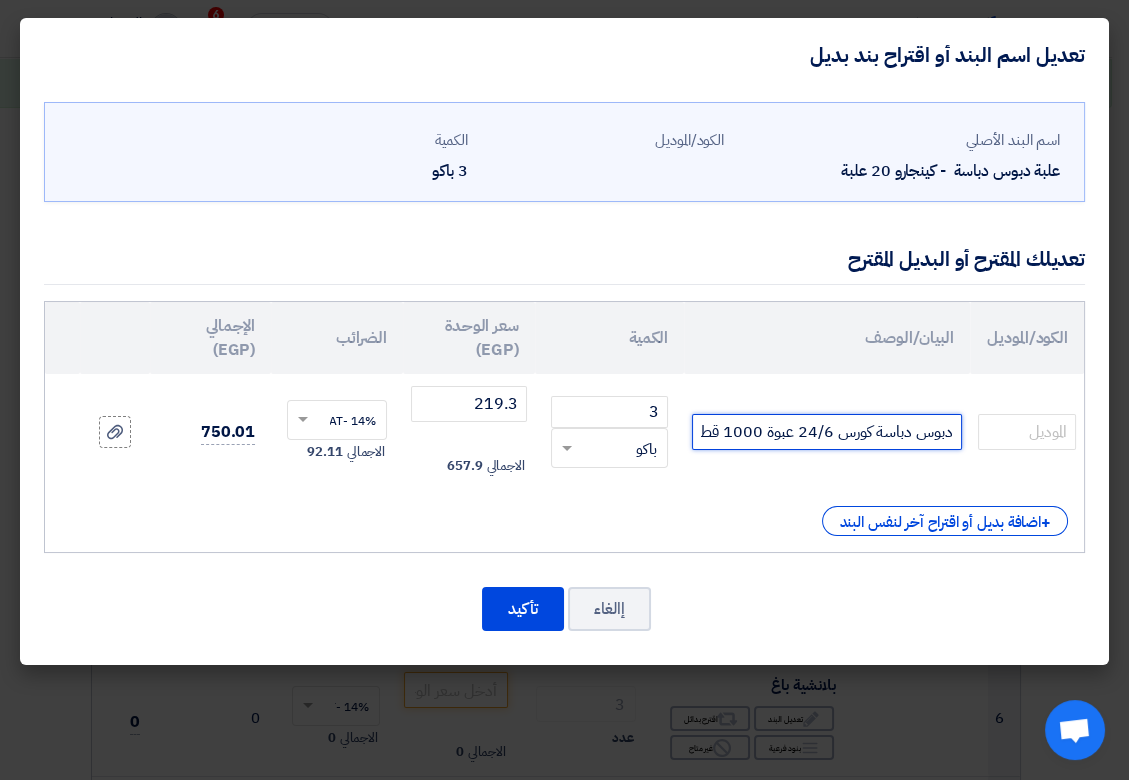 click on "دبوس دباسة كورس 24/6 عبوة 1000 قطعة موديل 43101-20 علبة" 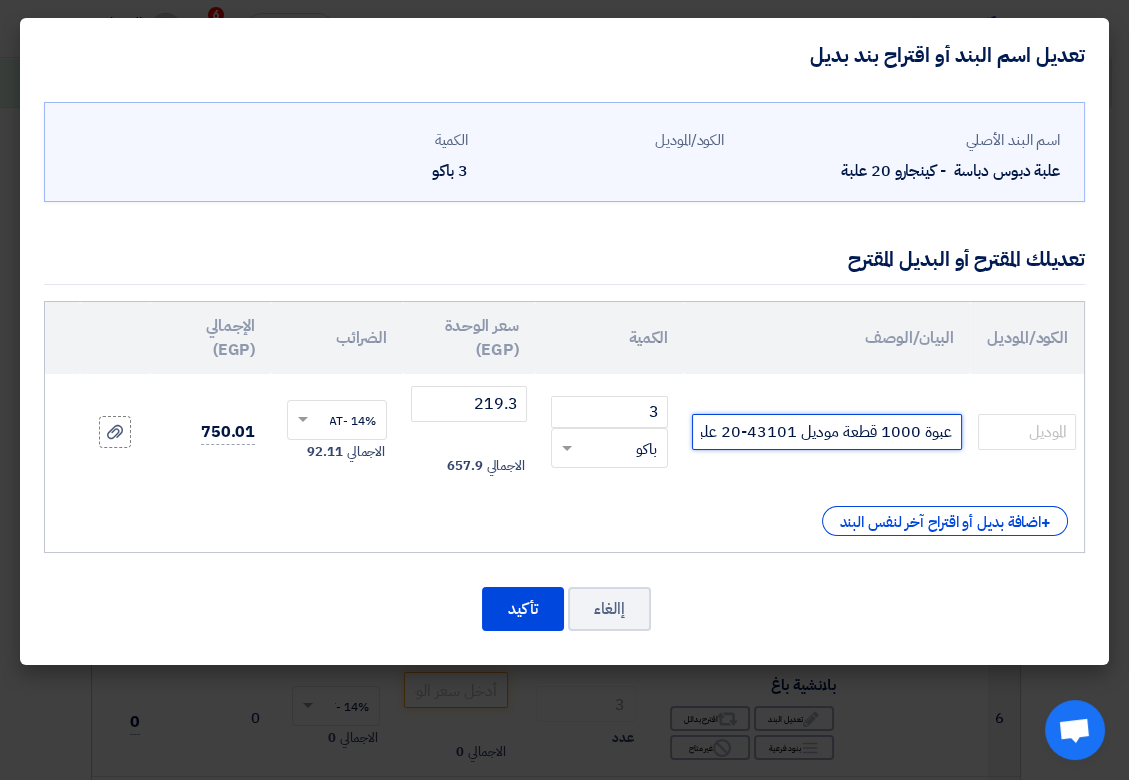 scroll, scrollTop: 0, scrollLeft: -162, axis: horizontal 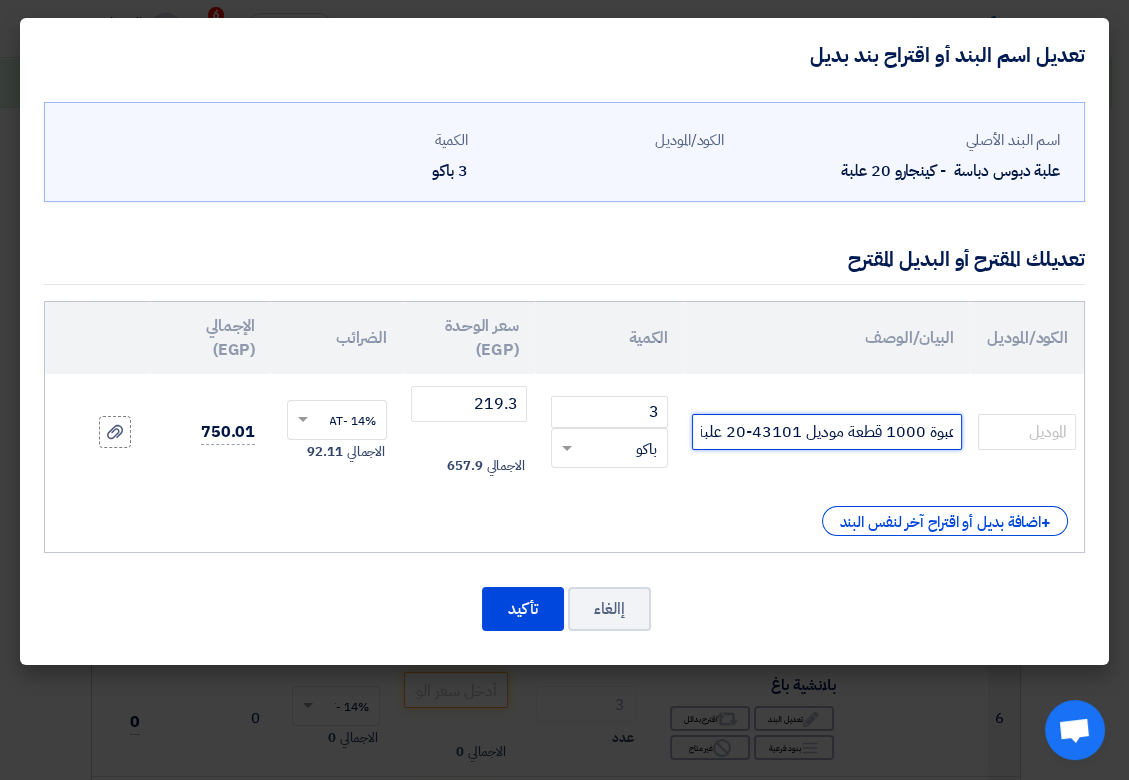 drag, startPoint x: 800, startPoint y: 429, endPoint x: 760, endPoint y: 432, distance: 40.112343 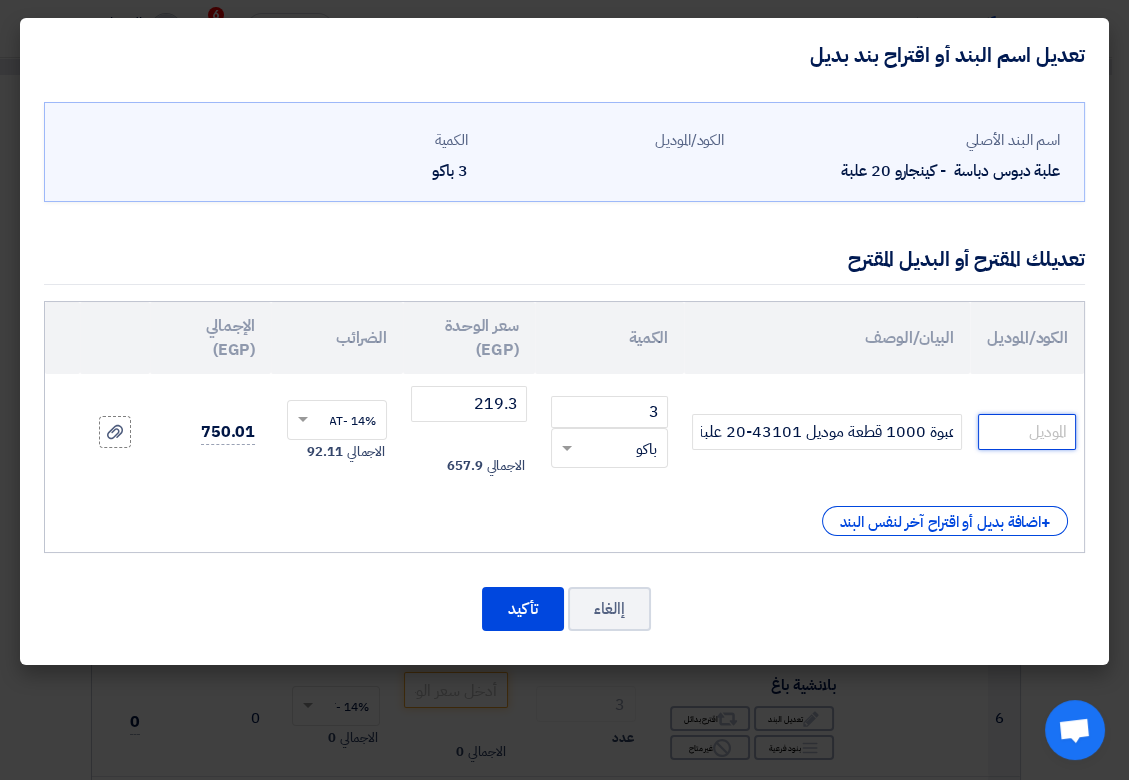 click 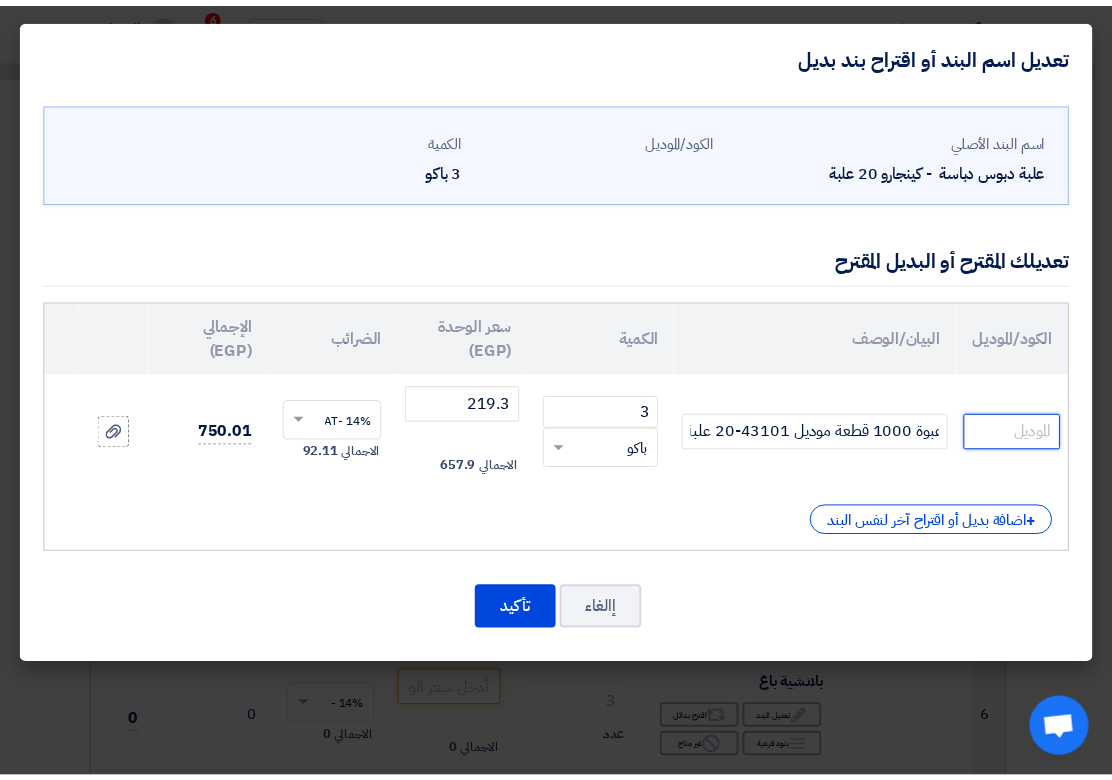 scroll, scrollTop: 0, scrollLeft: 0, axis: both 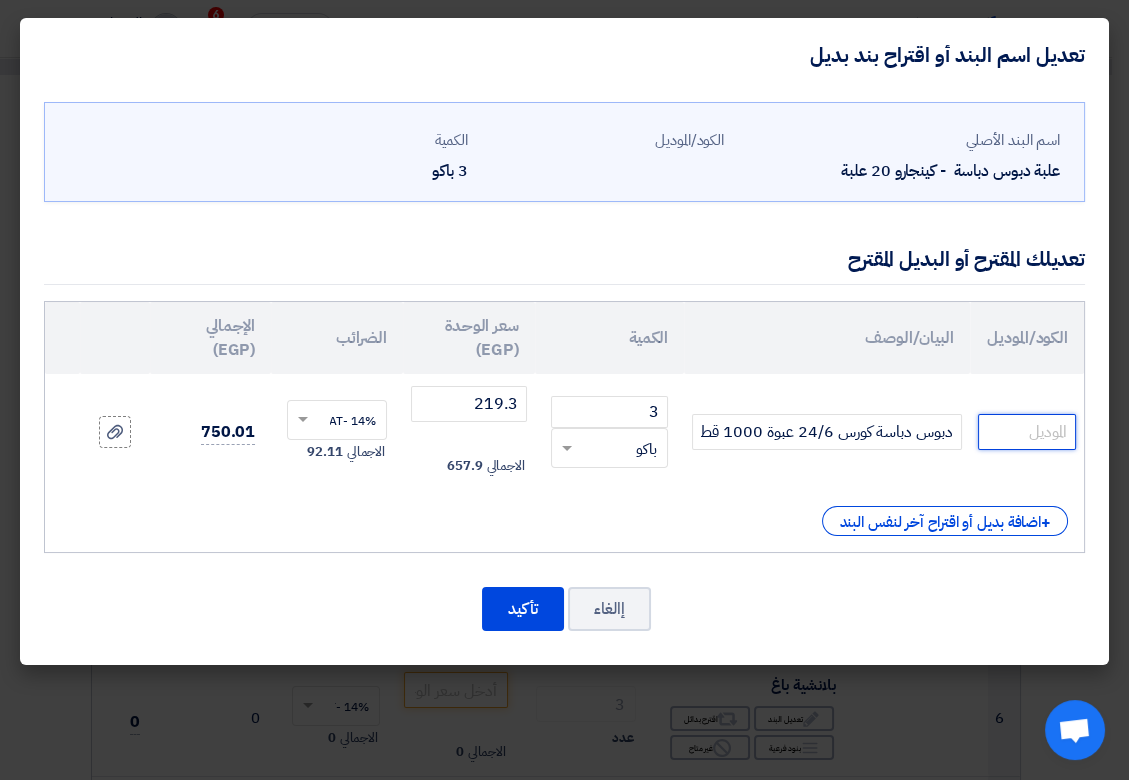 paste on "43101" 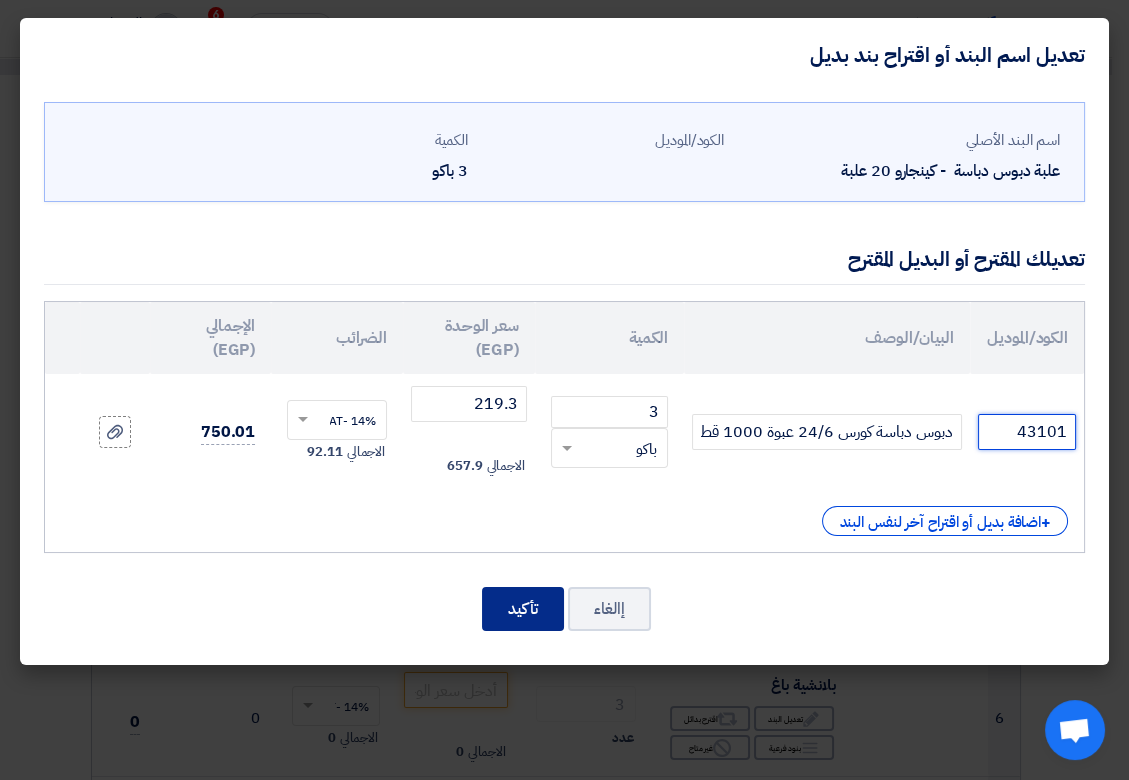 type on "43101" 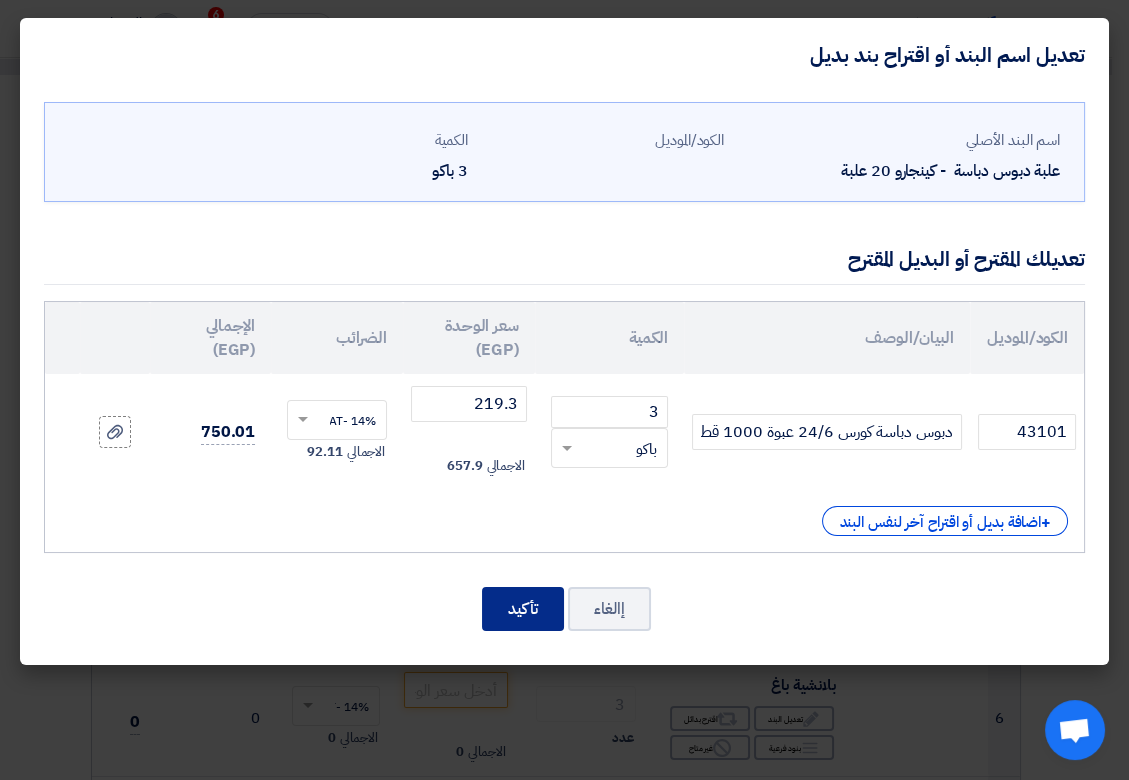 click on "تأكيد" 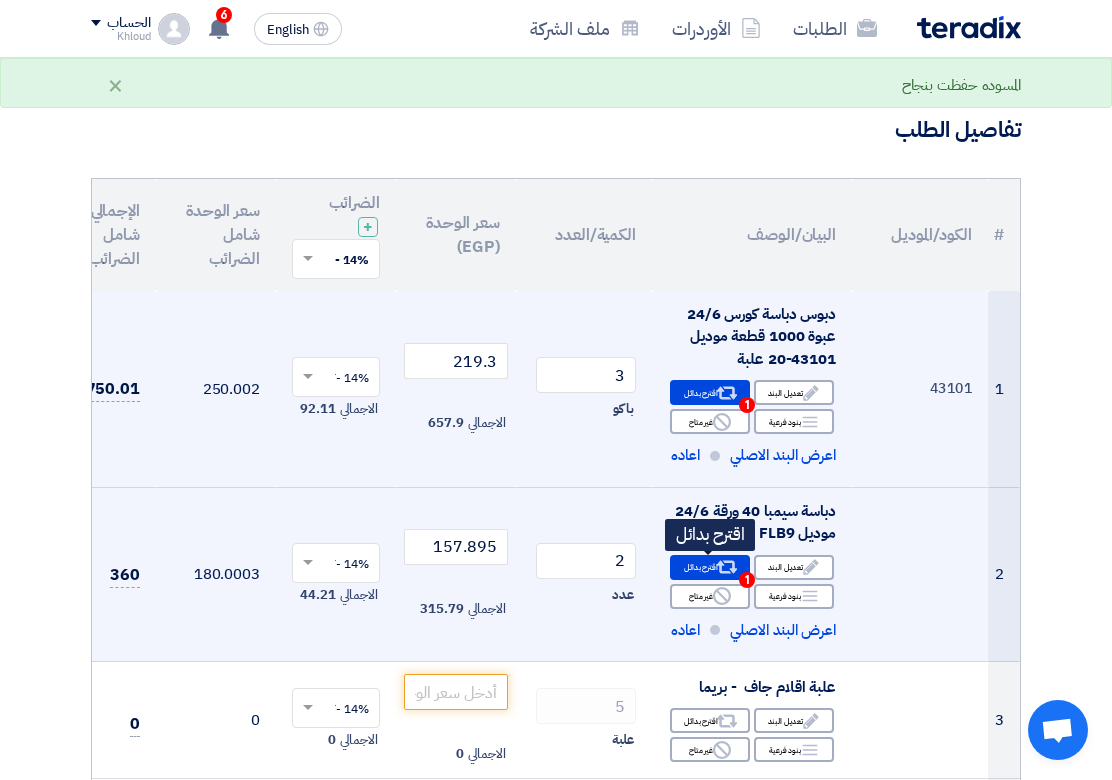 click on "Alternative" 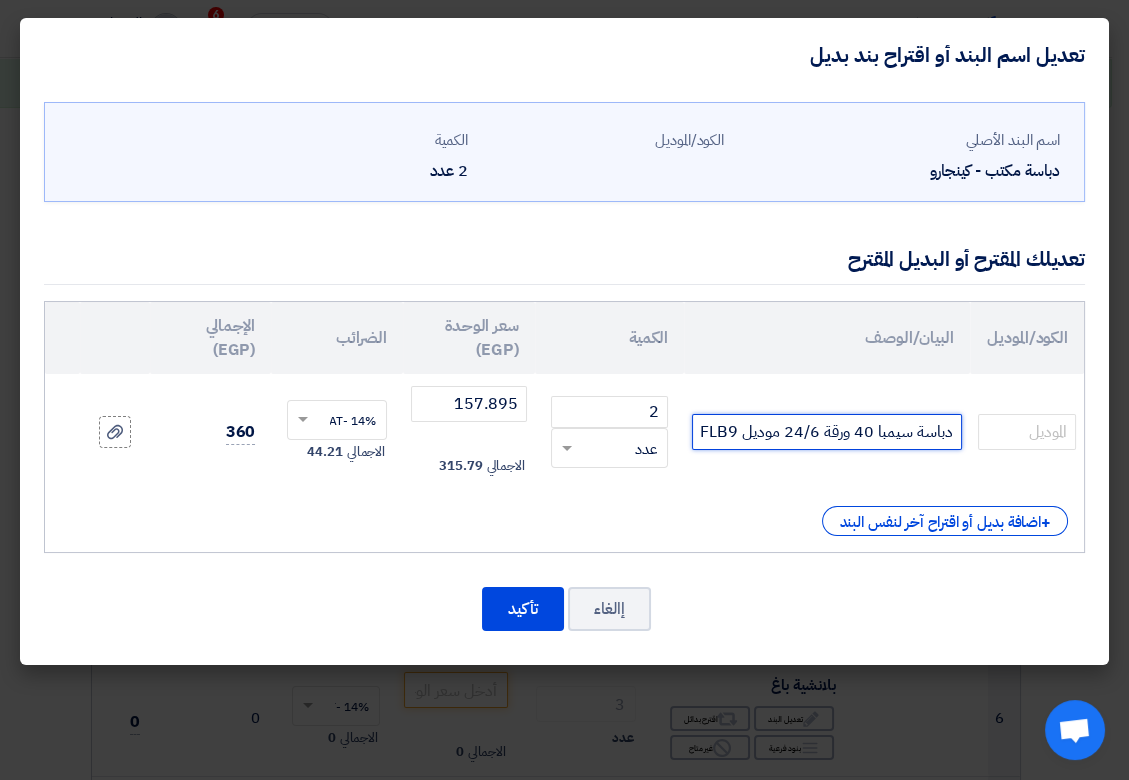 drag, startPoint x: 736, startPoint y: 433, endPoint x: 702, endPoint y: 433, distance: 34 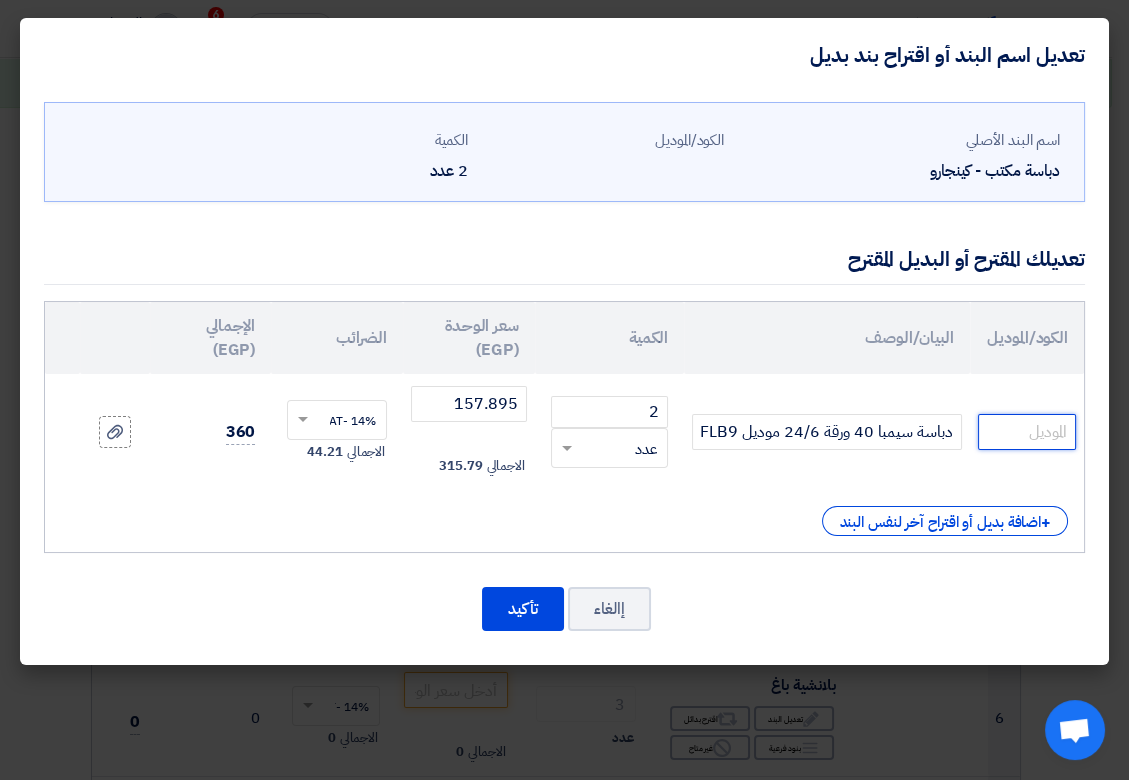 click 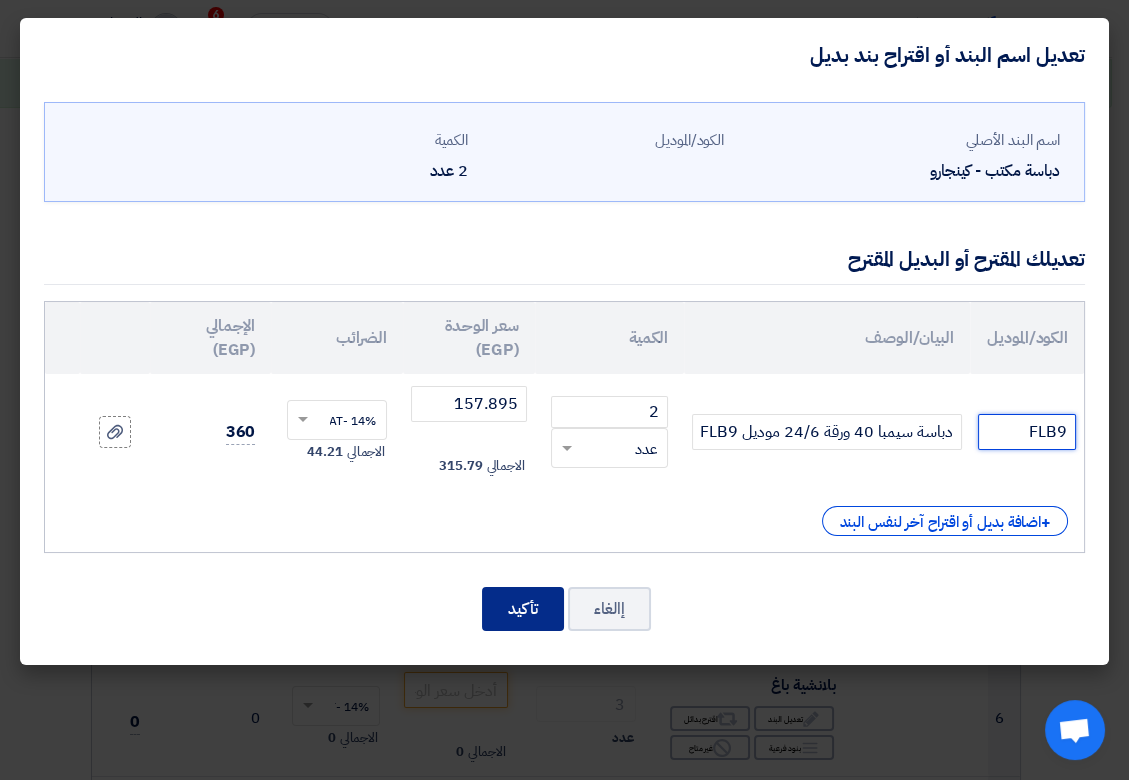 type on "FLB9" 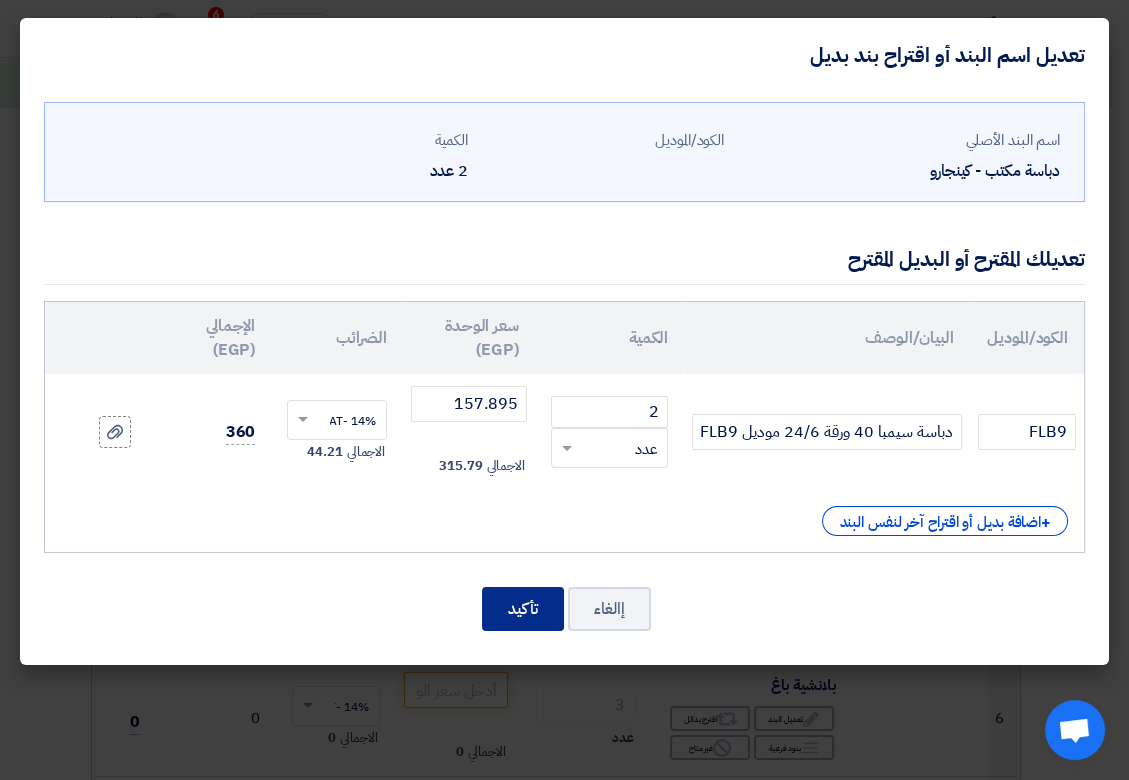 click on "تأكيد" 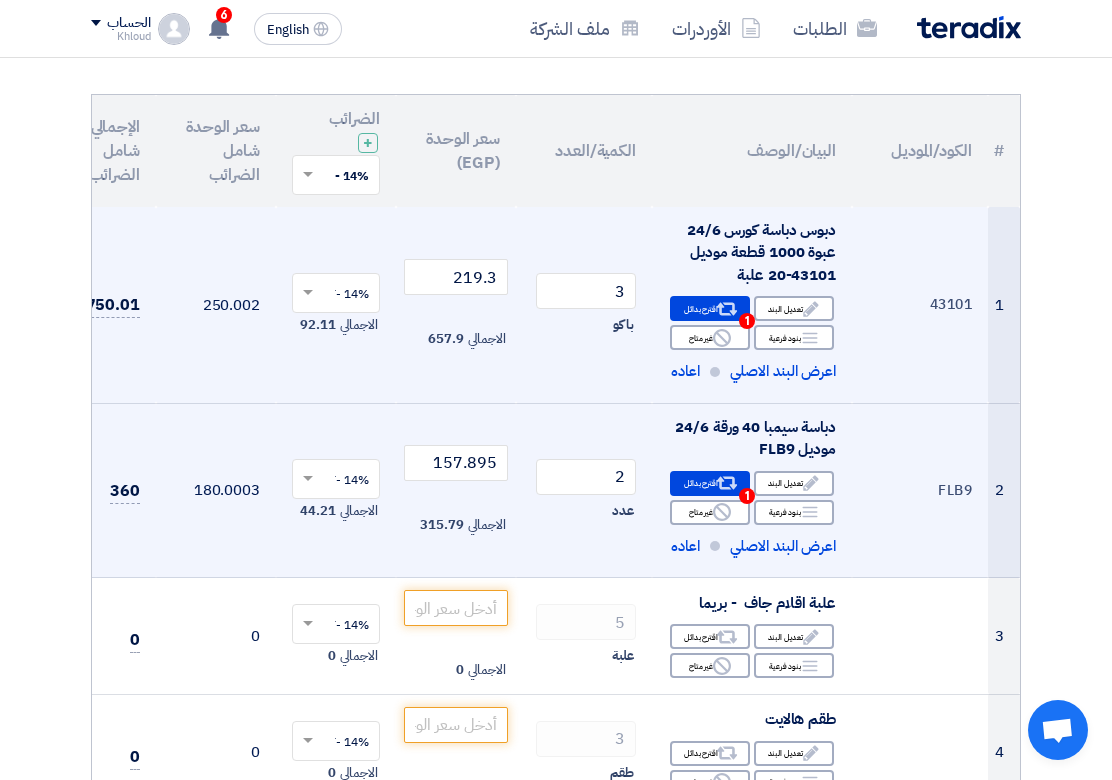 scroll, scrollTop: 333, scrollLeft: 0, axis: vertical 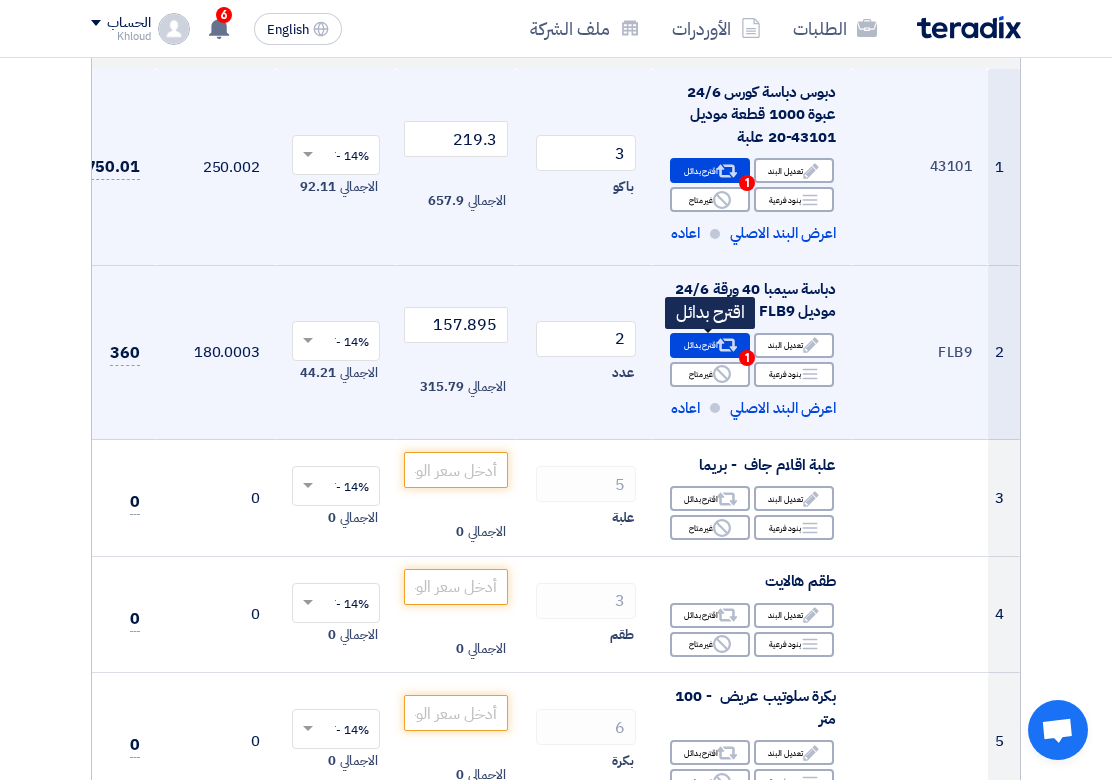 click on "Alternative
اقترح بدائل
1" 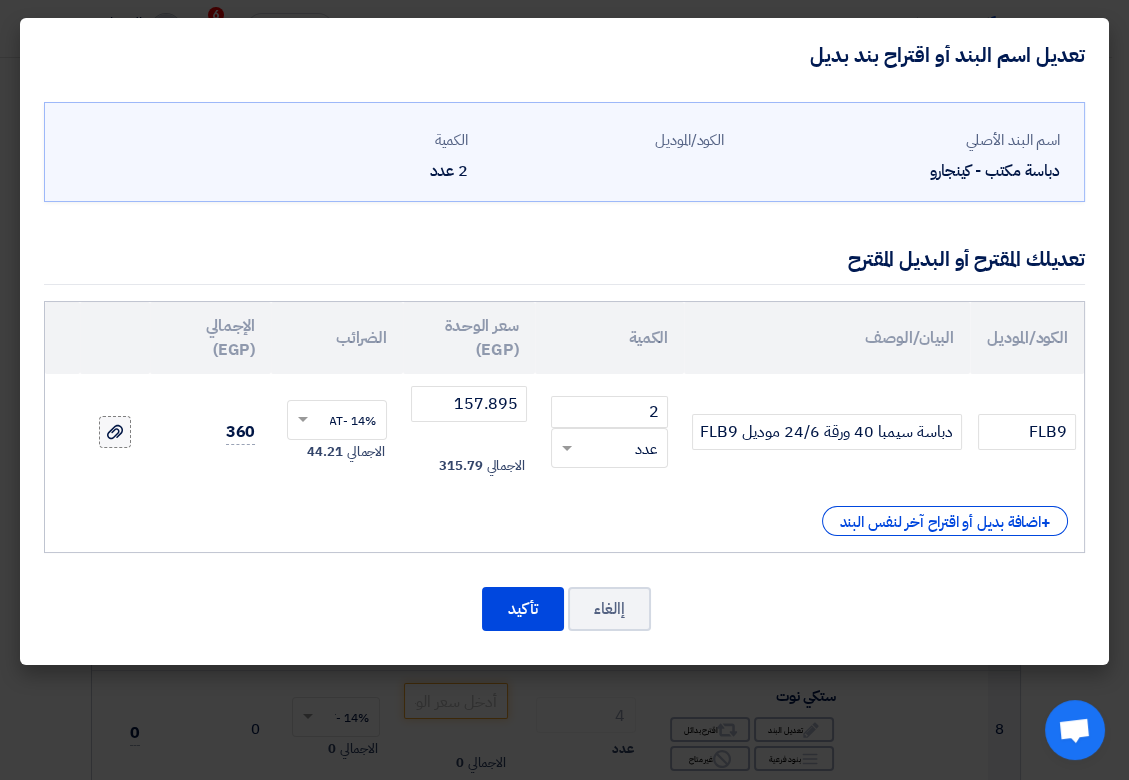 click 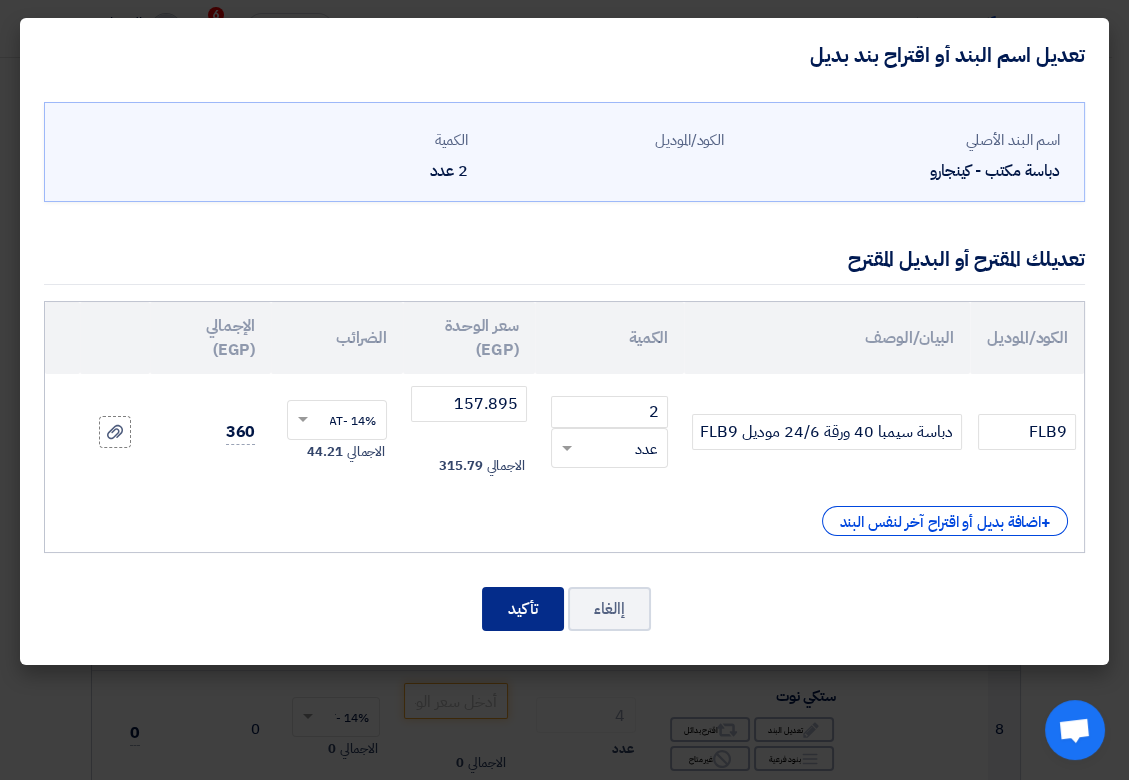 click on "تأكيد" 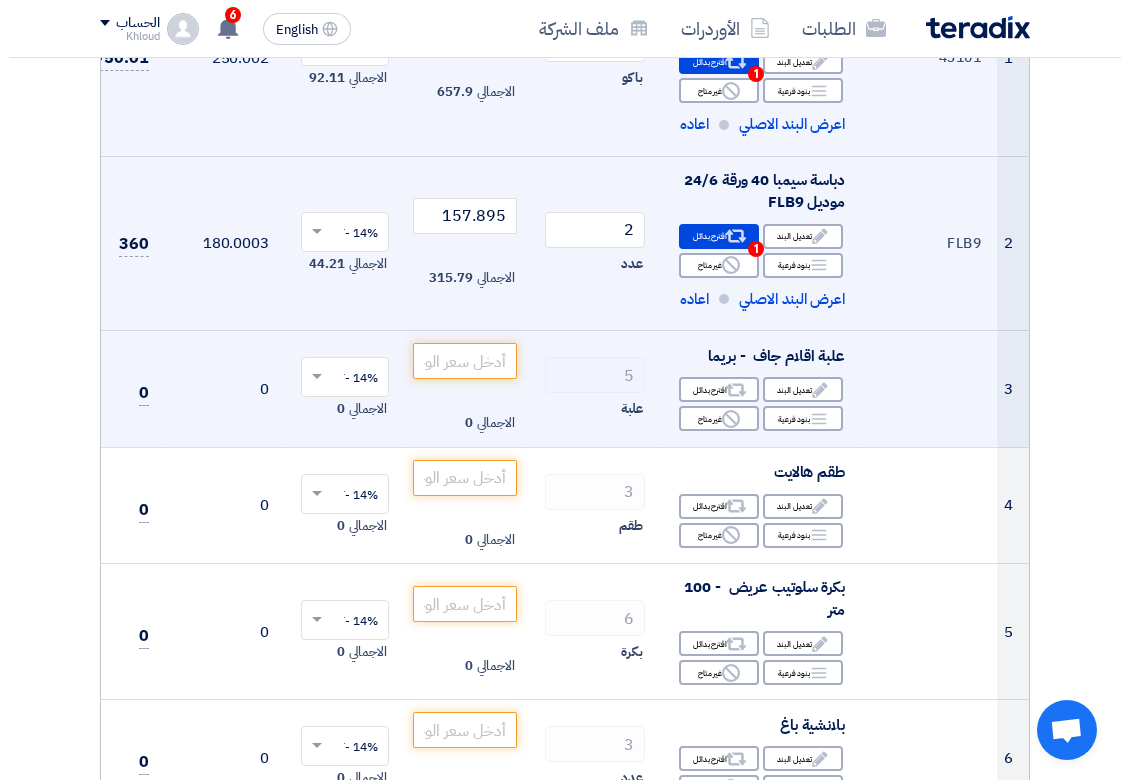 scroll, scrollTop: 444, scrollLeft: 0, axis: vertical 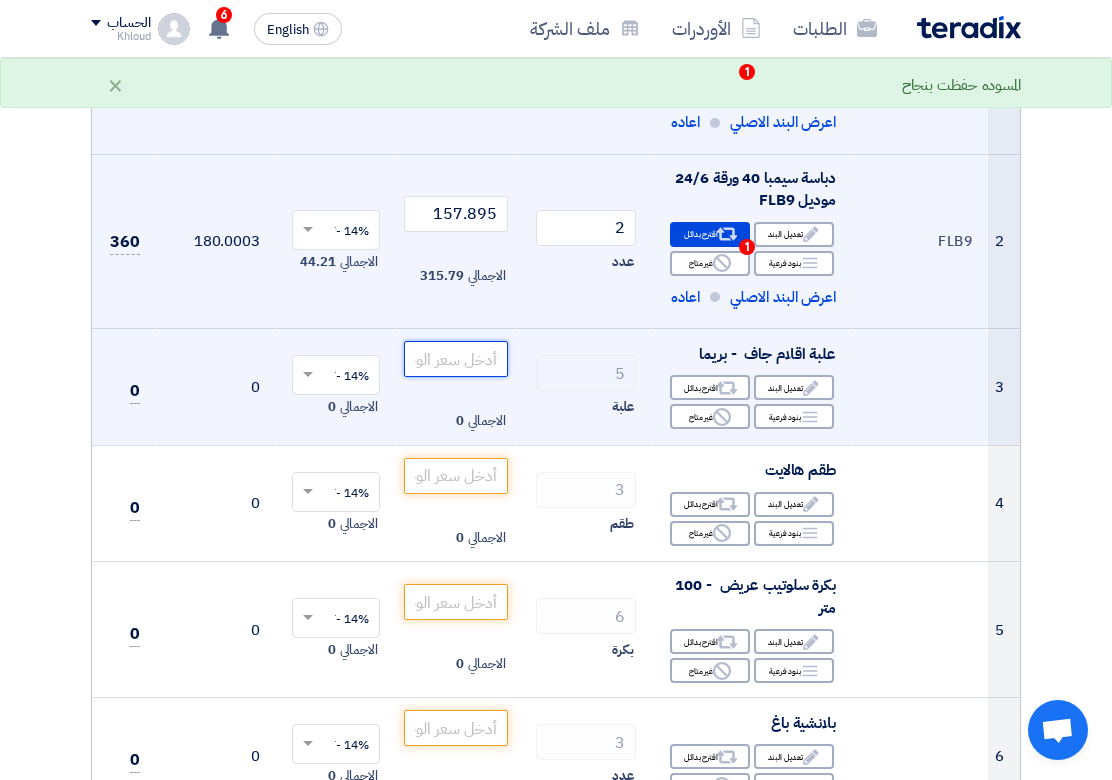 click 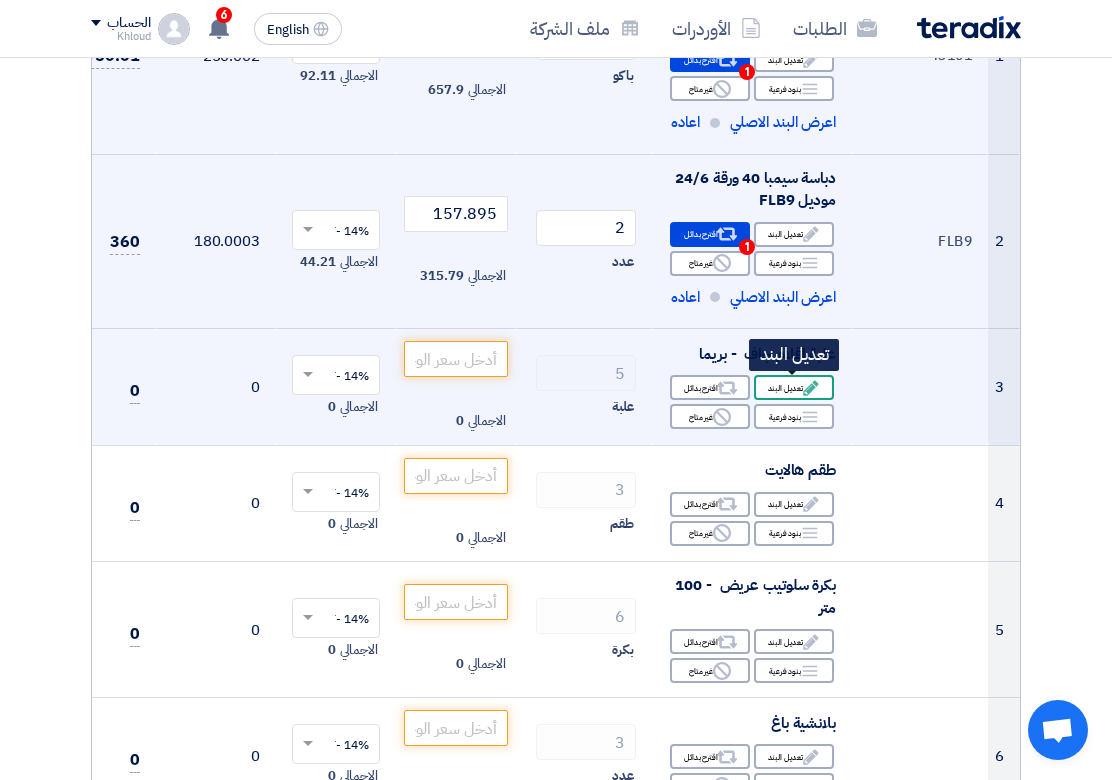 click on "Edit
تعديل البند" 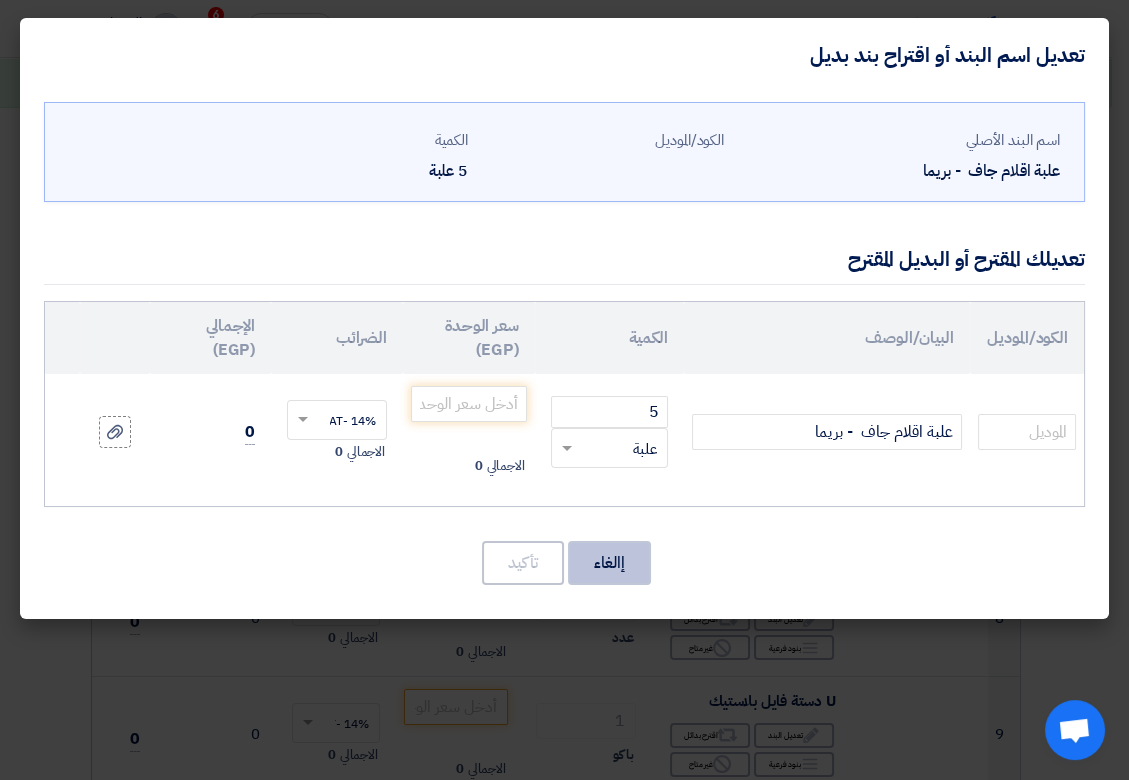 click on "إالغاء" 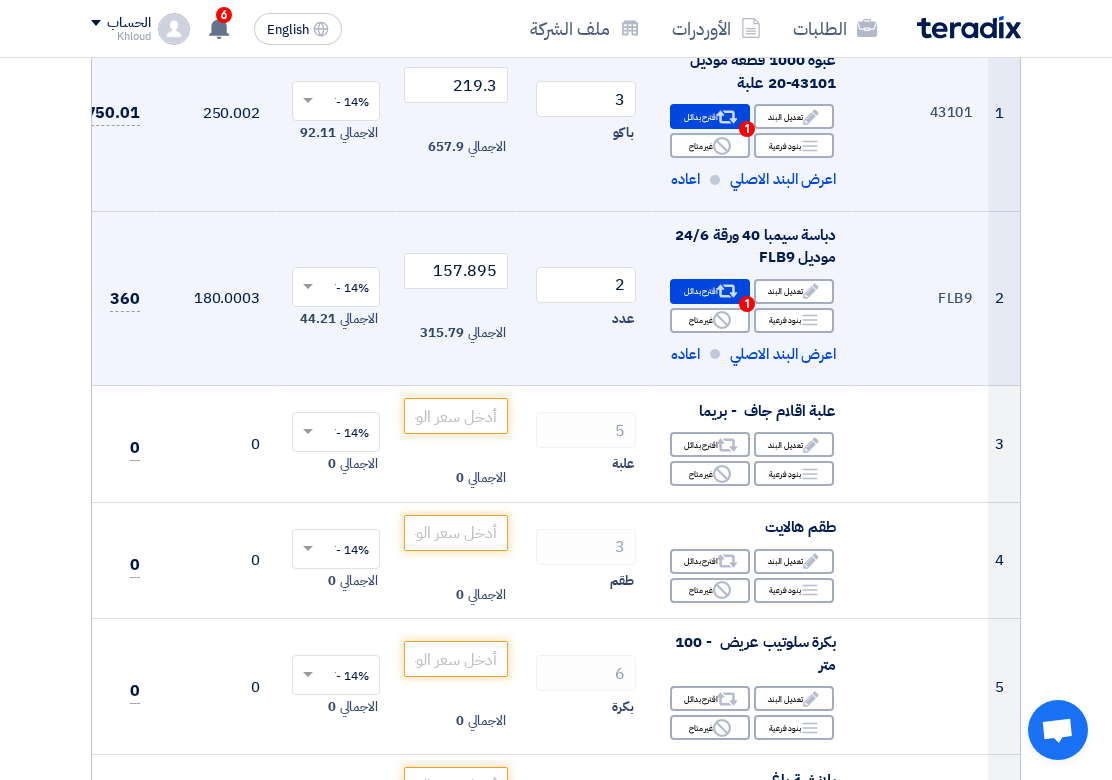 scroll, scrollTop: 370, scrollLeft: 0, axis: vertical 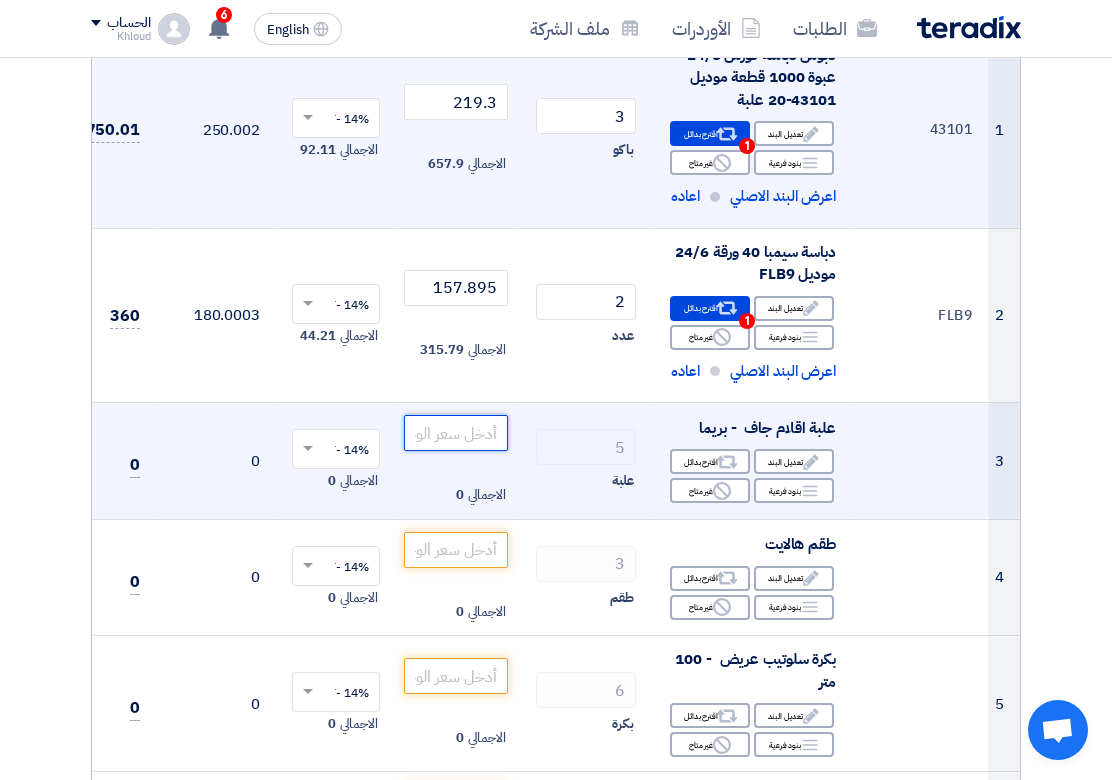 click 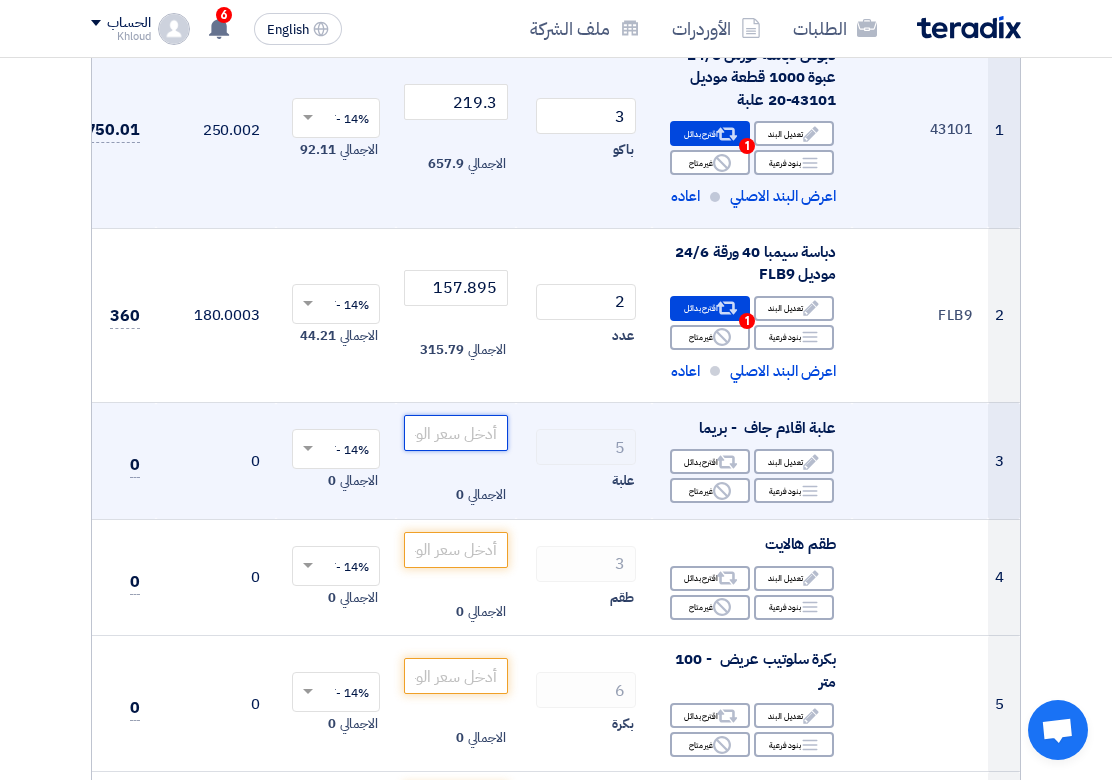 paste on "52.632" 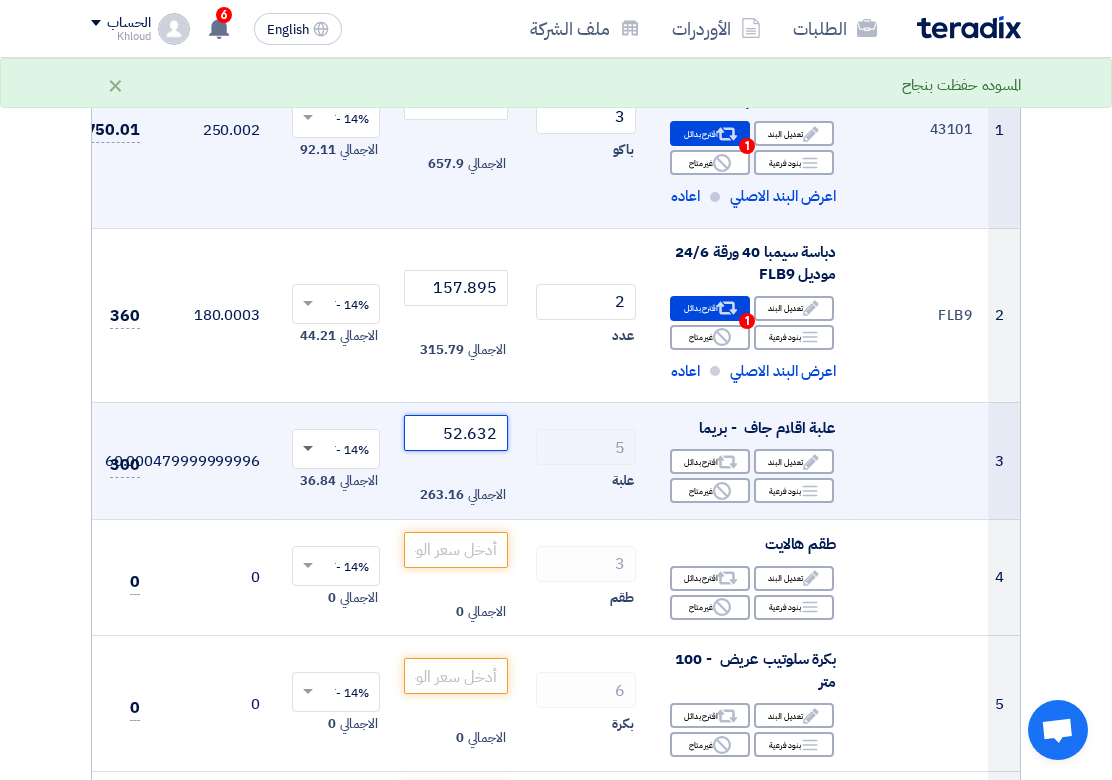 click 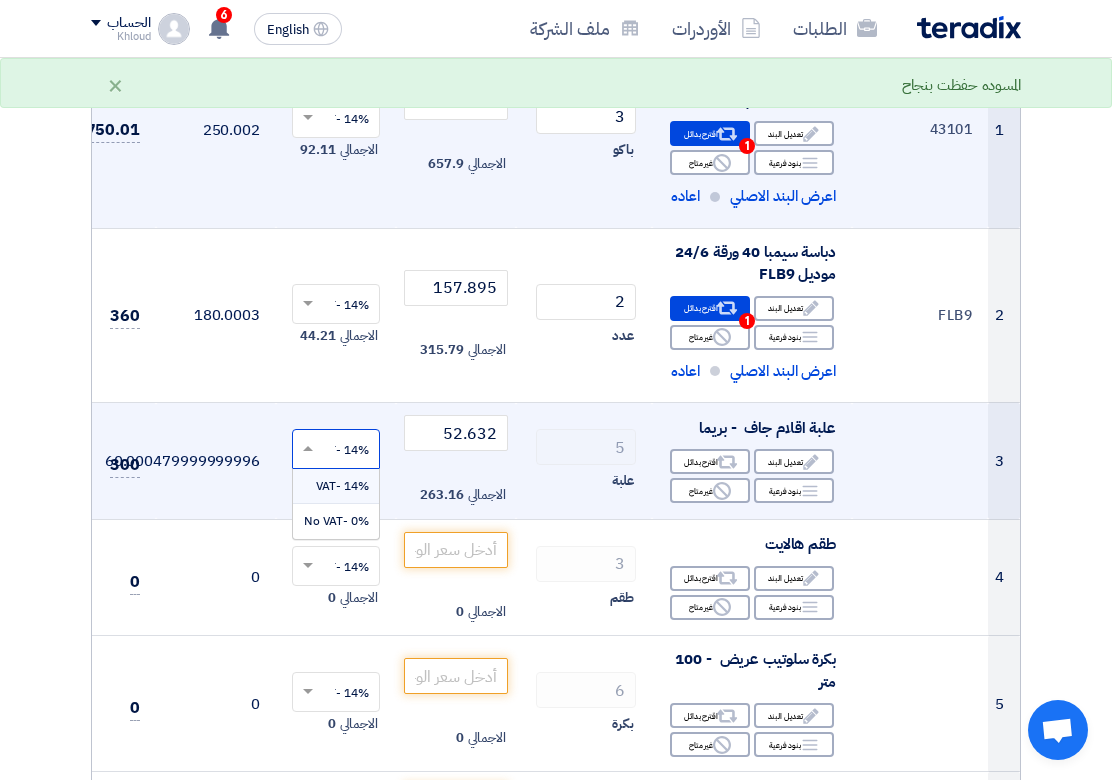 click on "14% -VAT" at bounding box center [342, 486] 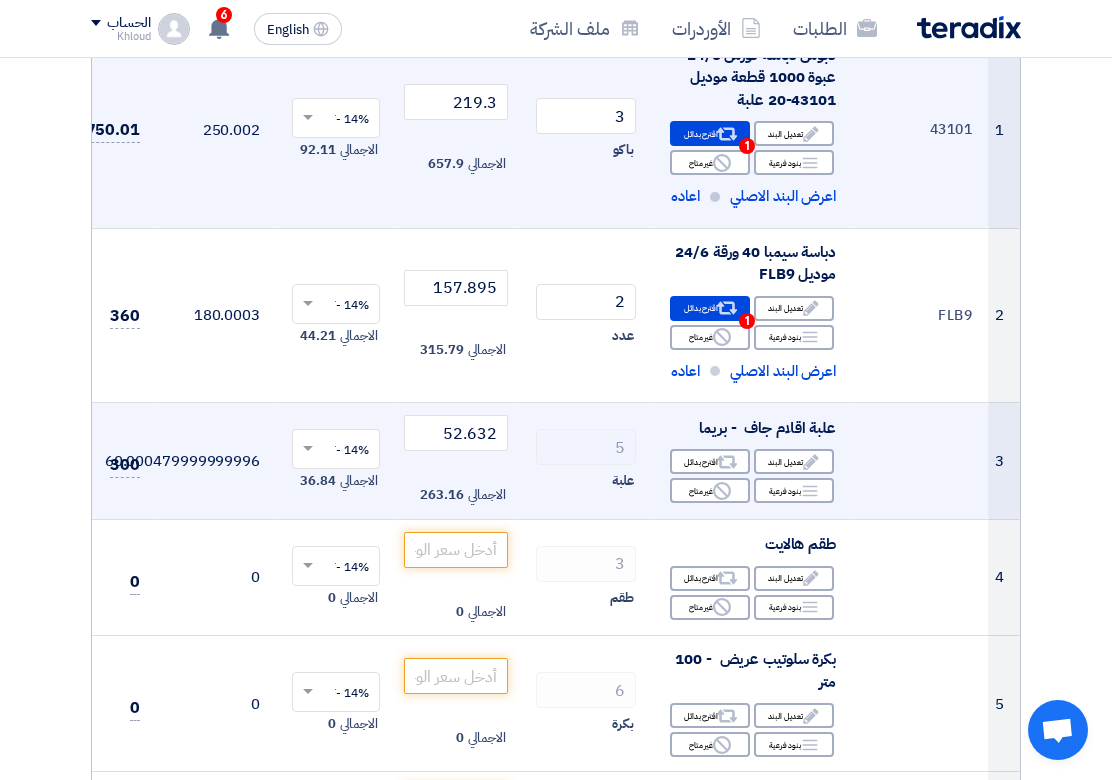 click on "60.000479999999996" 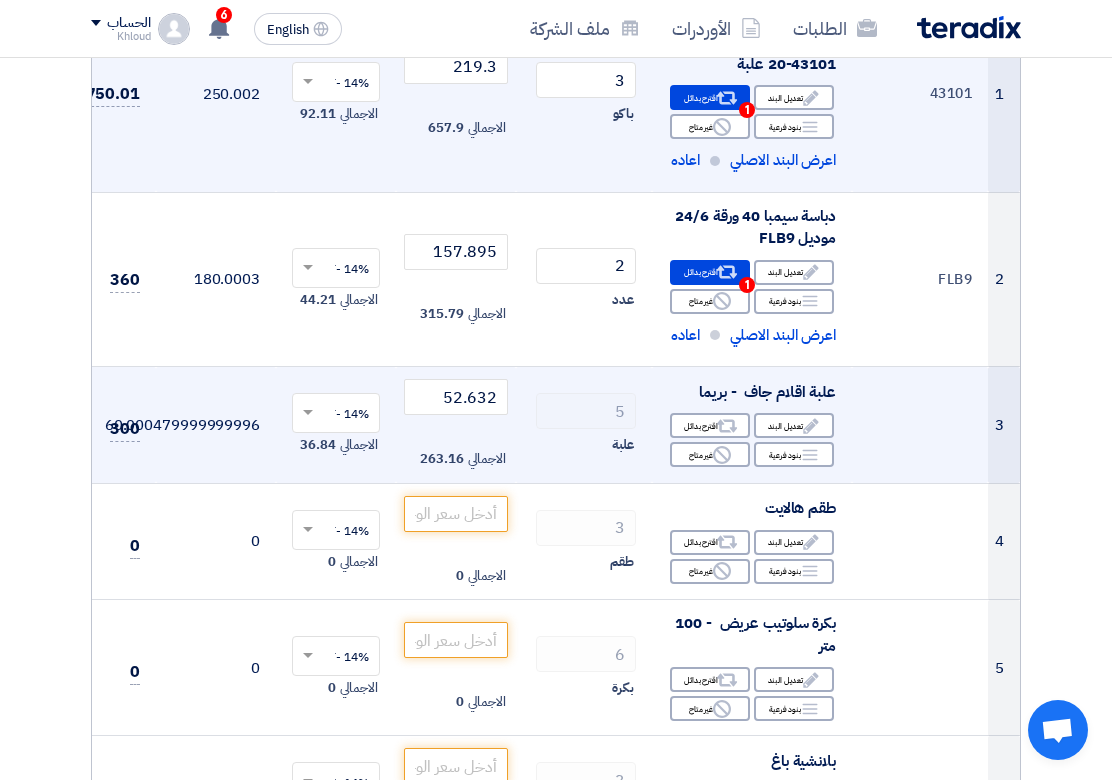 scroll, scrollTop: 370, scrollLeft: 0, axis: vertical 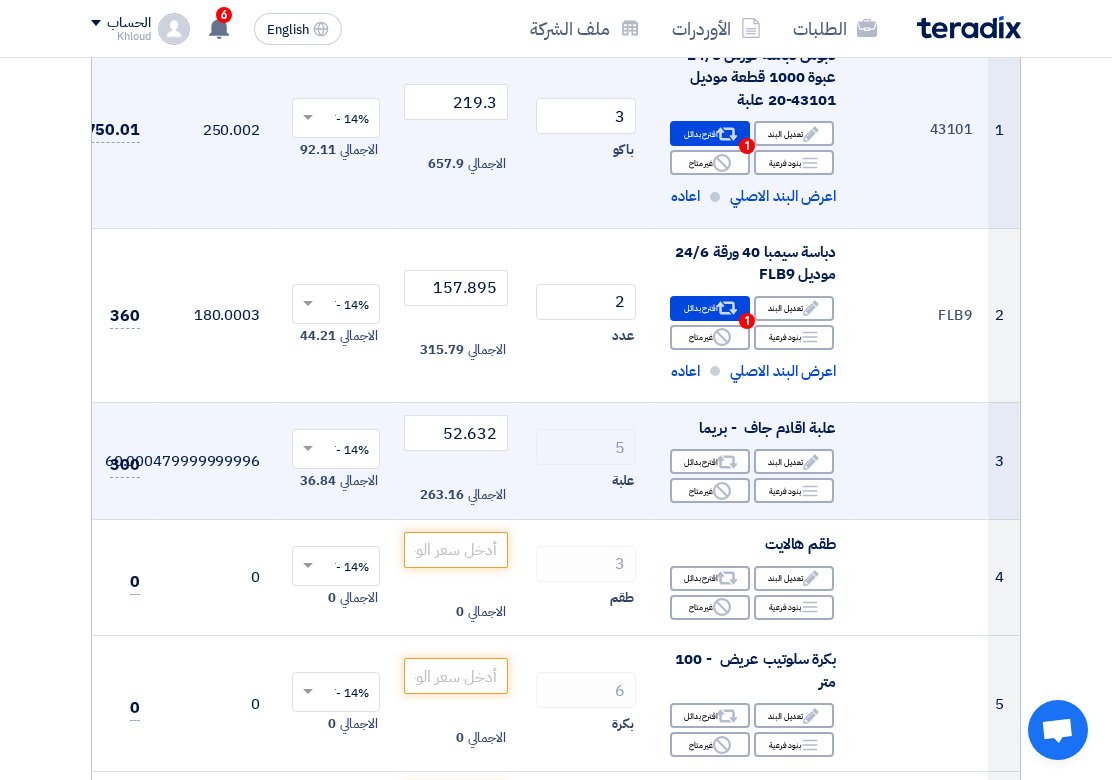 click on "60.000479999999996" 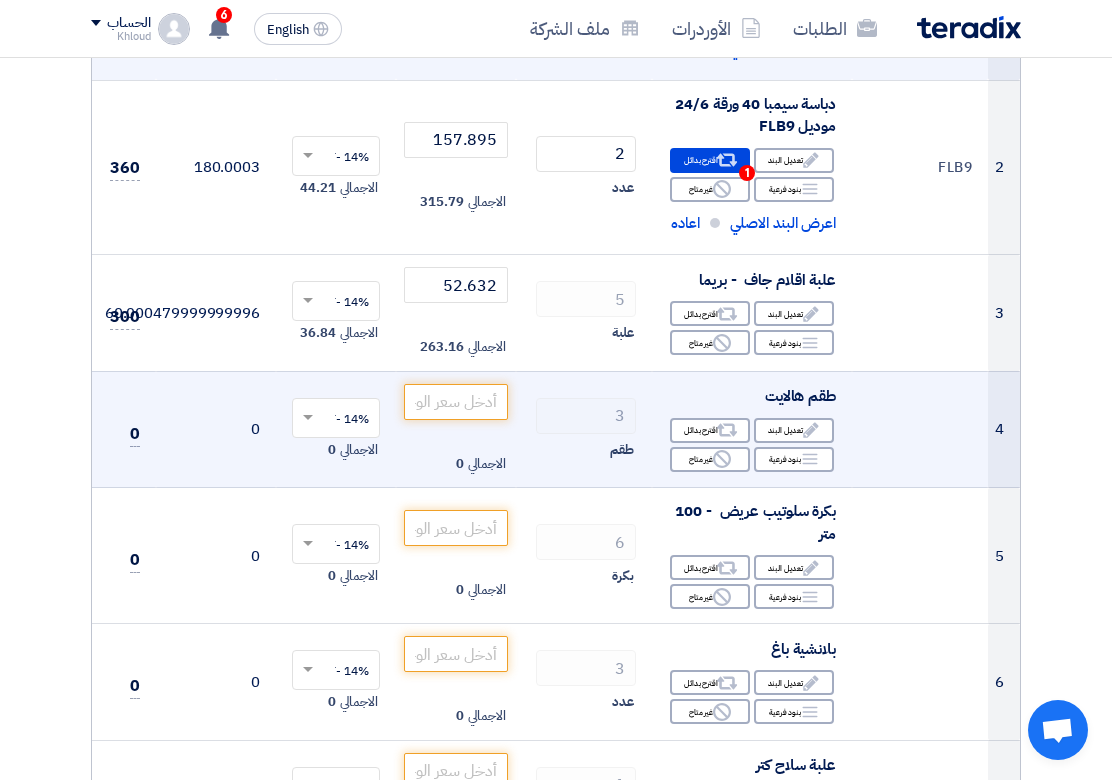 scroll, scrollTop: 592, scrollLeft: 0, axis: vertical 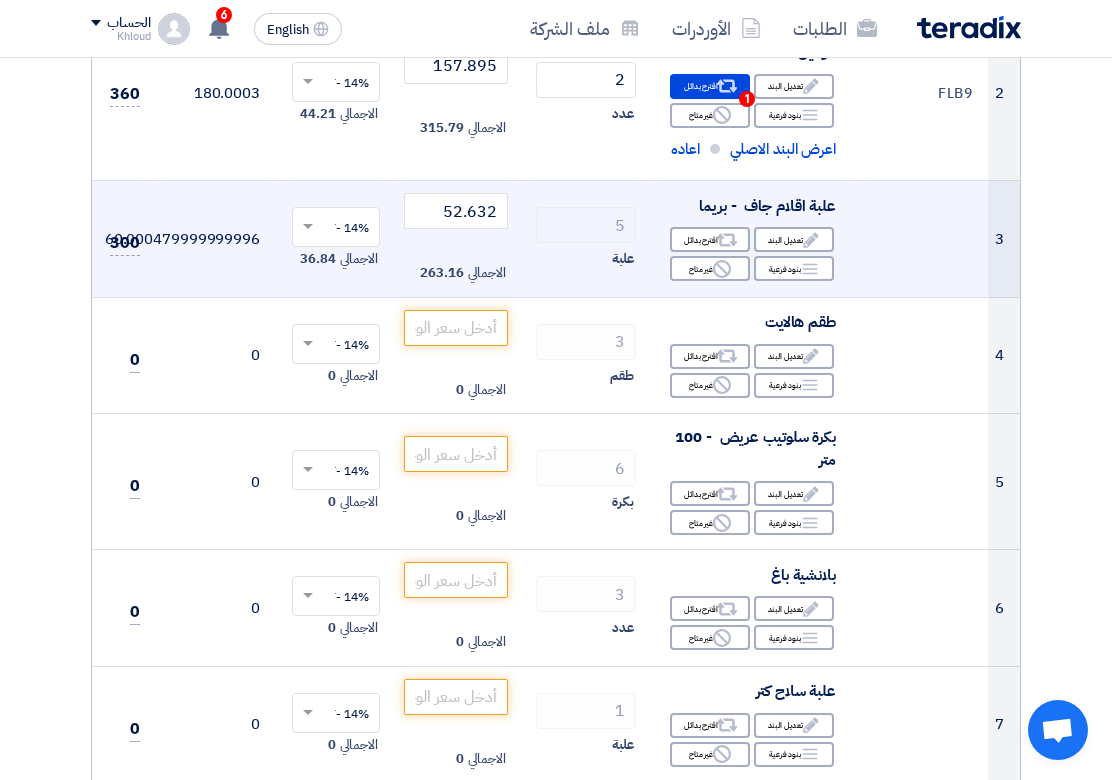 click on "60.000479999999996" 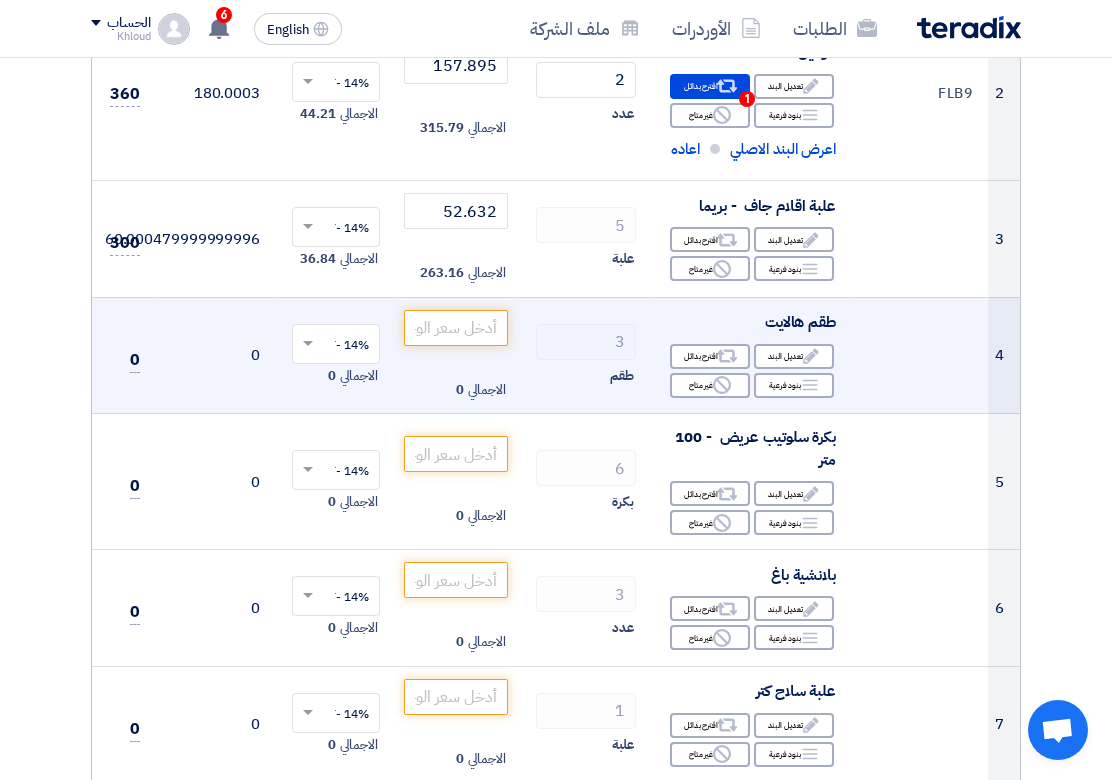 drag, startPoint x: 221, startPoint y: 232, endPoint x: 232, endPoint y: 328, distance: 96.62815 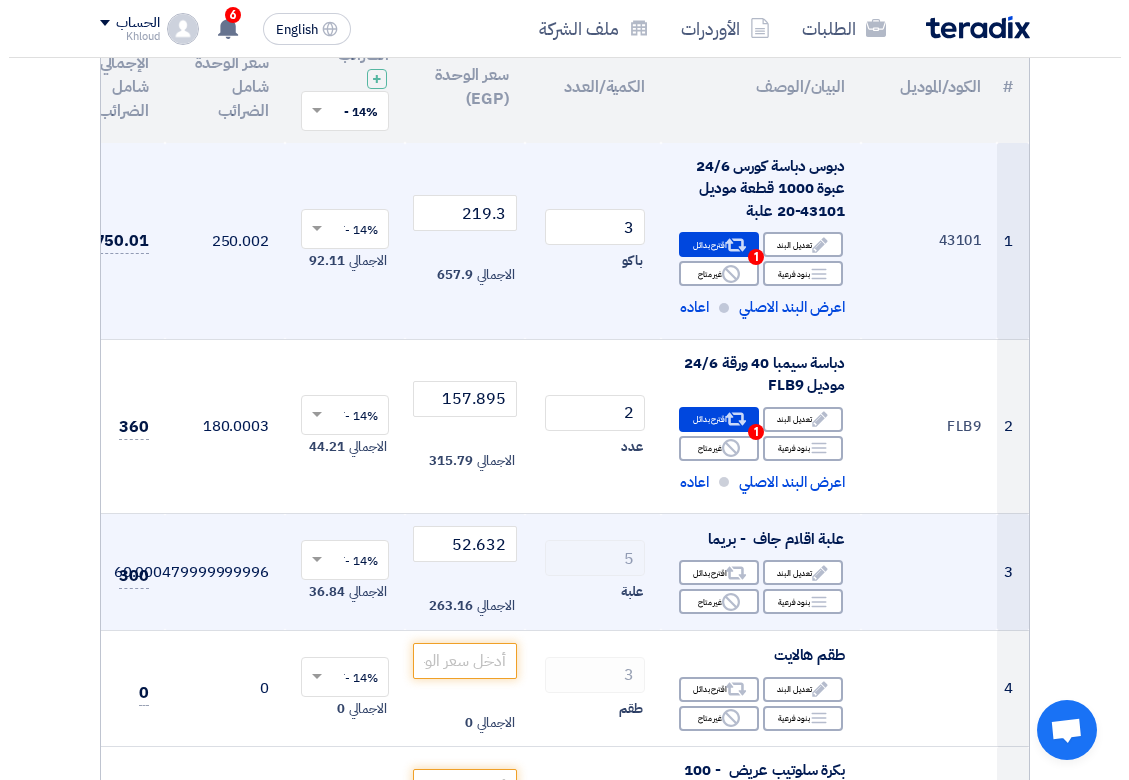 scroll, scrollTop: 481, scrollLeft: 0, axis: vertical 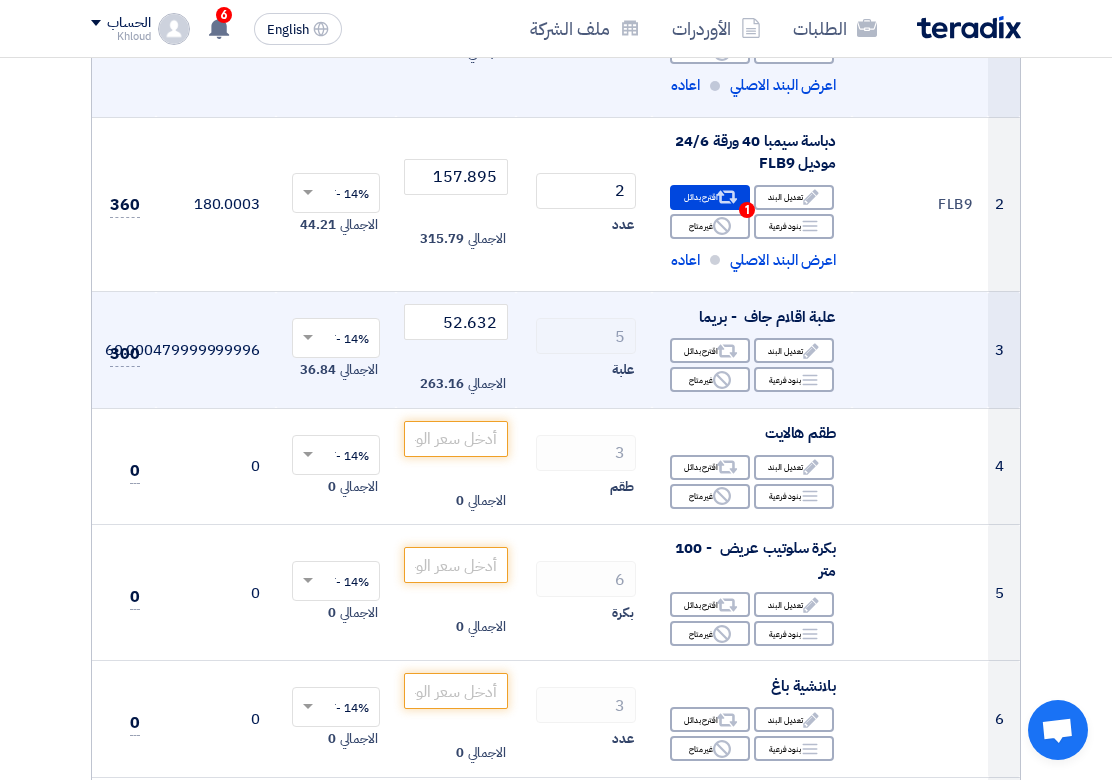click on "60.000479999999996" 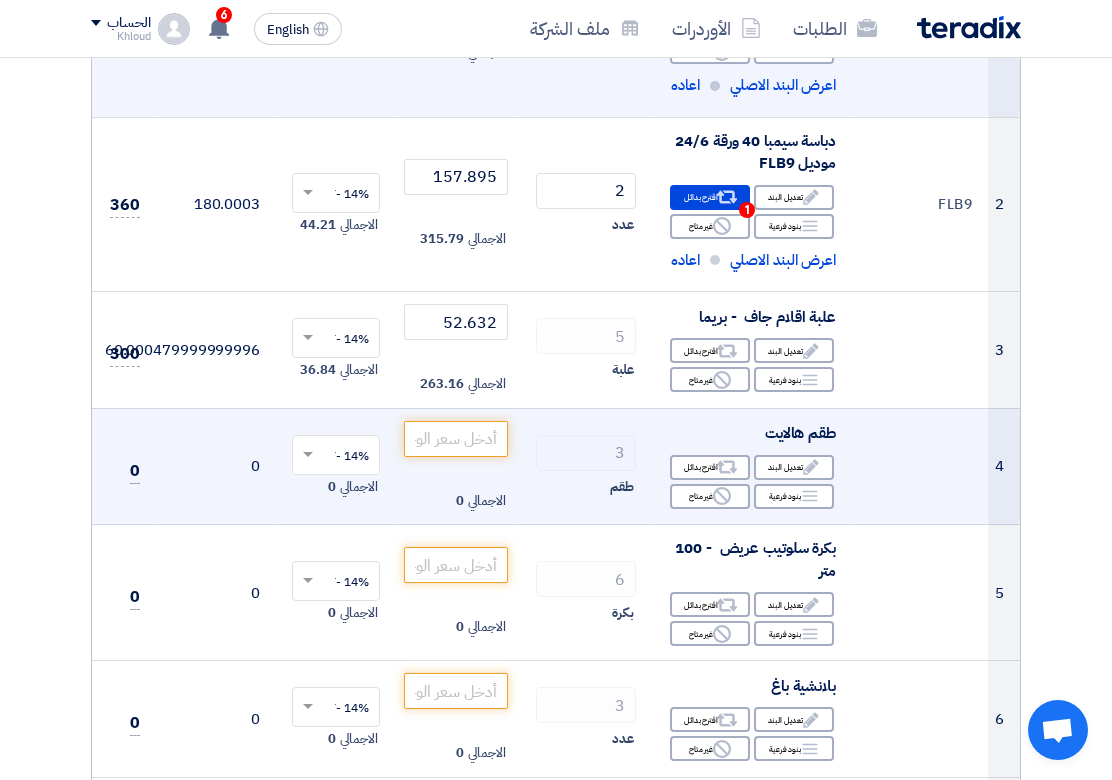 click on "0" 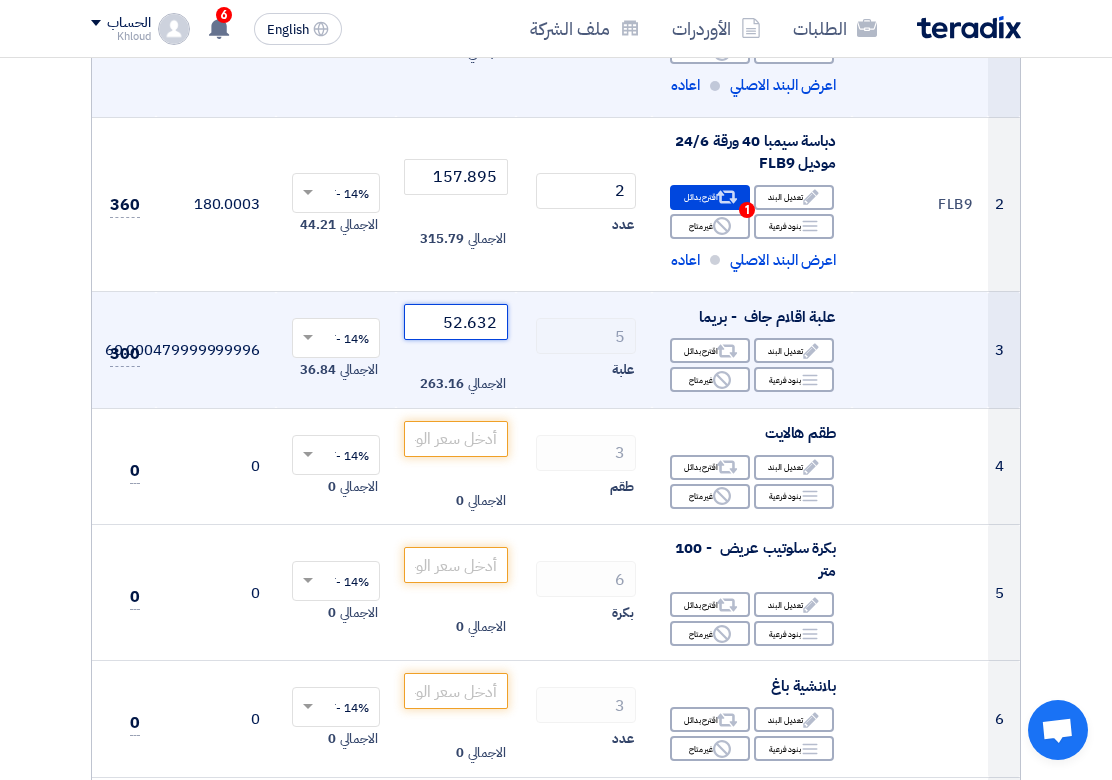 click on "52.632" 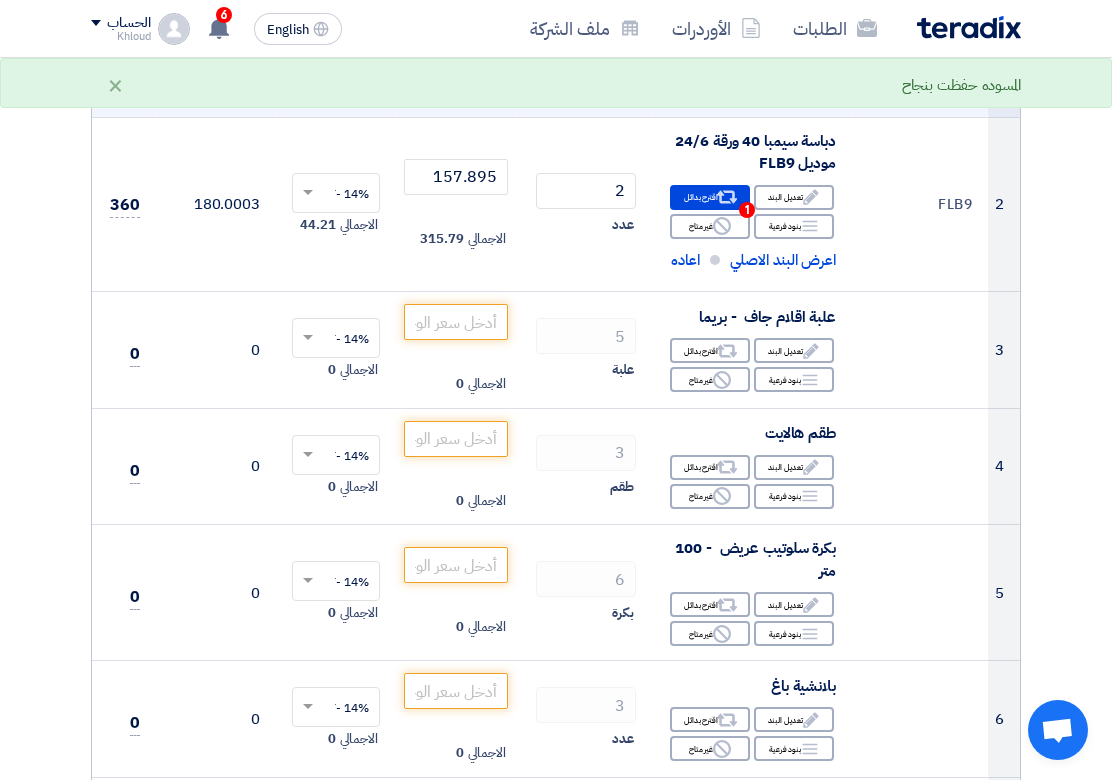 click on "الطلبات
الأوردرات
ملف الشركة
English
EN
6
تم نشر طلب عروض أسعار جديد - شاهد التفاصيل
5 hours ago" at bounding box center [556, 1287] 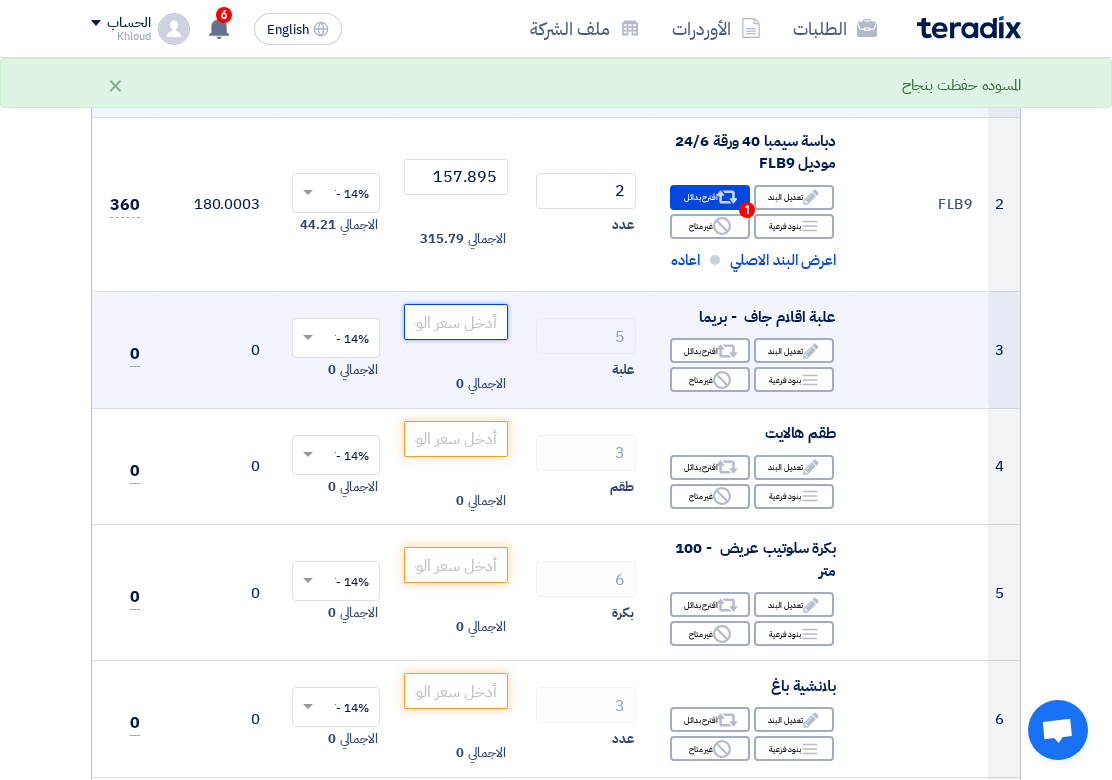 click 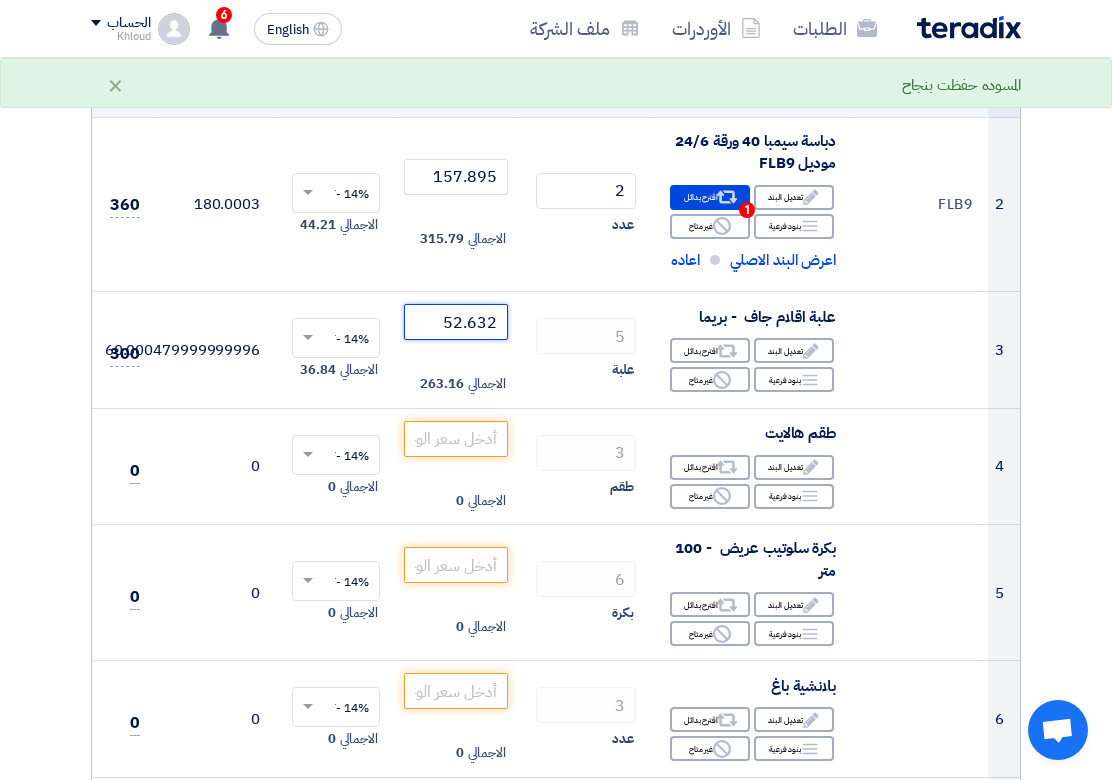 type on "52.632" 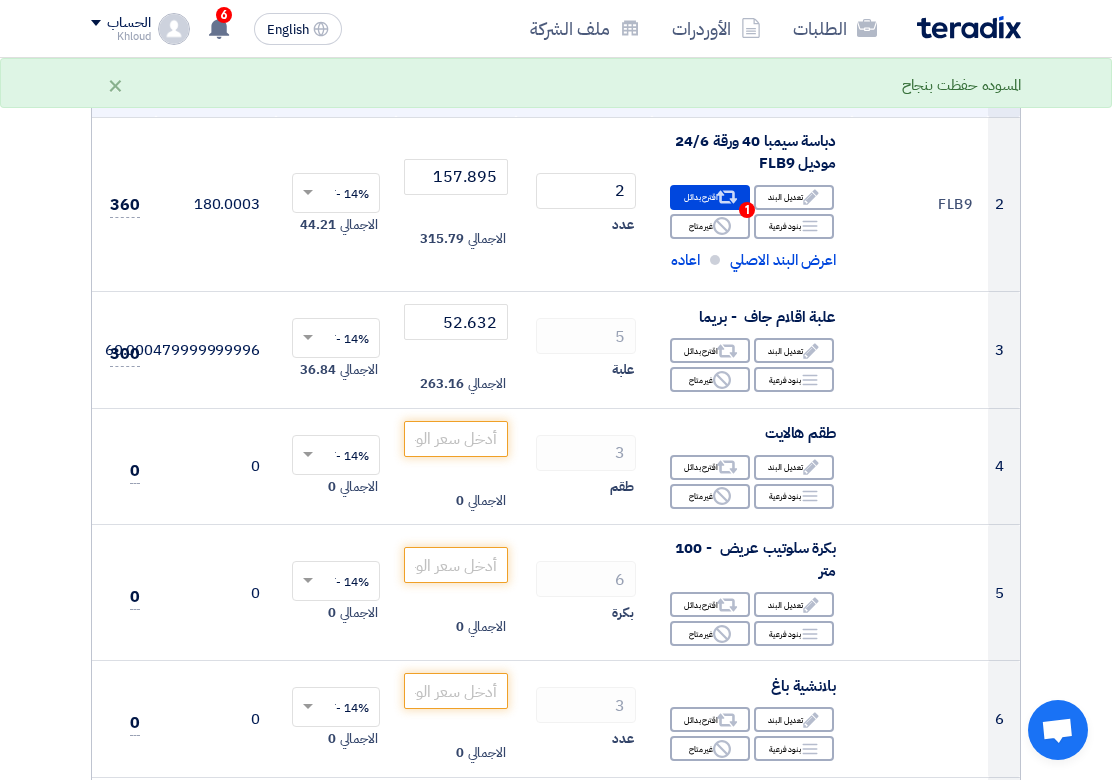click on "تفاصيل الطلب
#
الكود/الموديل
البيان/الوصف
الكمية/العدد
سعر الوحدة (EGP)
الضرائب
+
'Select taxes...
14% -VAT" 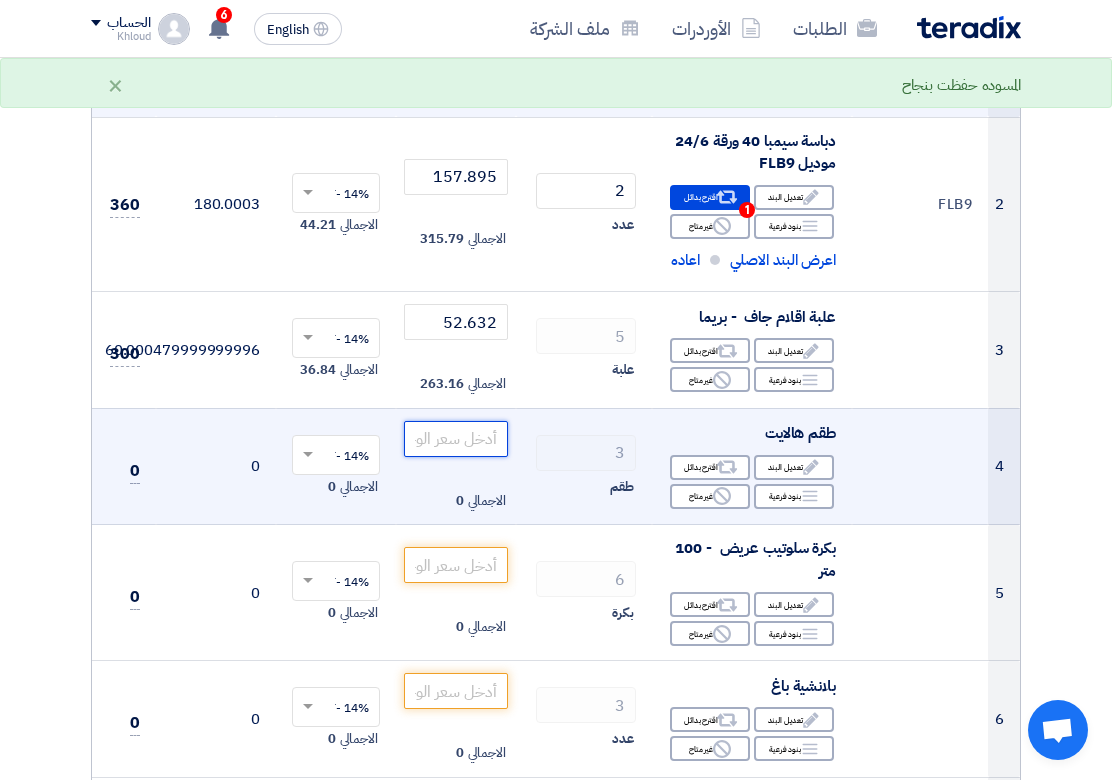click 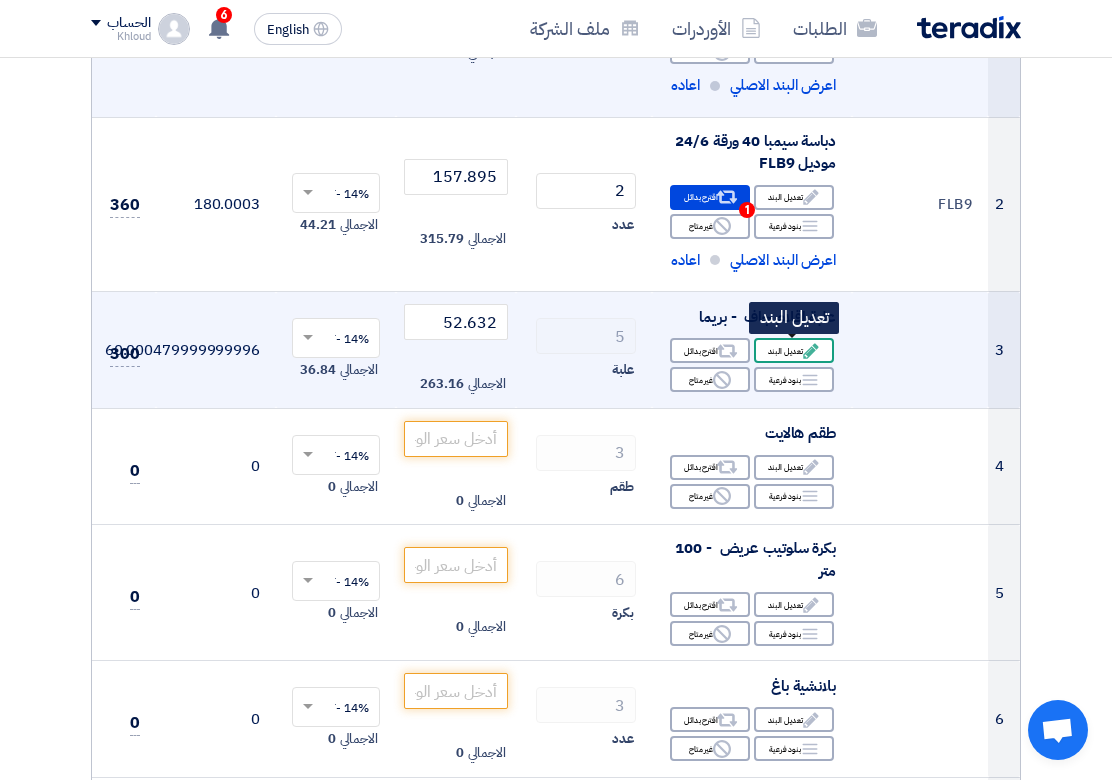 click on "Edit
تعديل البند" 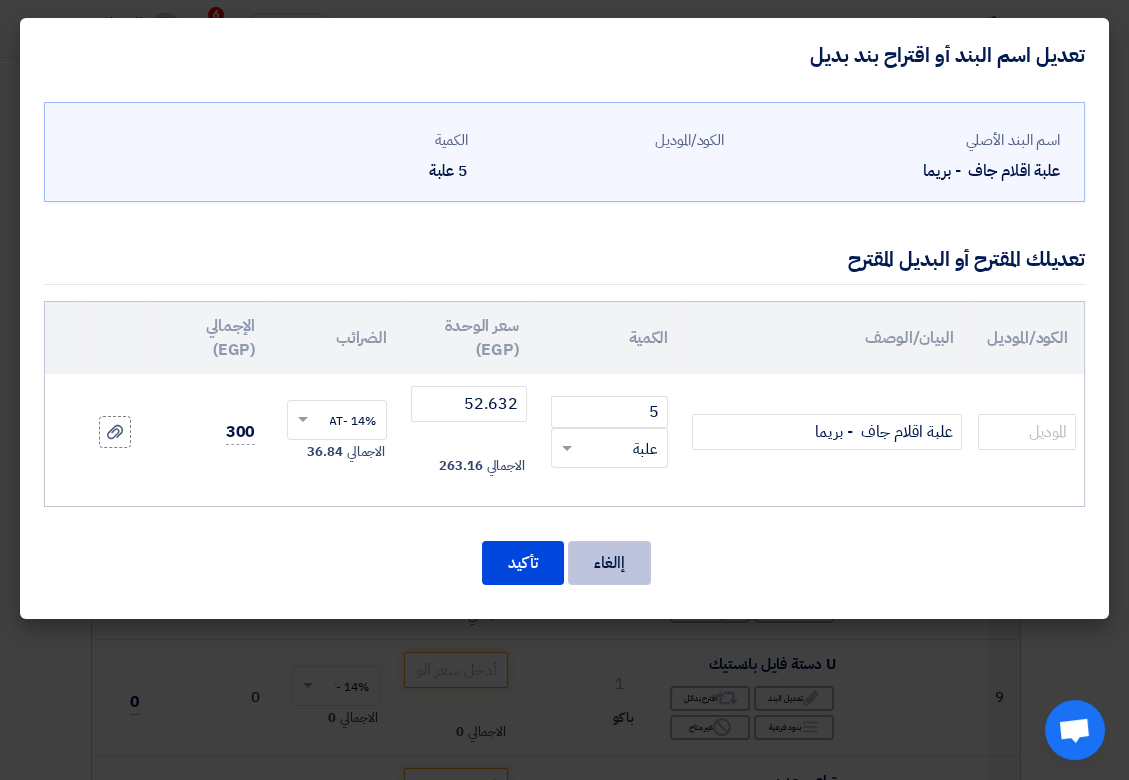 click on "إالغاء" 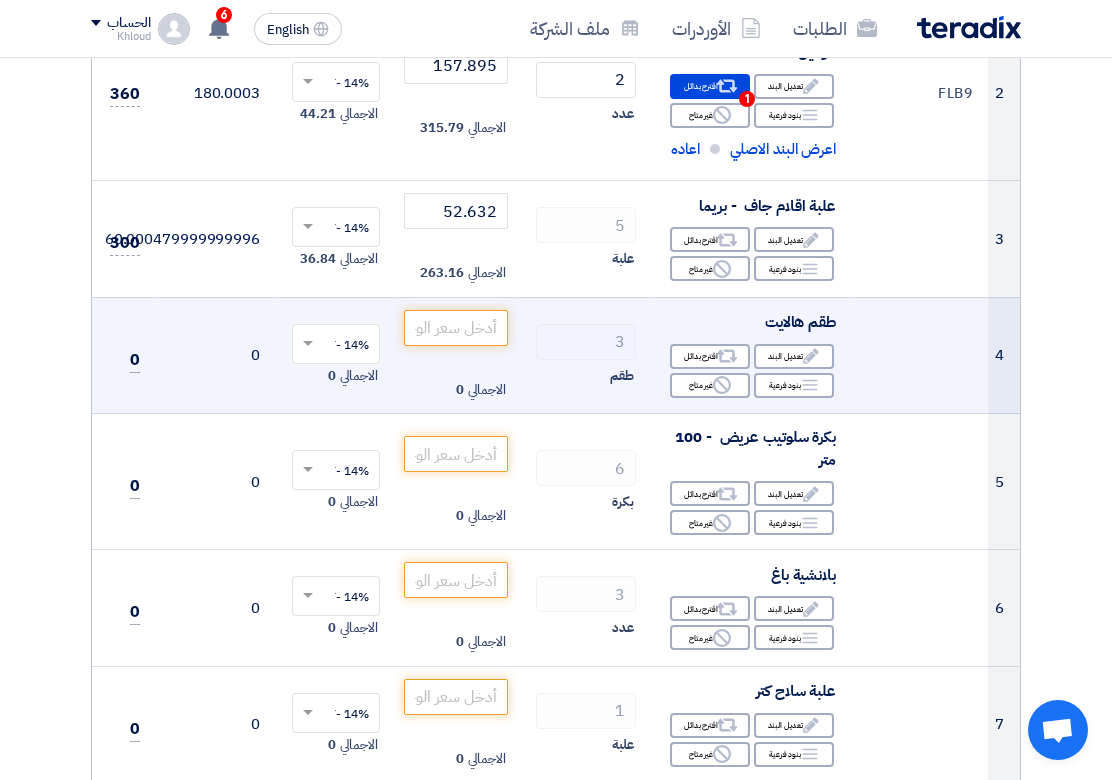 scroll, scrollTop: 630, scrollLeft: 0, axis: vertical 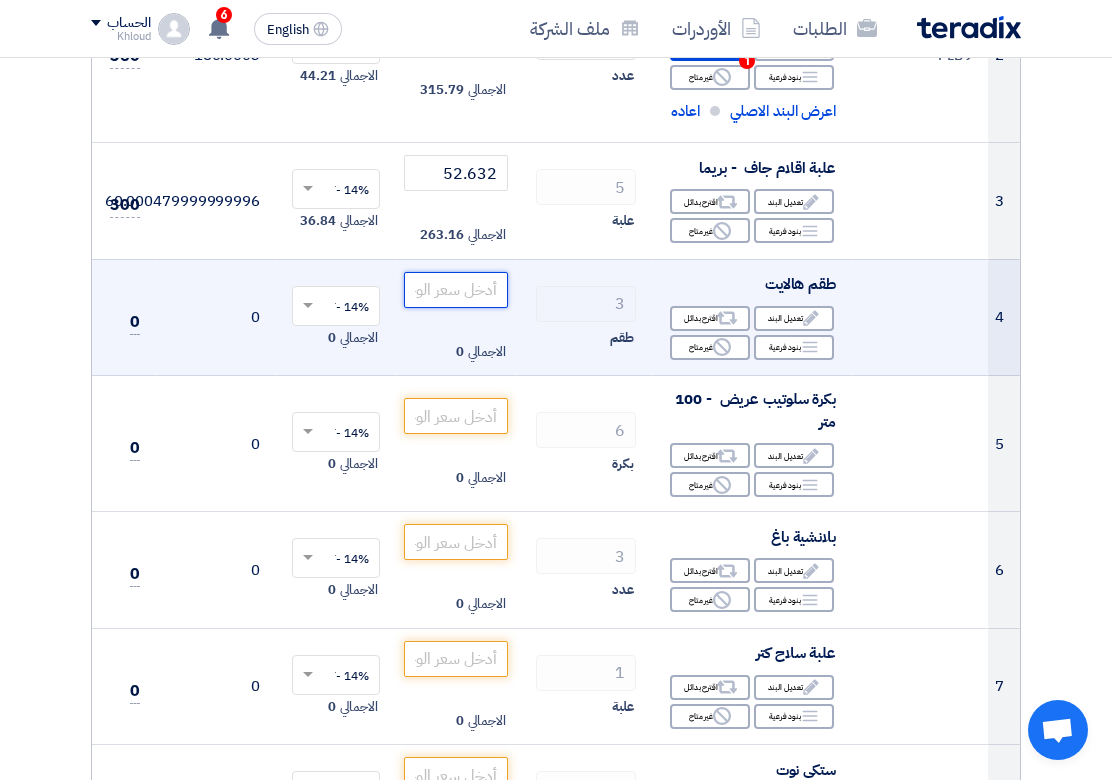 click 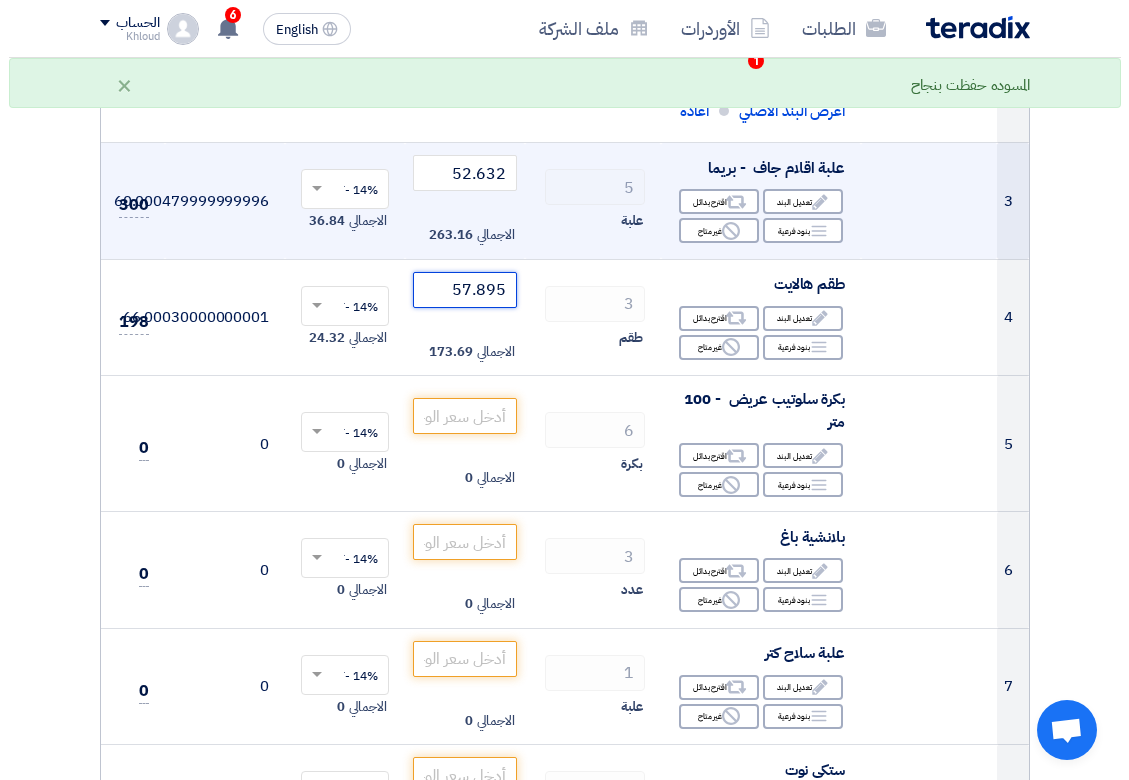 scroll, scrollTop: 519, scrollLeft: 0, axis: vertical 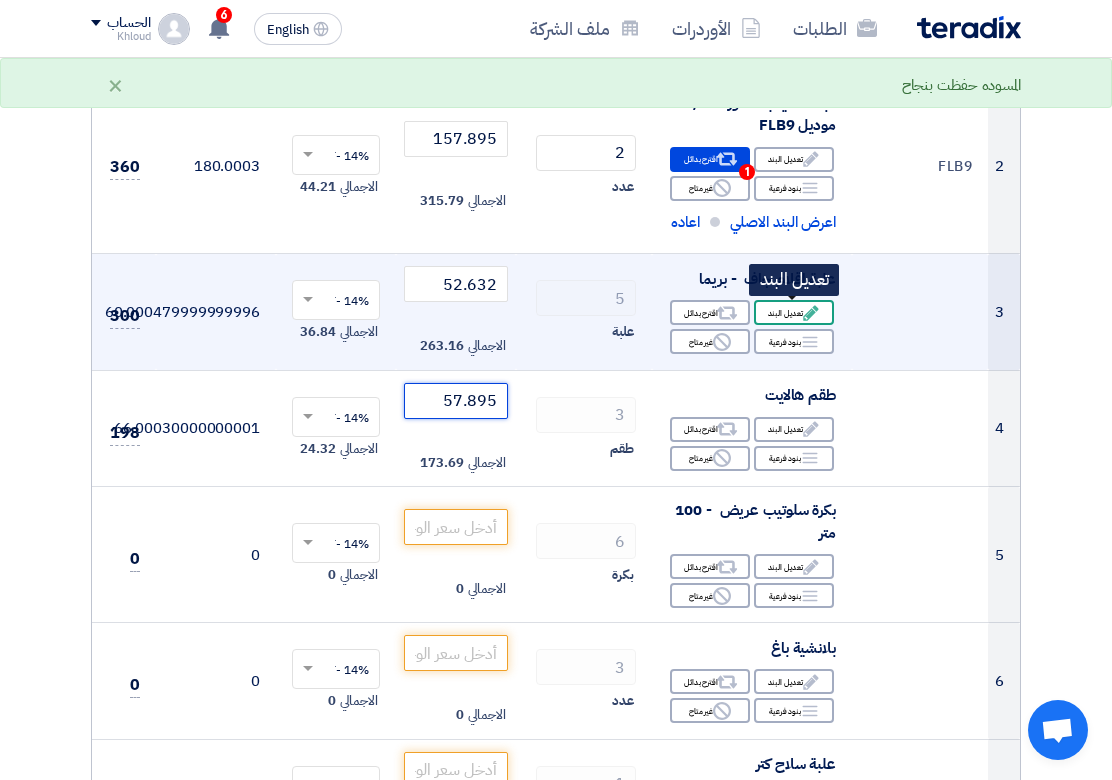 type on "57.895" 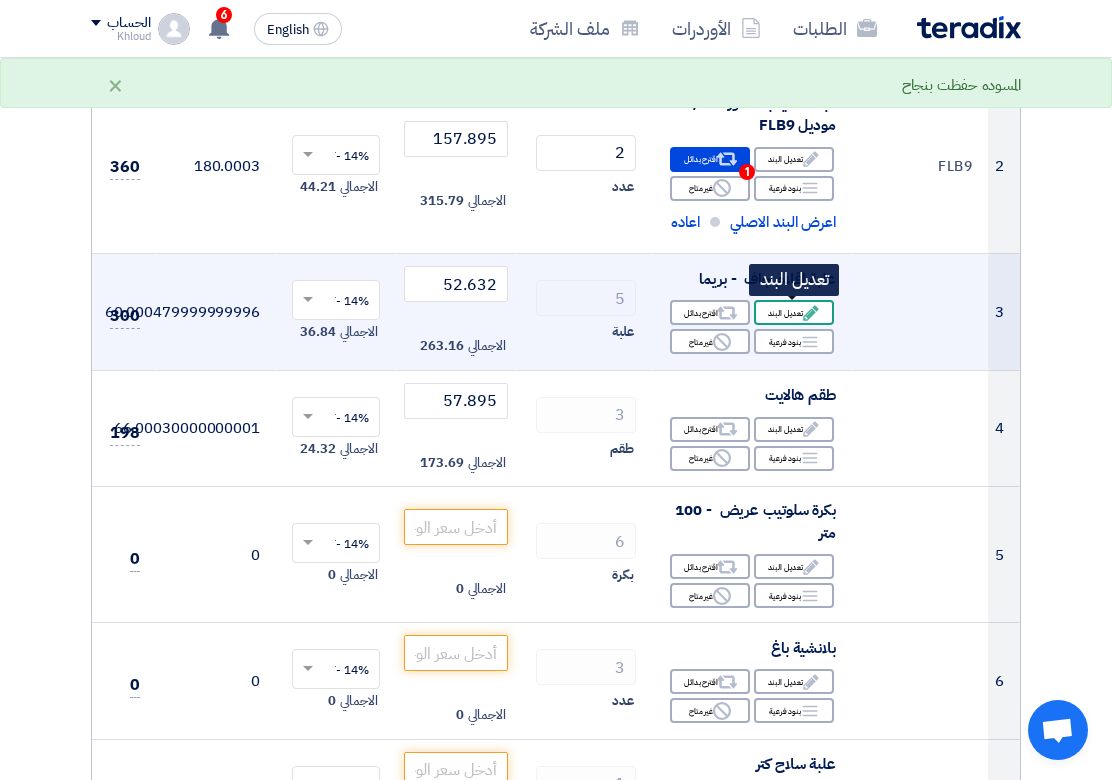 click on "Edit
تعديل البند" 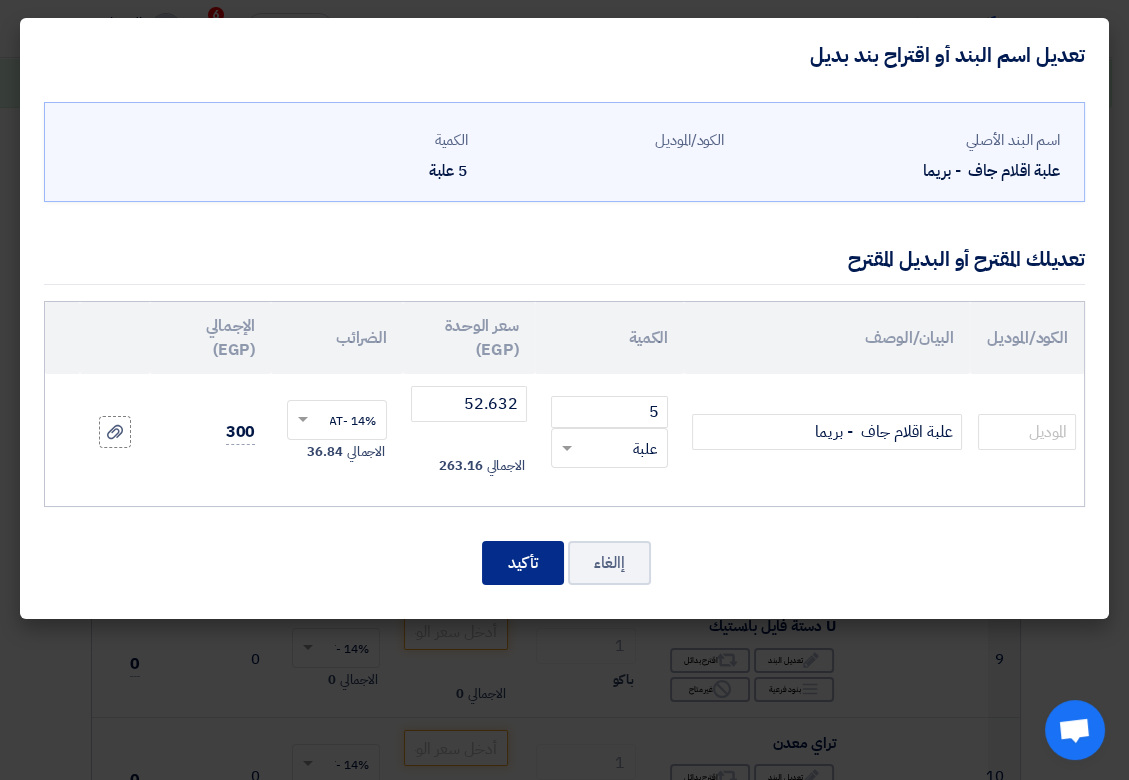 click on "تأكيد" 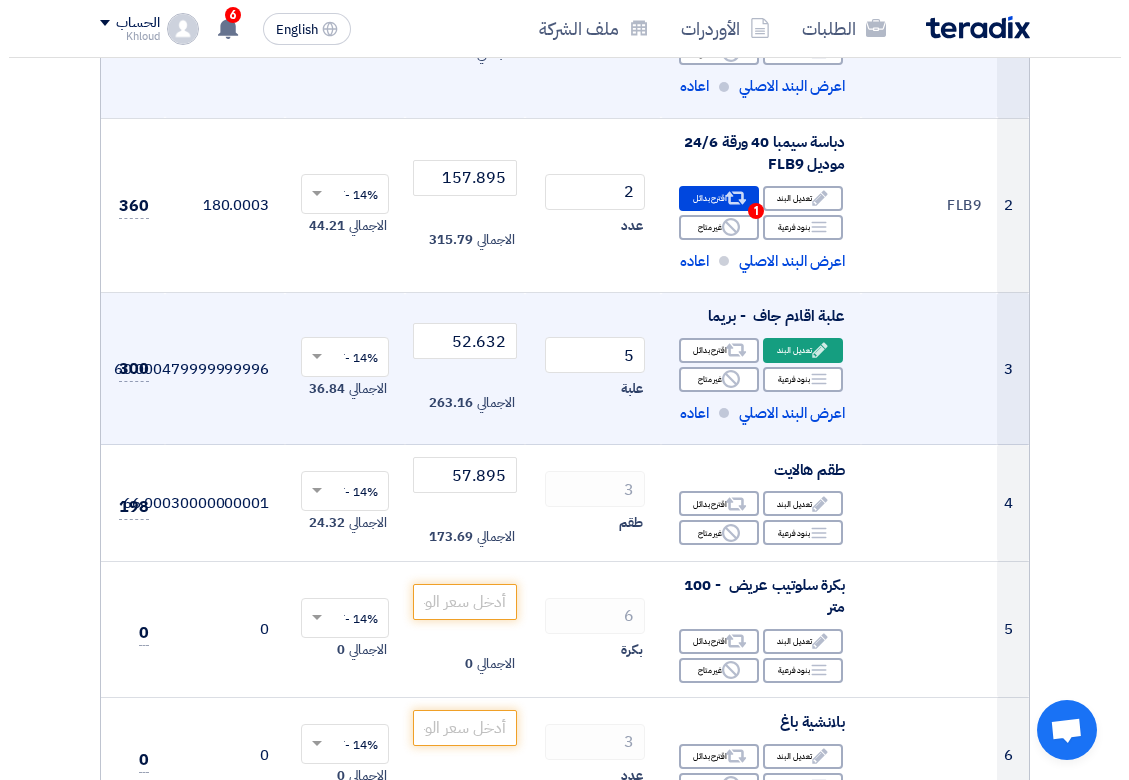 scroll, scrollTop: 592, scrollLeft: 0, axis: vertical 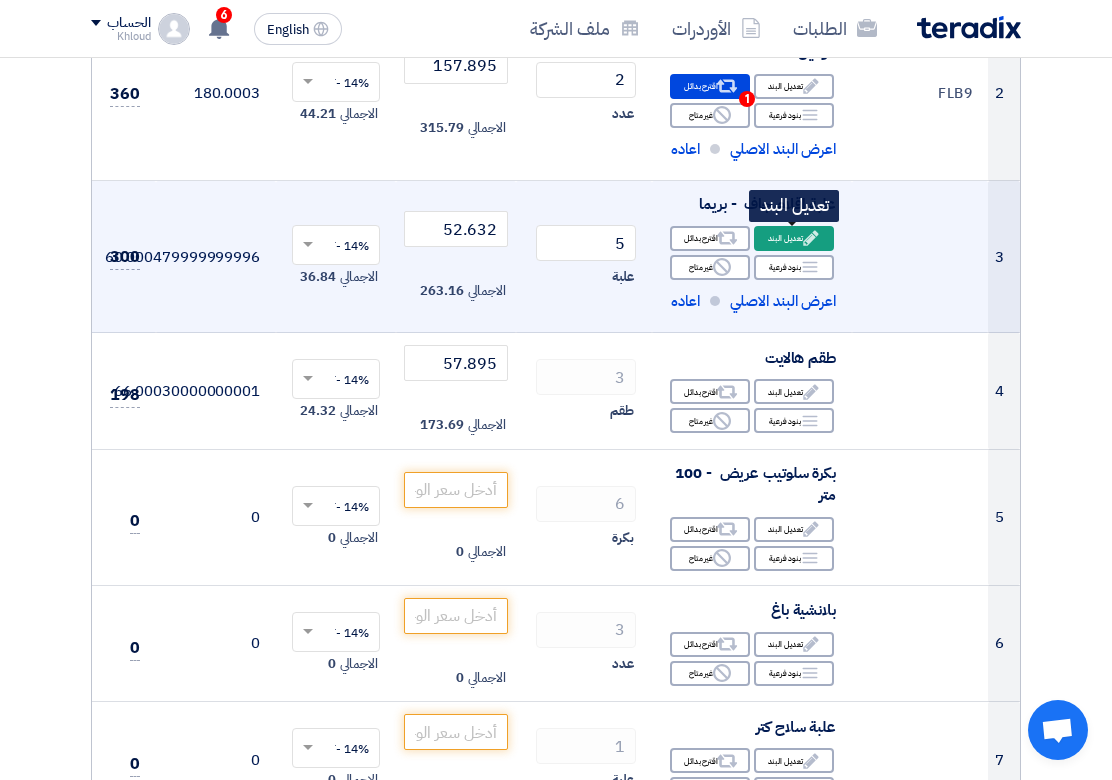 click on "Edit" 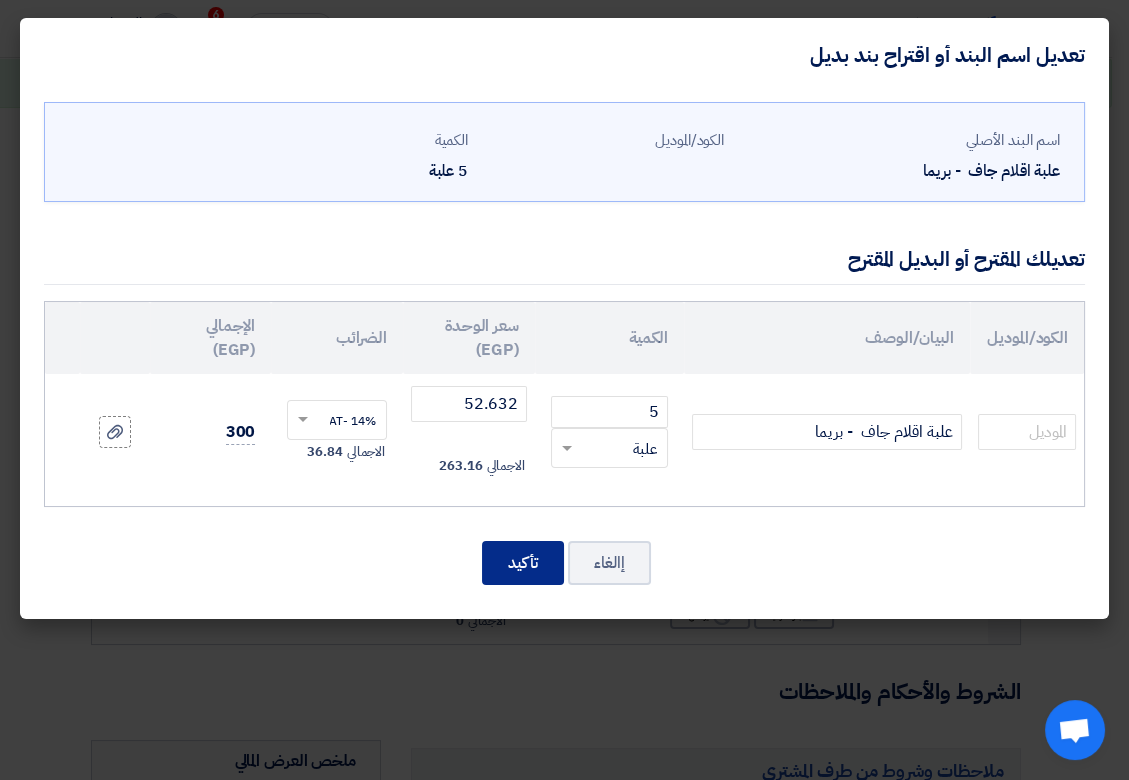 click on "تأكيد" 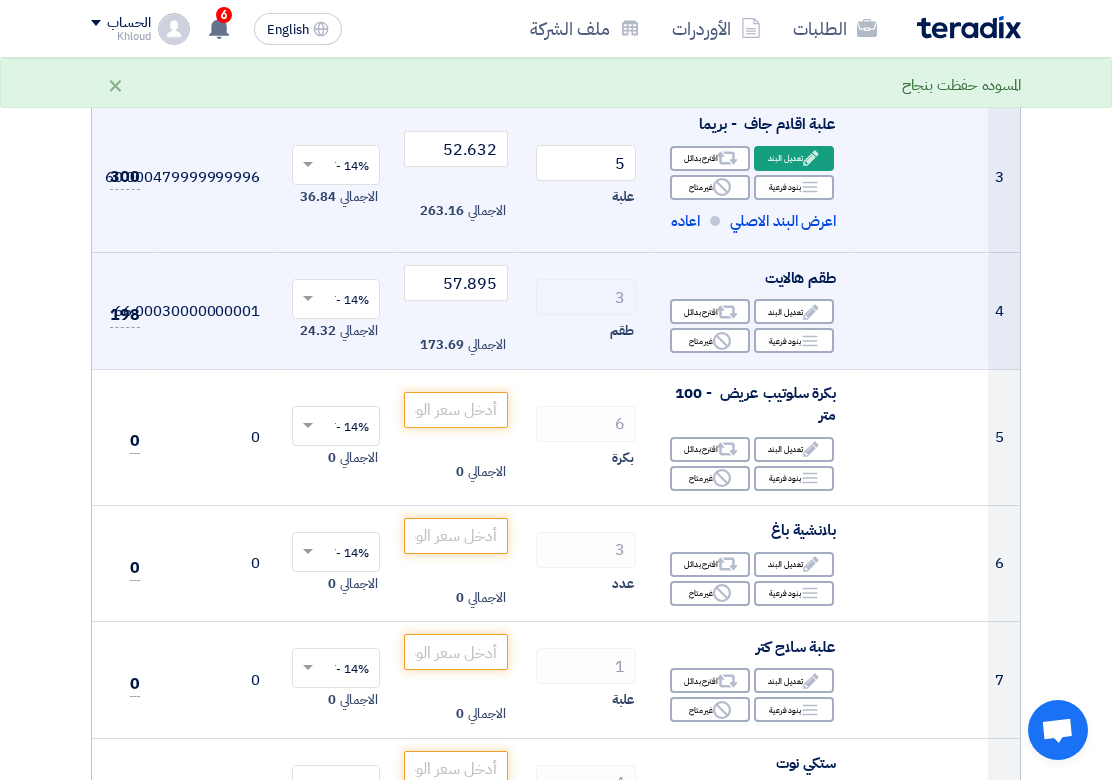 scroll, scrollTop: 559, scrollLeft: 0, axis: vertical 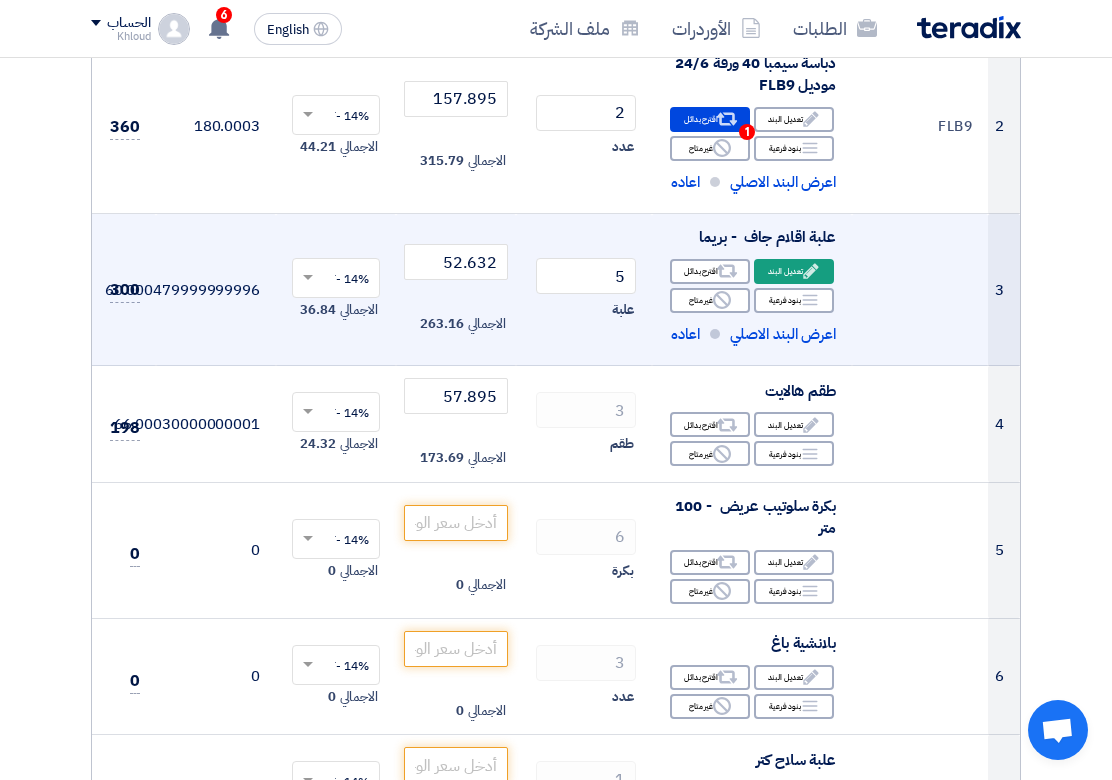 drag, startPoint x: 259, startPoint y: 289, endPoint x: 183, endPoint y: 273, distance: 77.665955 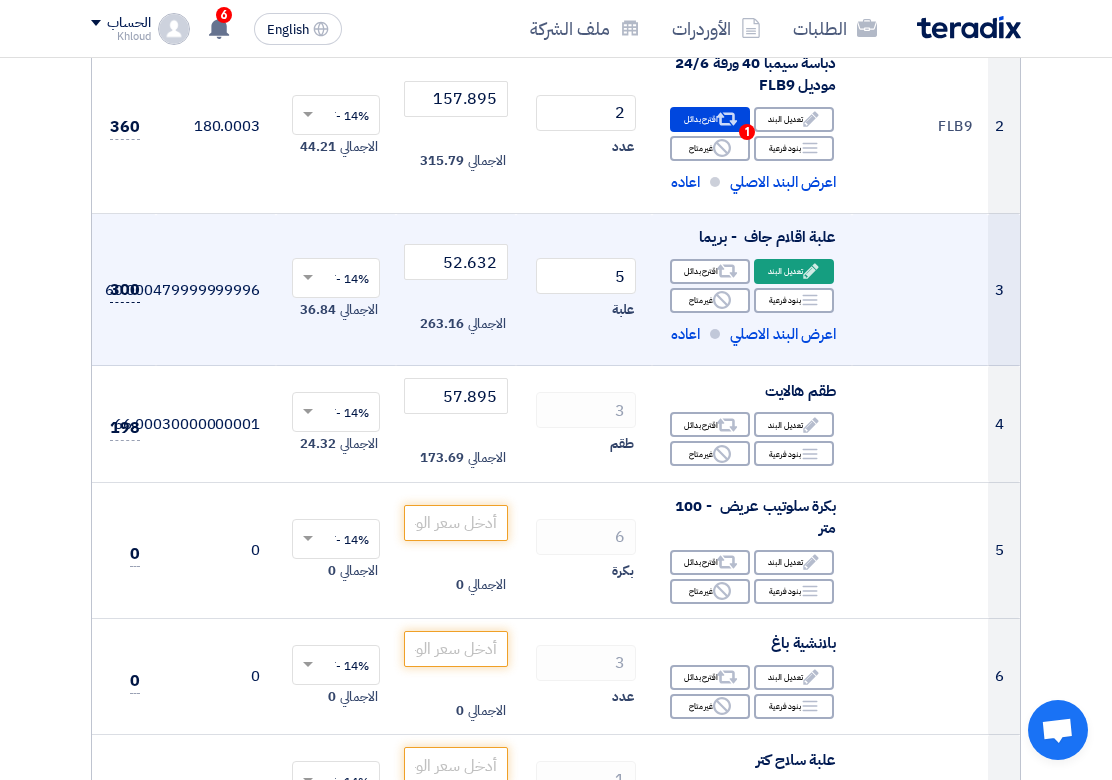 click on "300" 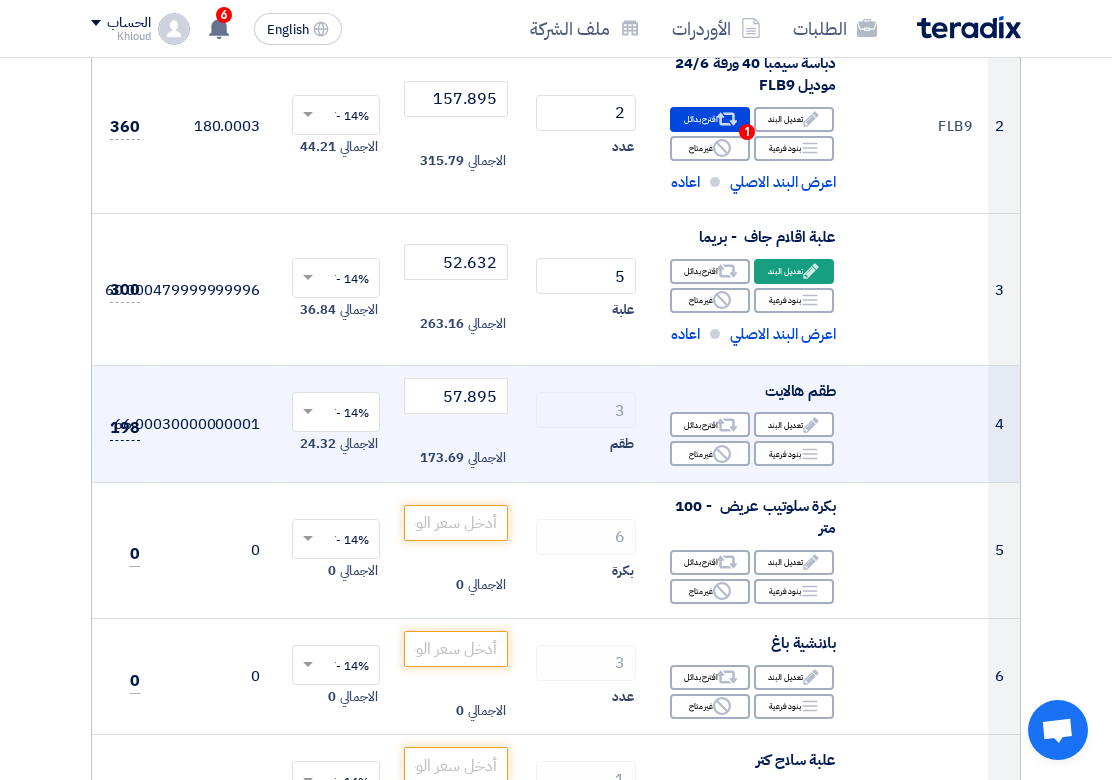 click on "198" 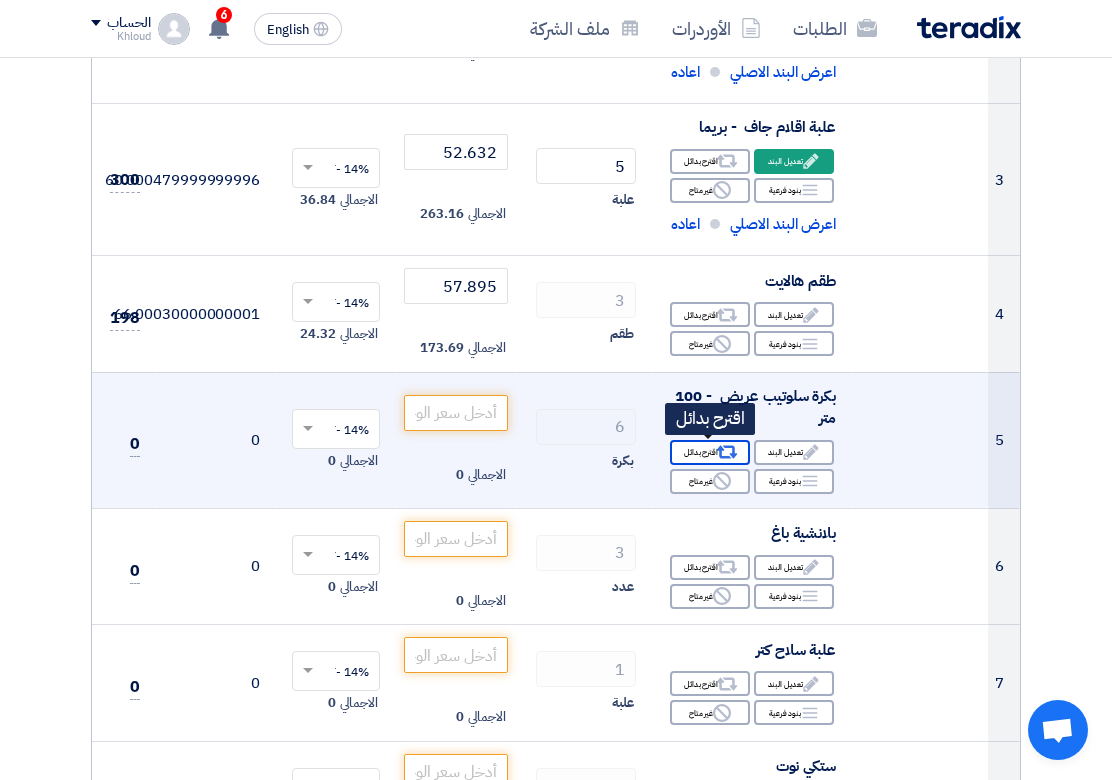 scroll, scrollTop: 670, scrollLeft: 0, axis: vertical 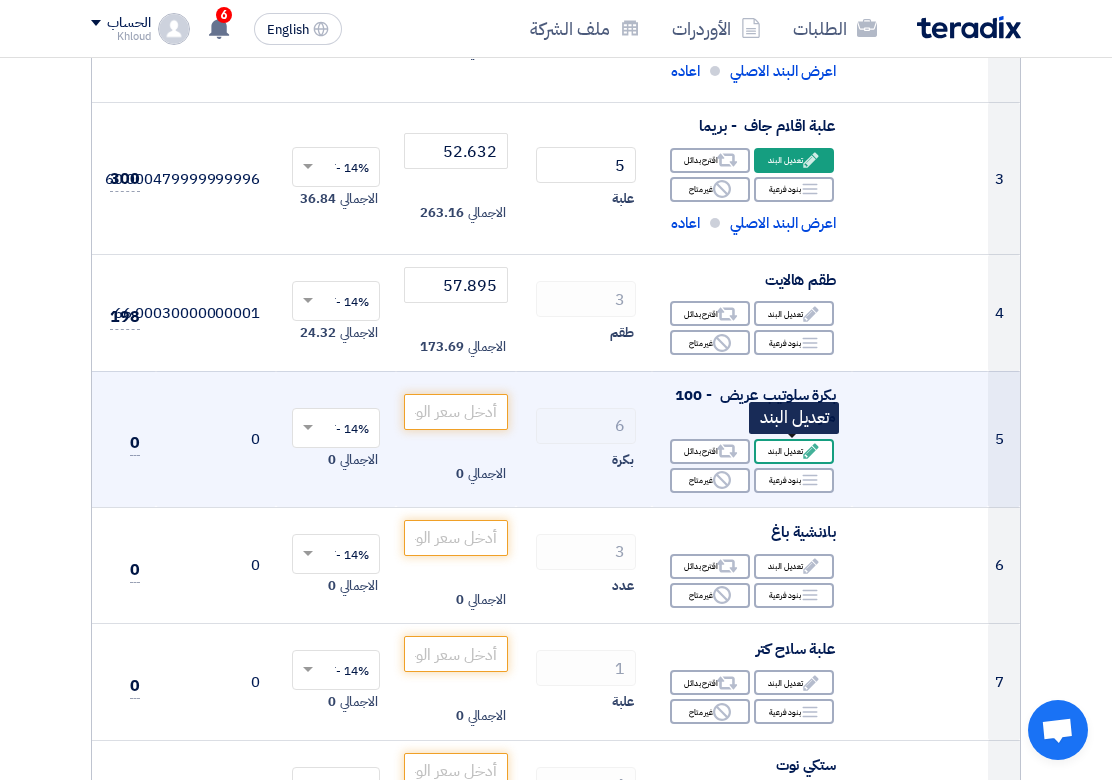 click on "Edit
تعديل البند" 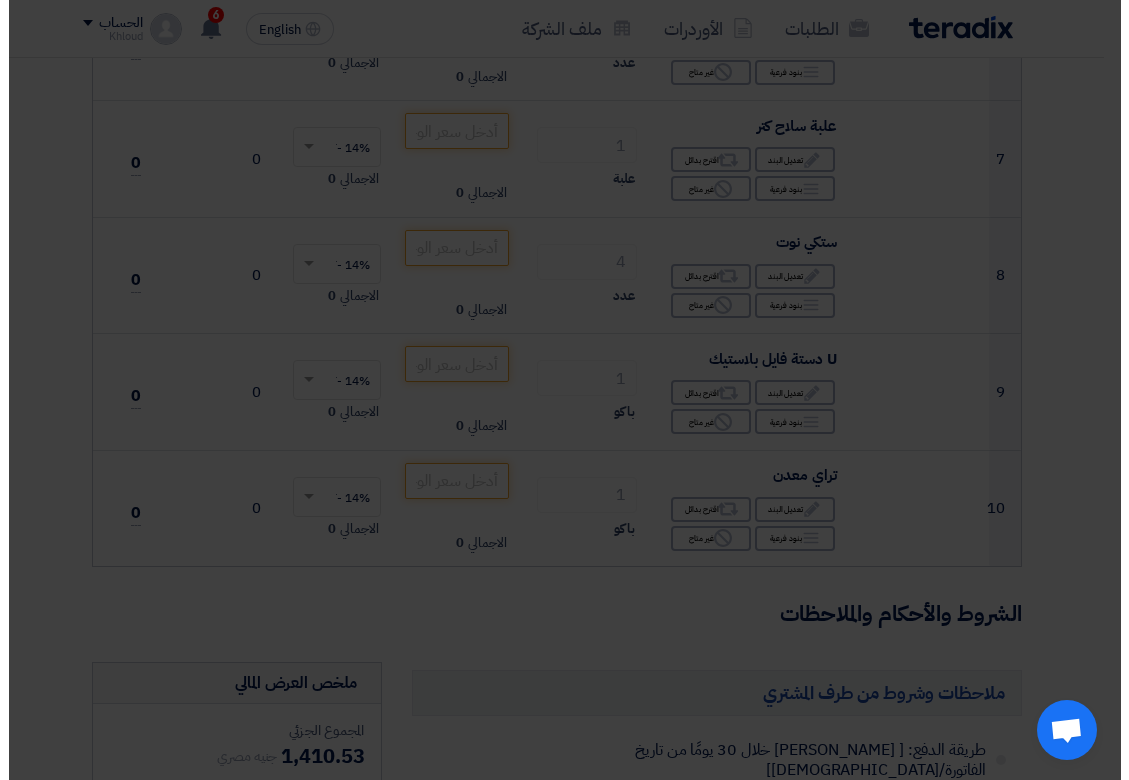 scroll, scrollTop: 473, scrollLeft: 0, axis: vertical 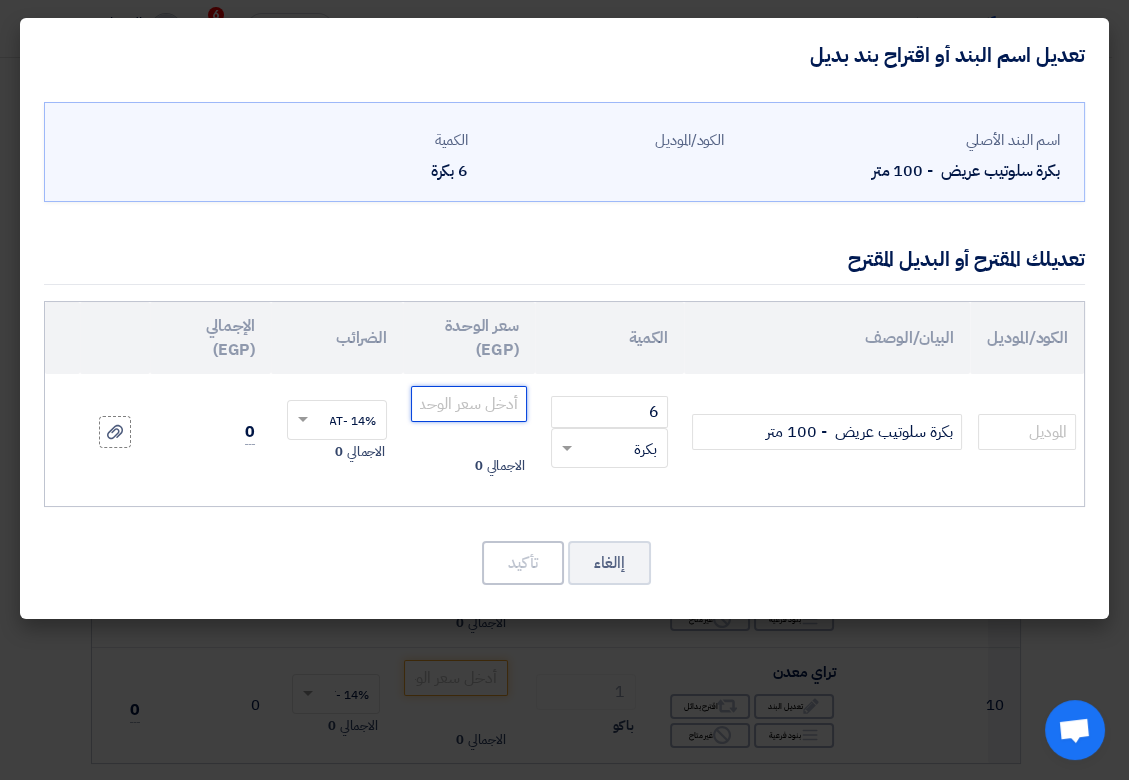 click 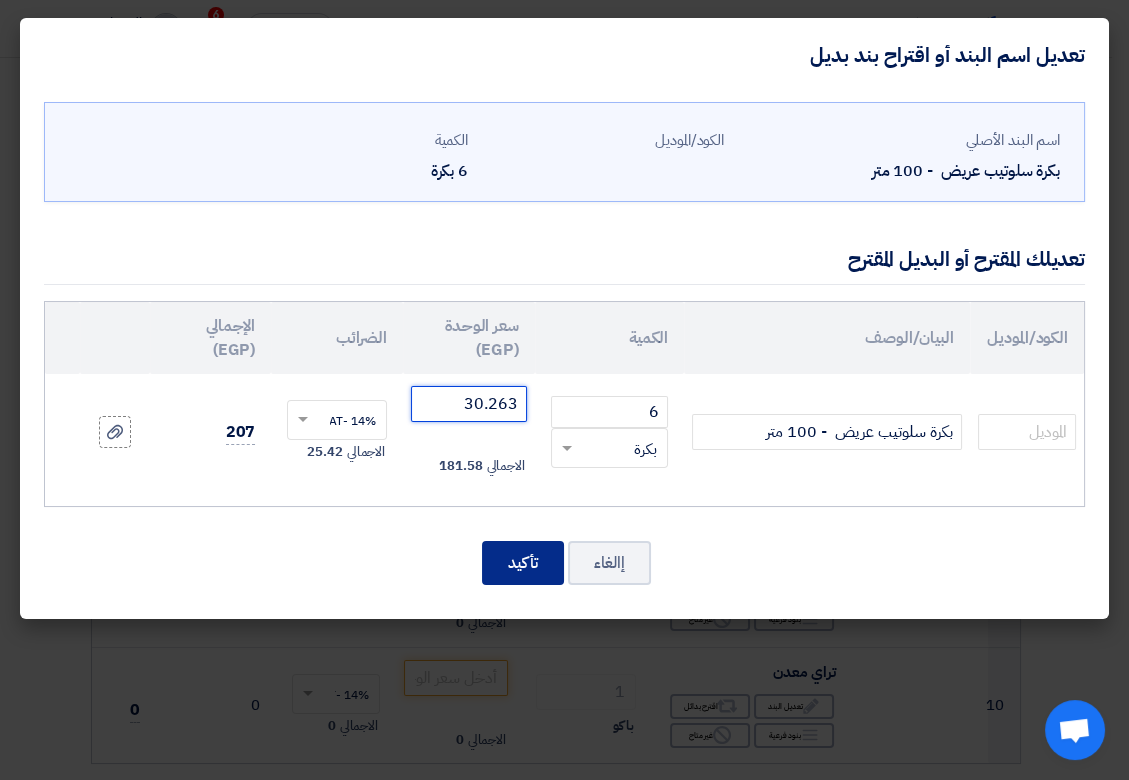type on "30.263" 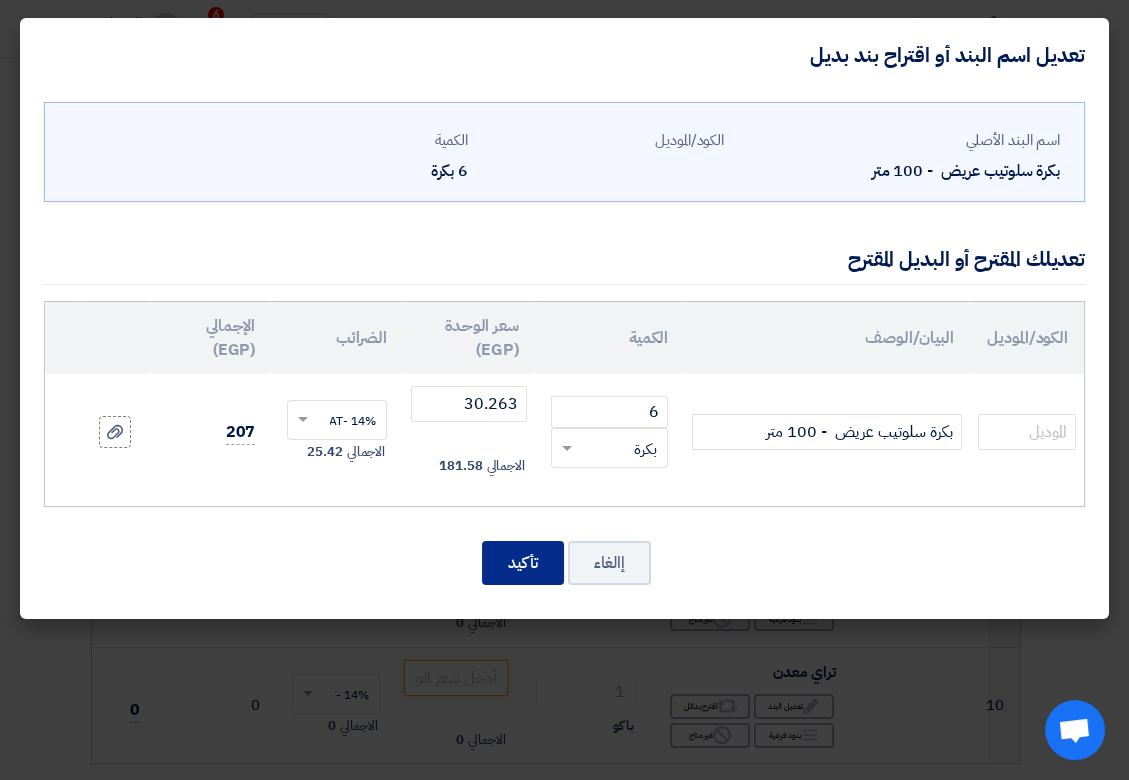 click on "تأكيد" 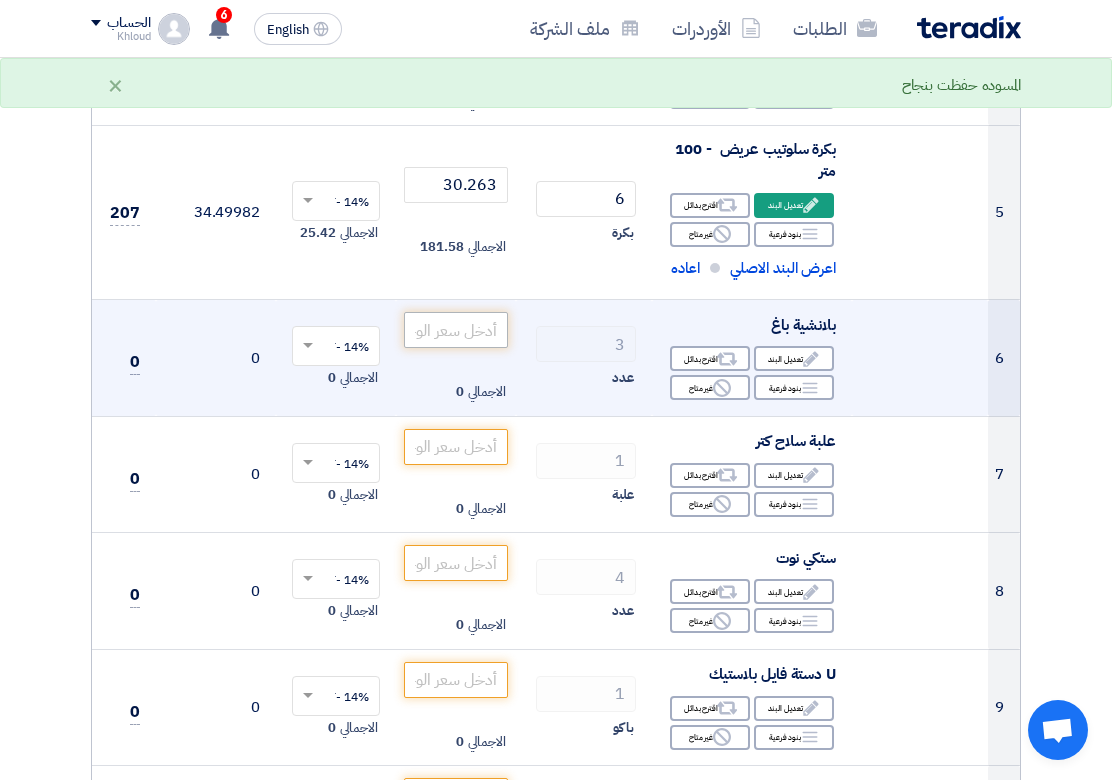 scroll, scrollTop: 885, scrollLeft: 0, axis: vertical 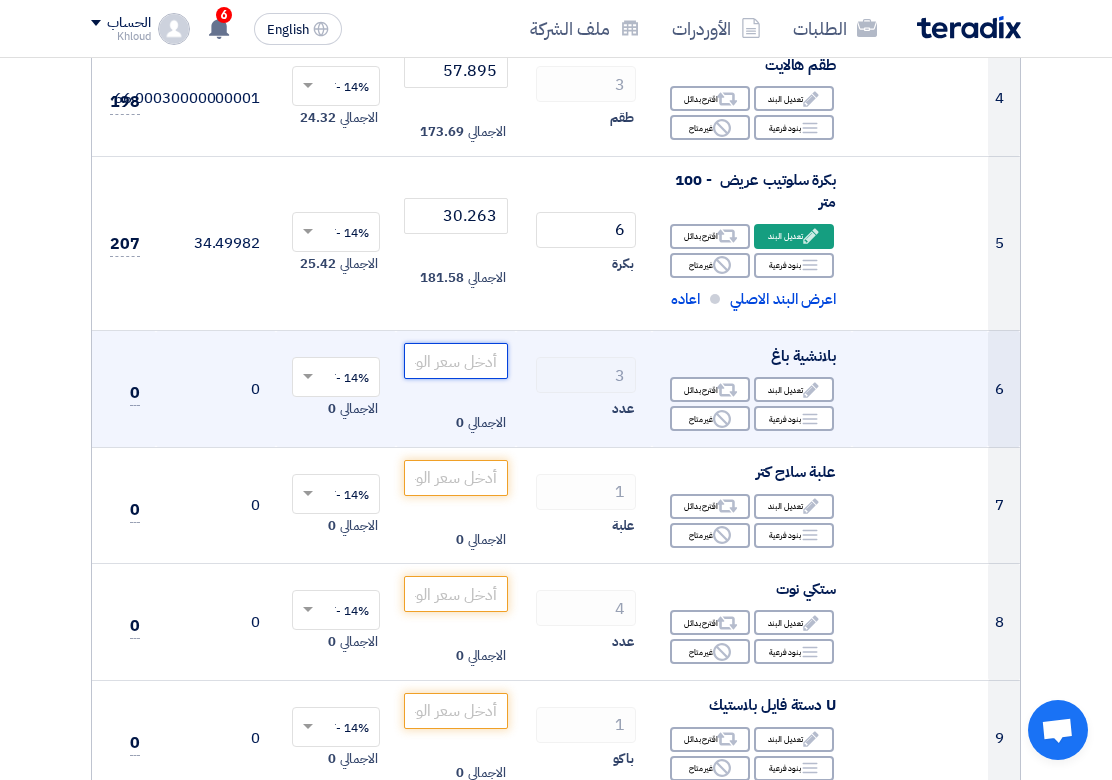 paste on "40.570" 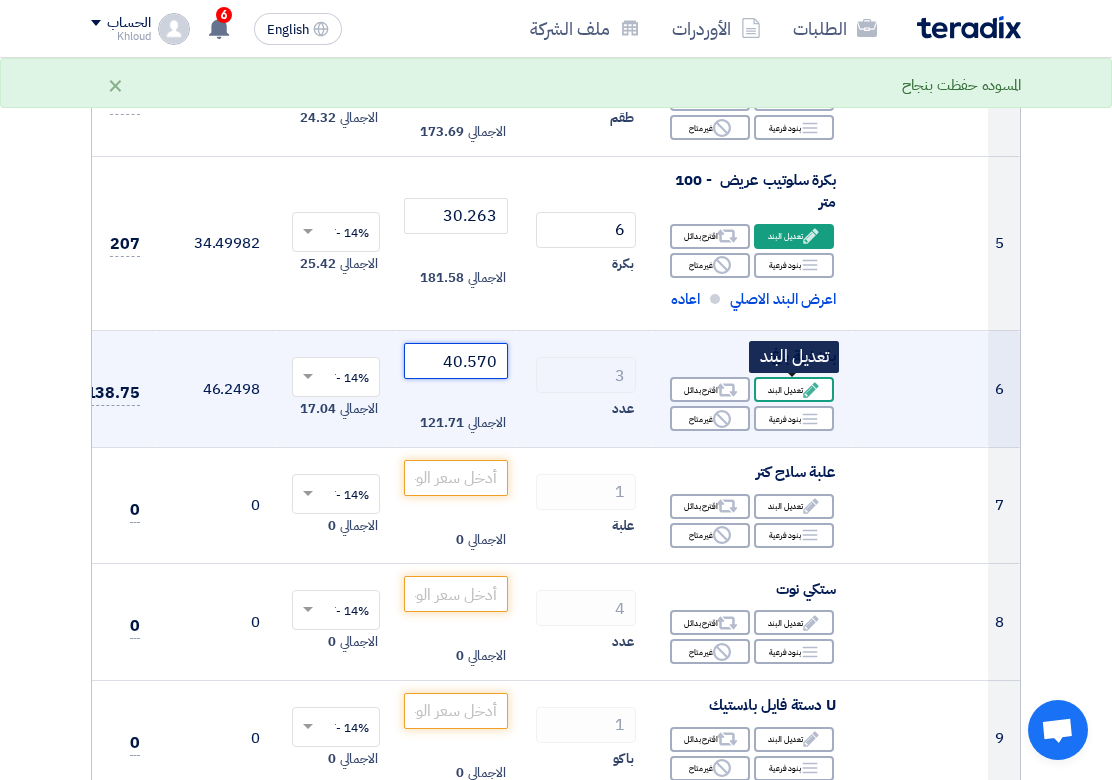 type on "40.570" 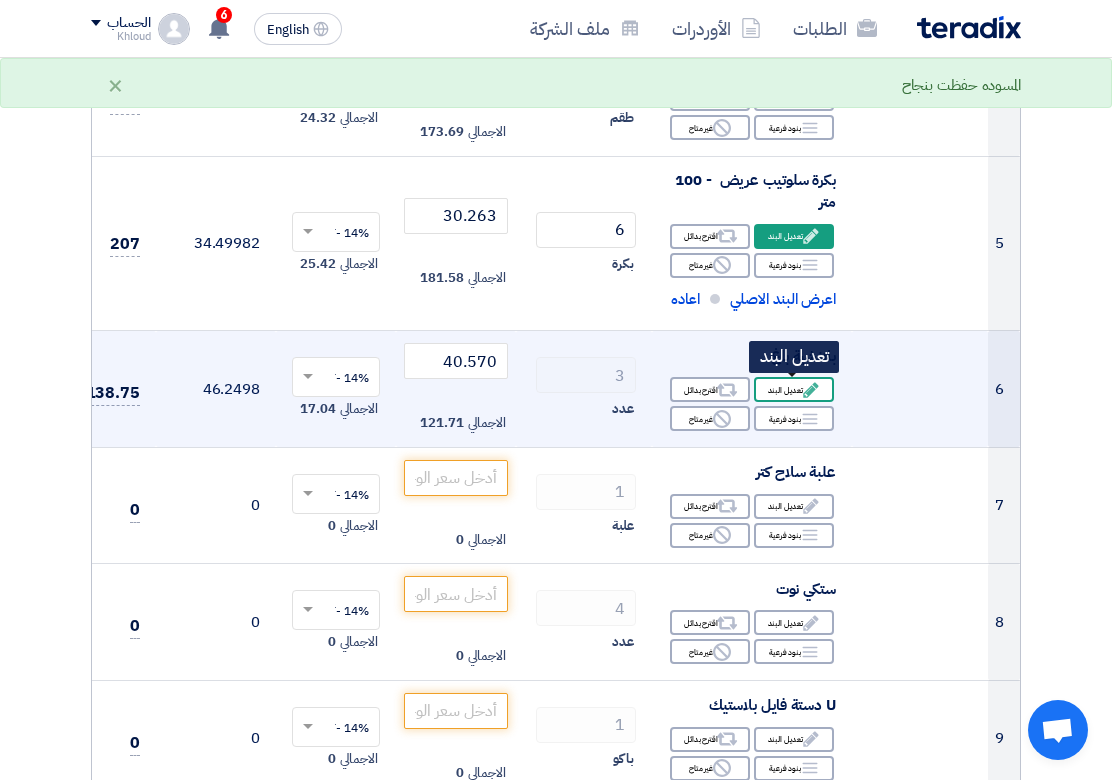 click on "Edit
تعديل البند" 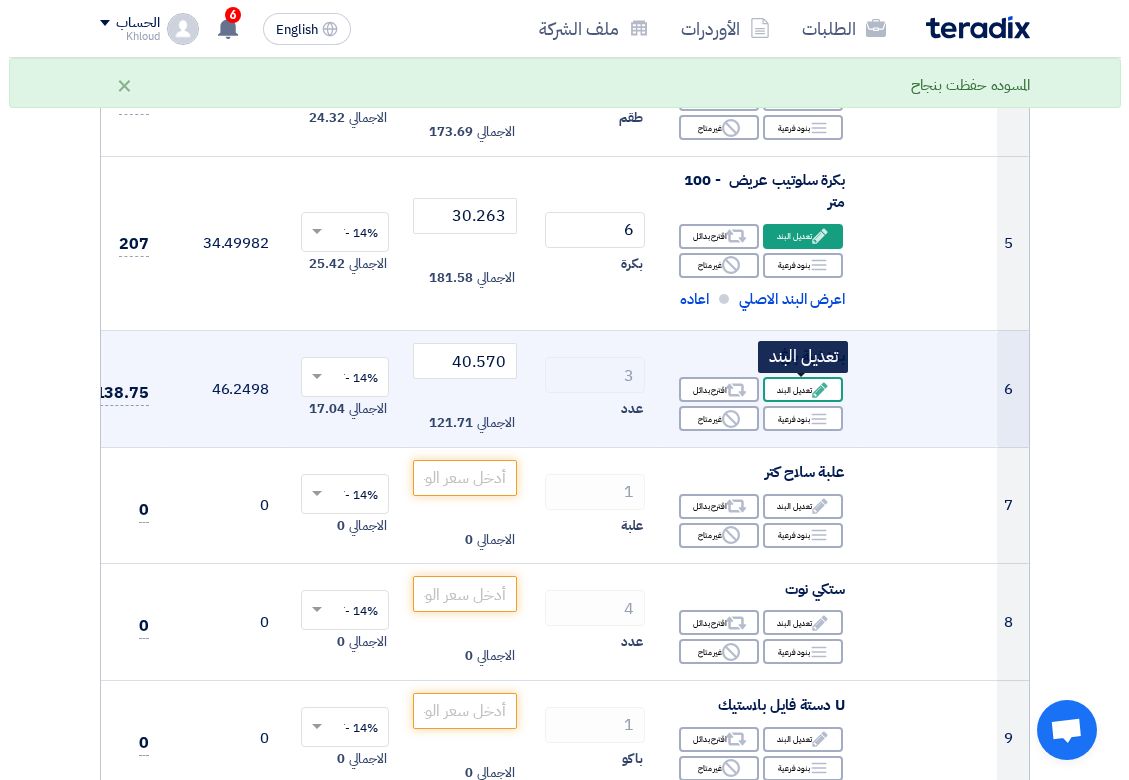 scroll, scrollTop: 514, scrollLeft: 0, axis: vertical 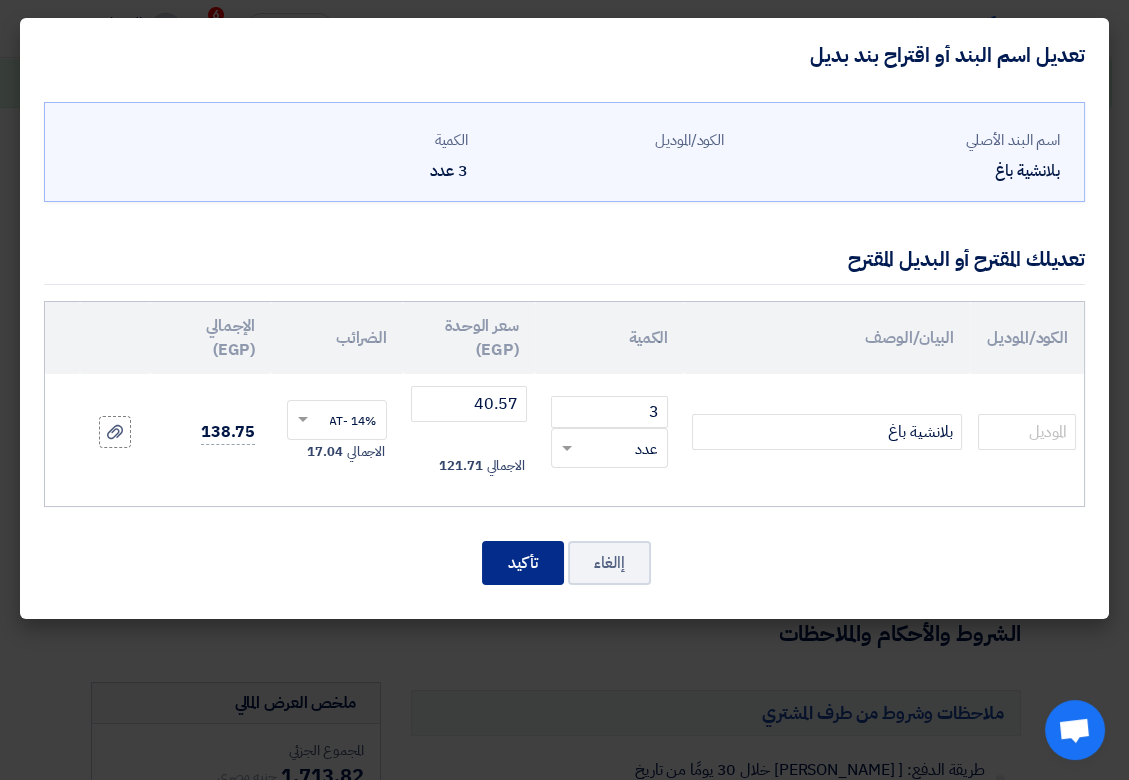 click on "تأكيد" 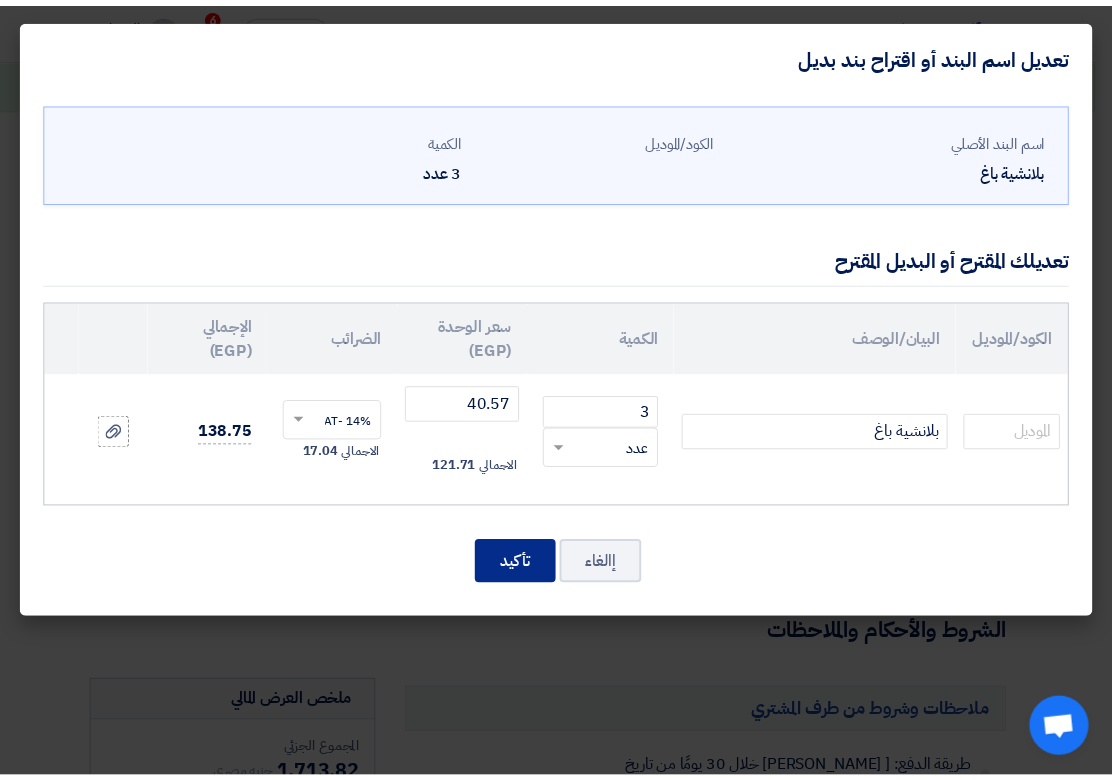 scroll, scrollTop: 1037, scrollLeft: 0, axis: vertical 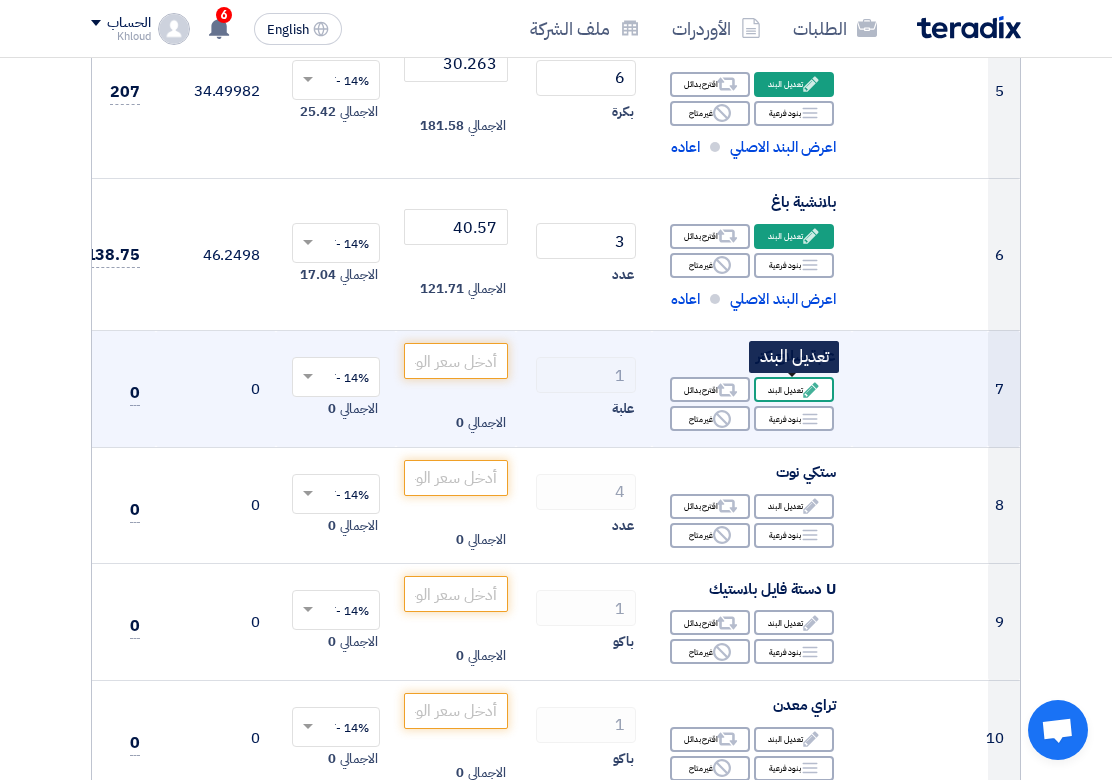 click on "Edit
تعديل البند" 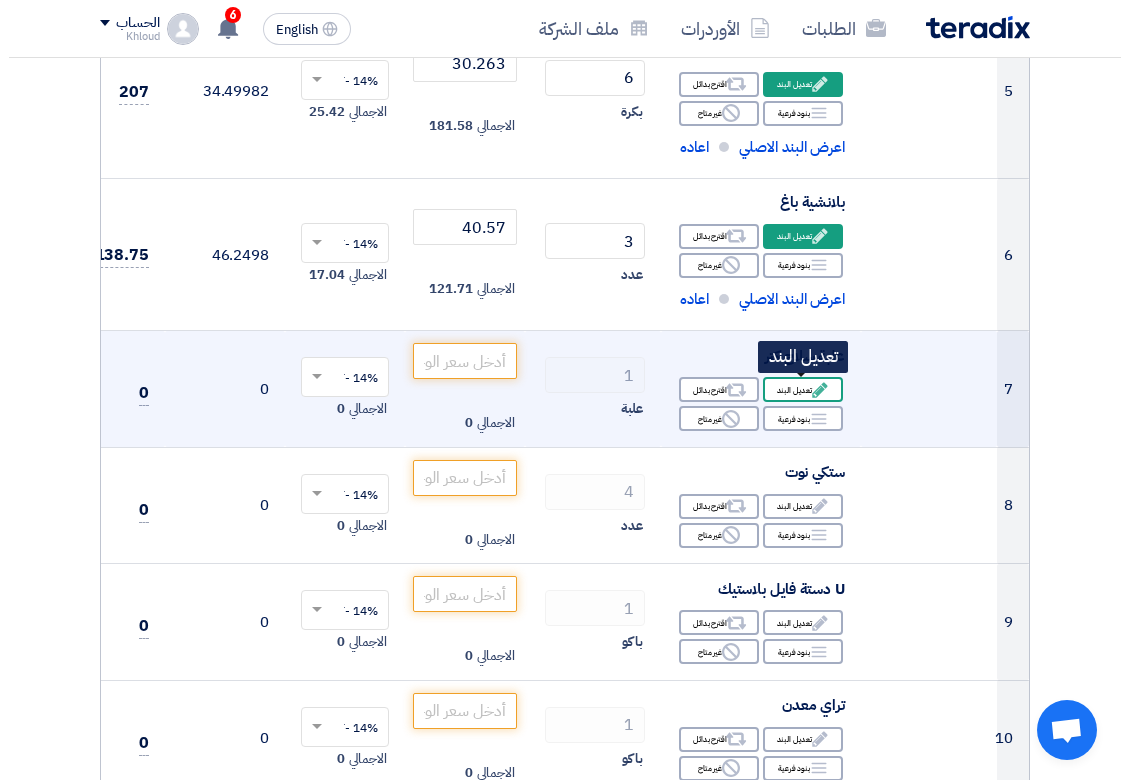 scroll, scrollTop: 514, scrollLeft: 0, axis: vertical 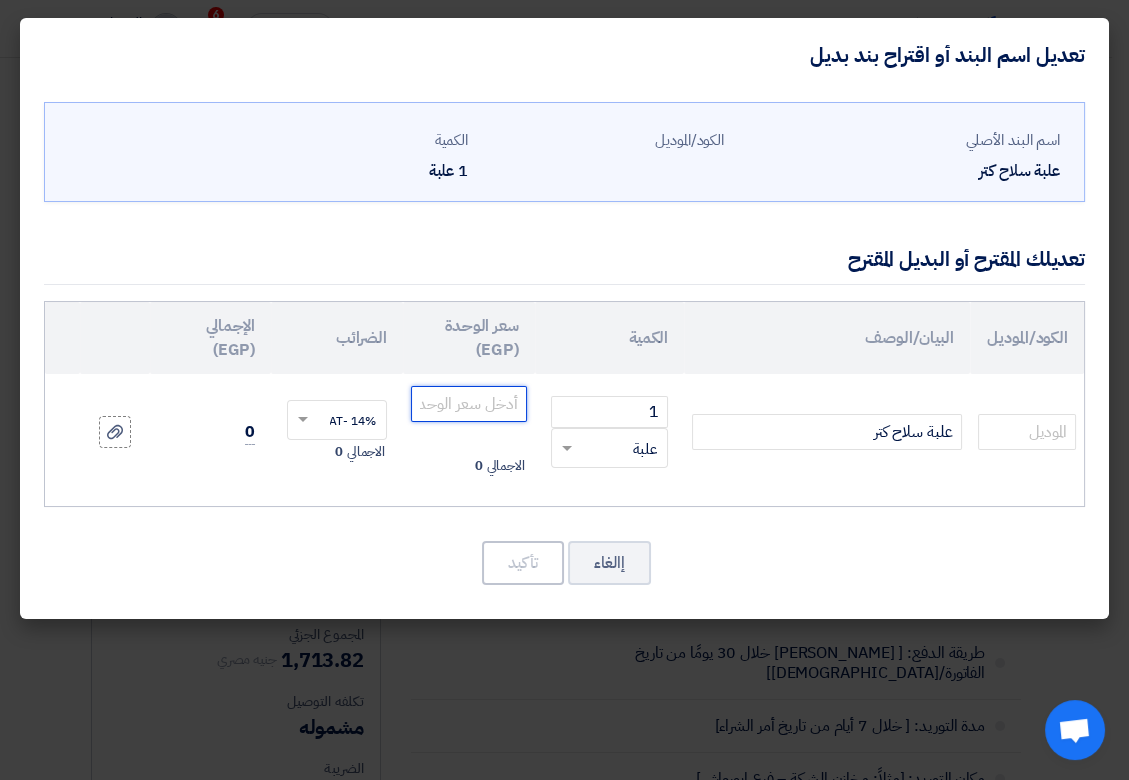 paste on "19.737" 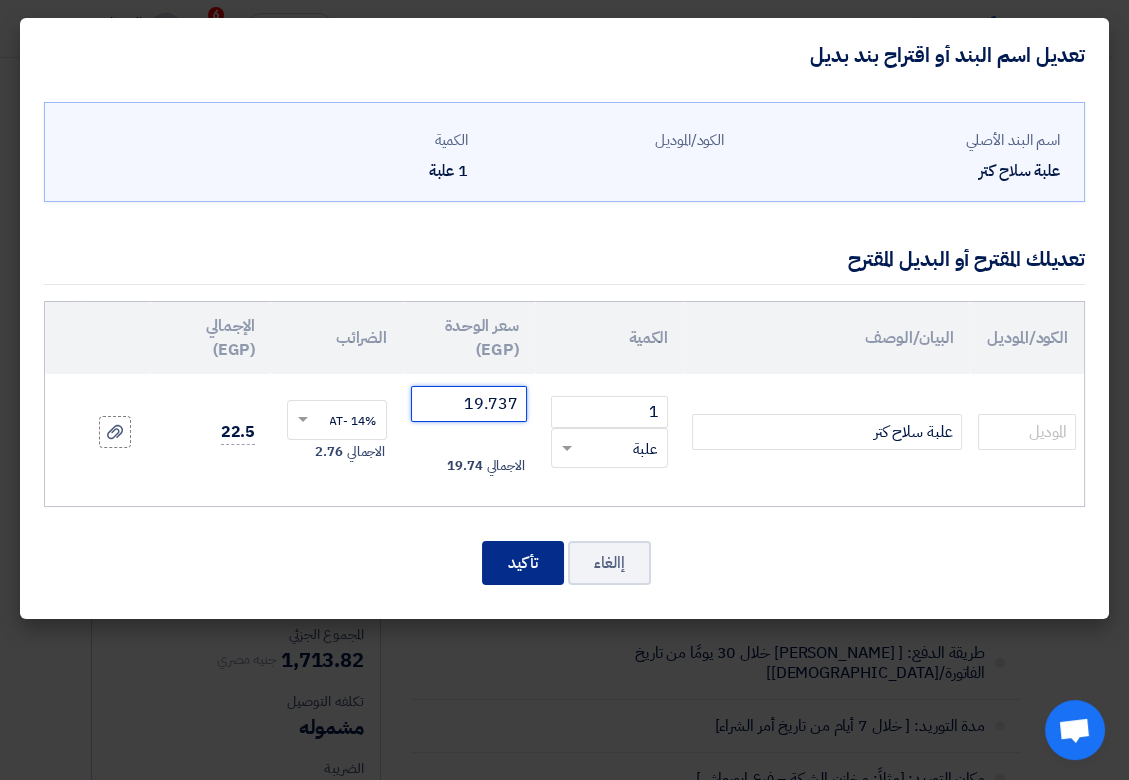 type on "19.737" 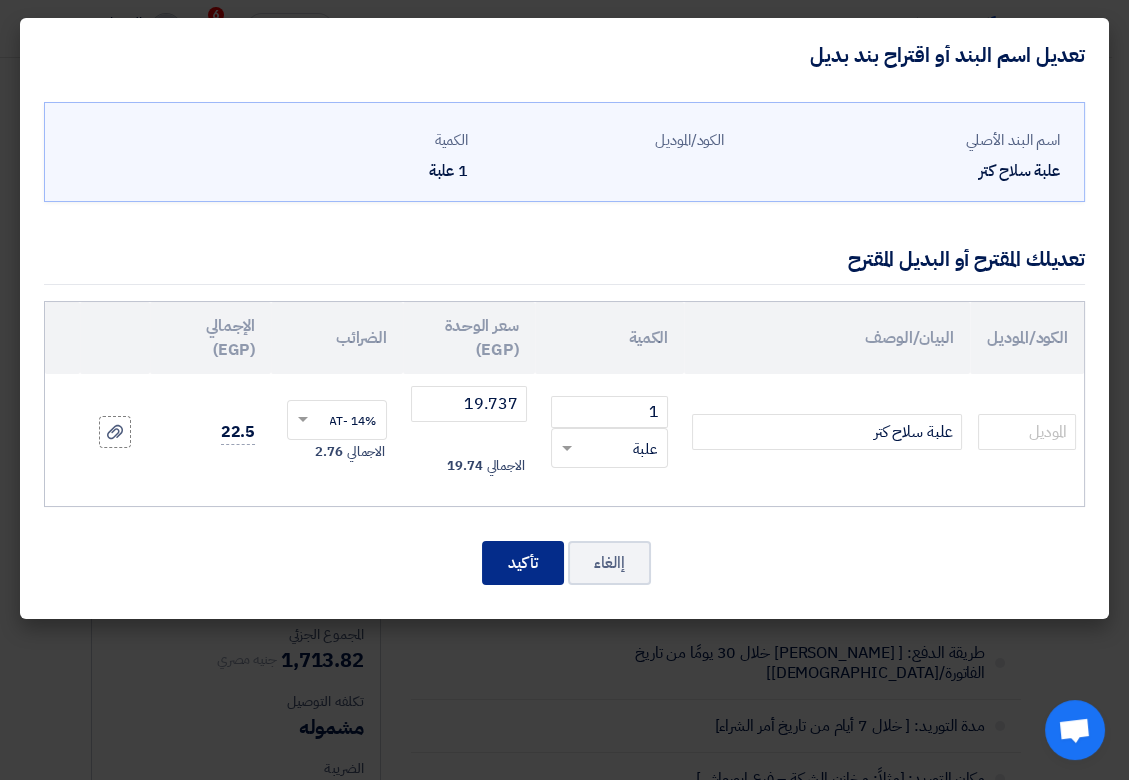 click on "تأكيد" 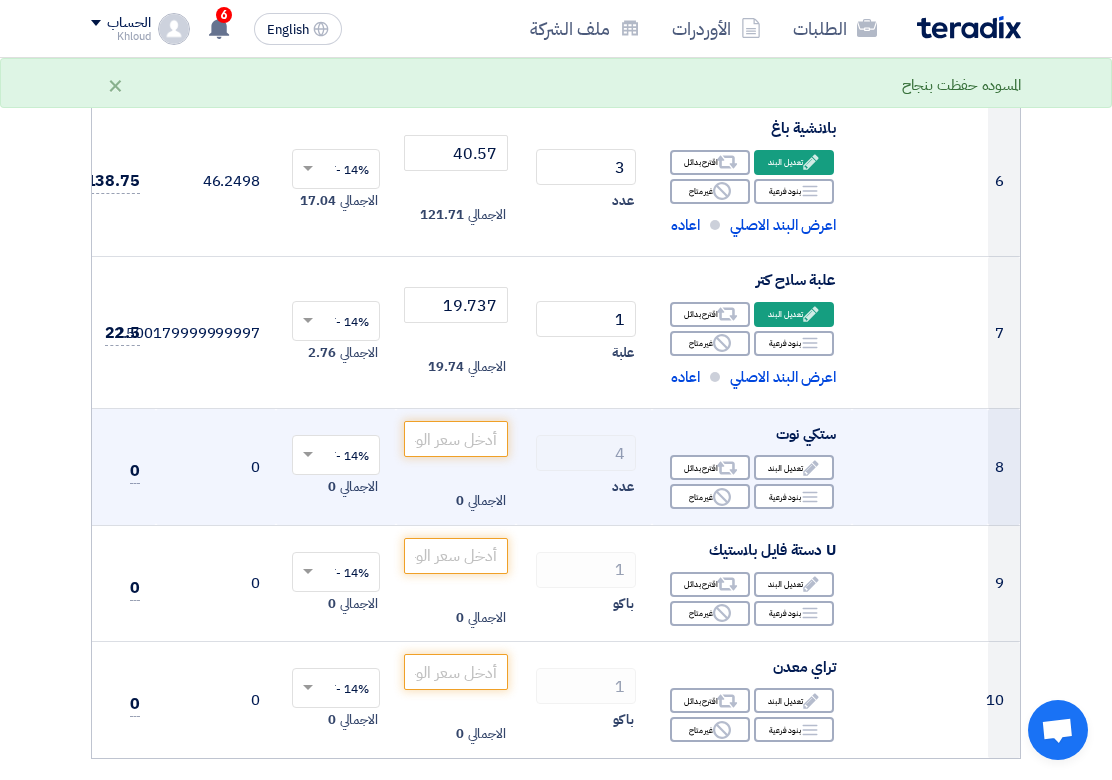 scroll, scrollTop: 1148, scrollLeft: 0, axis: vertical 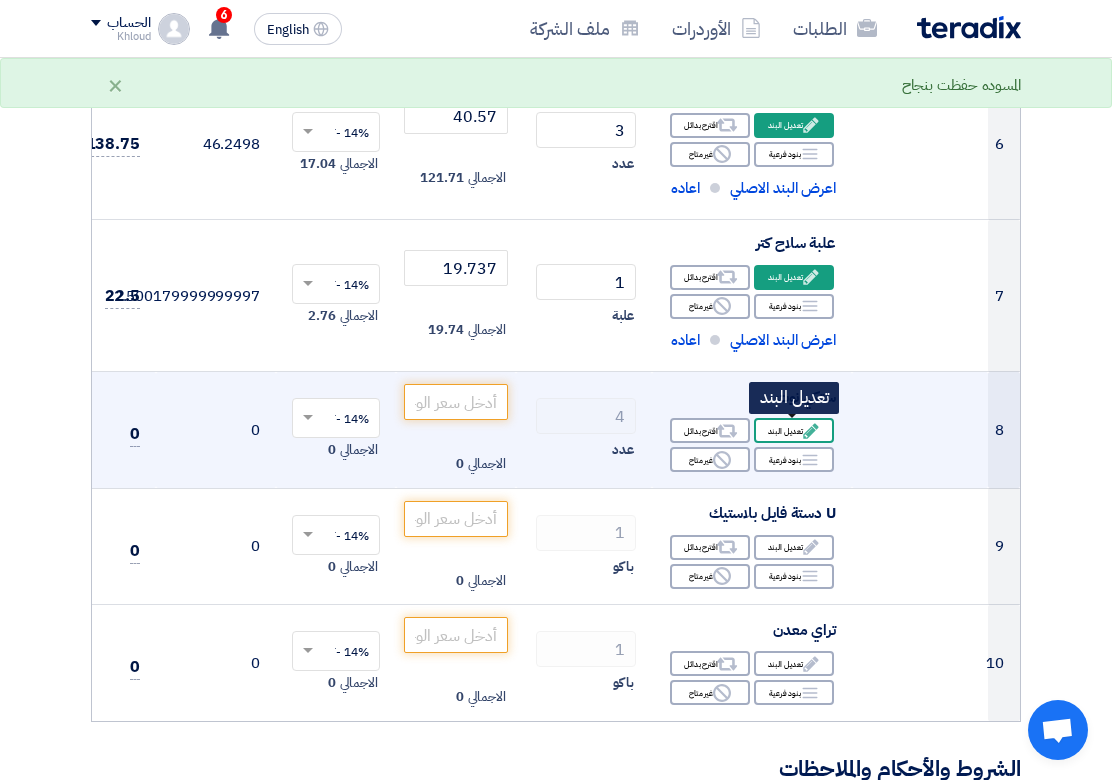 click on "Edit
تعديل البند" 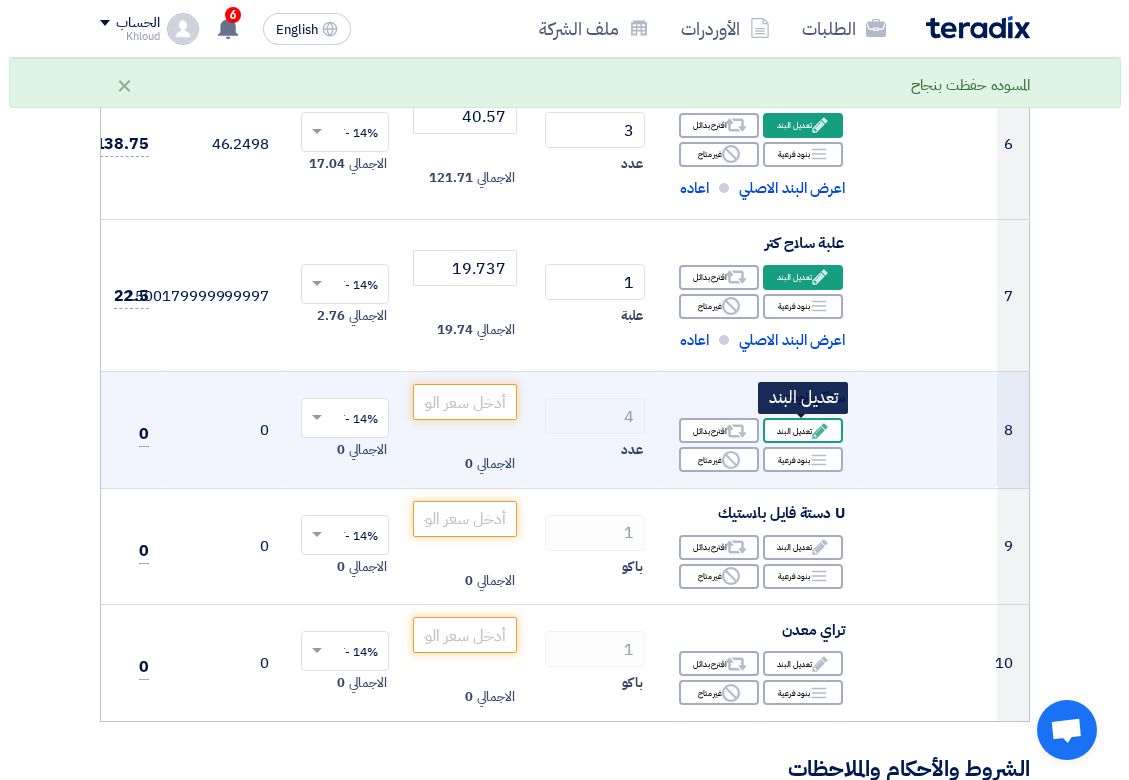 scroll, scrollTop: 625, scrollLeft: 0, axis: vertical 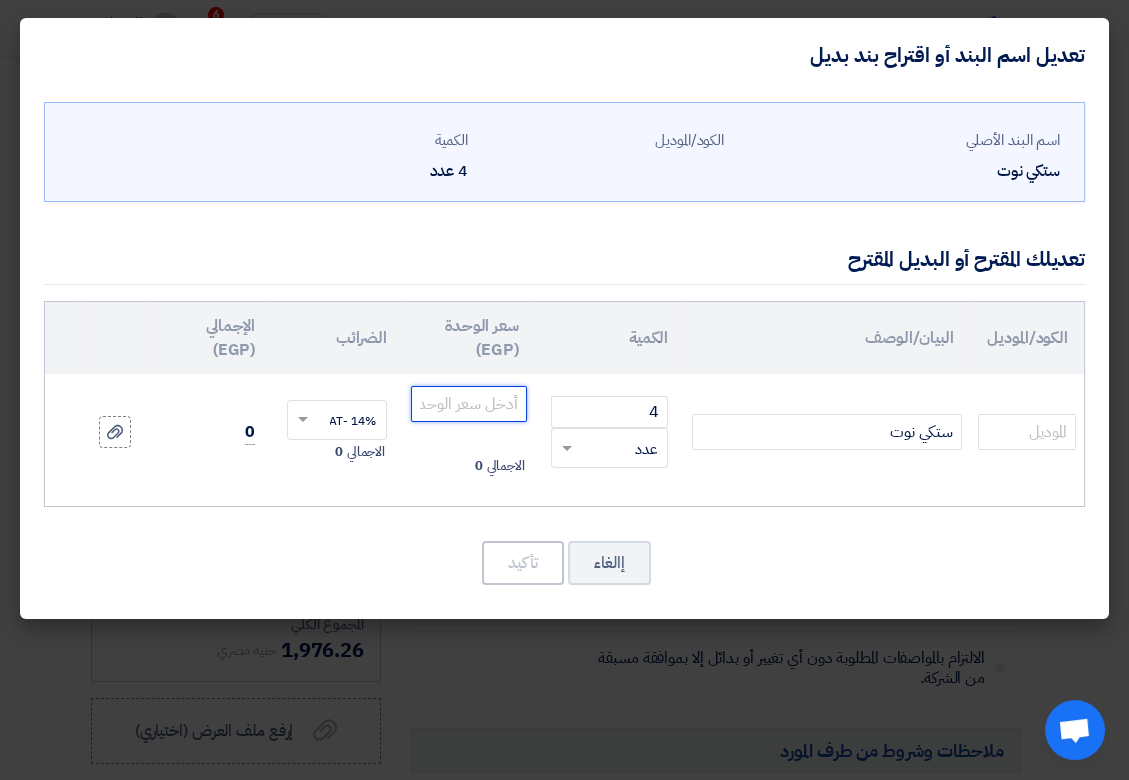 paste on "12.281" 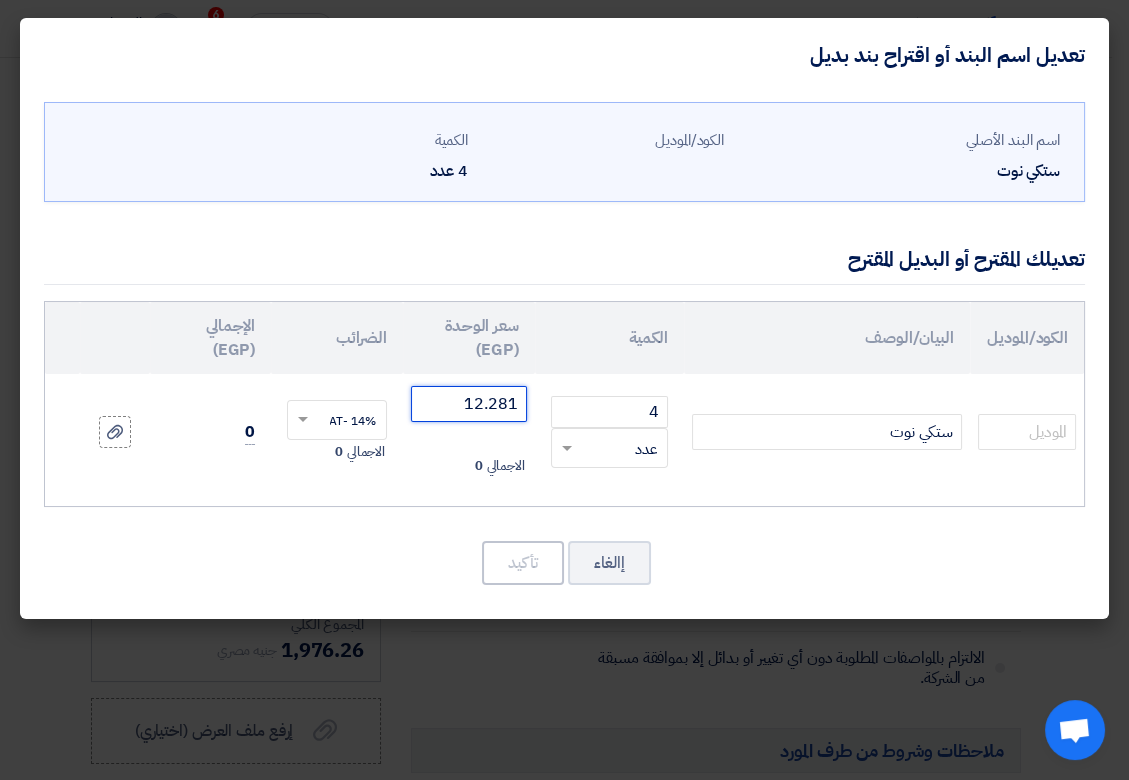 type on "12.281" 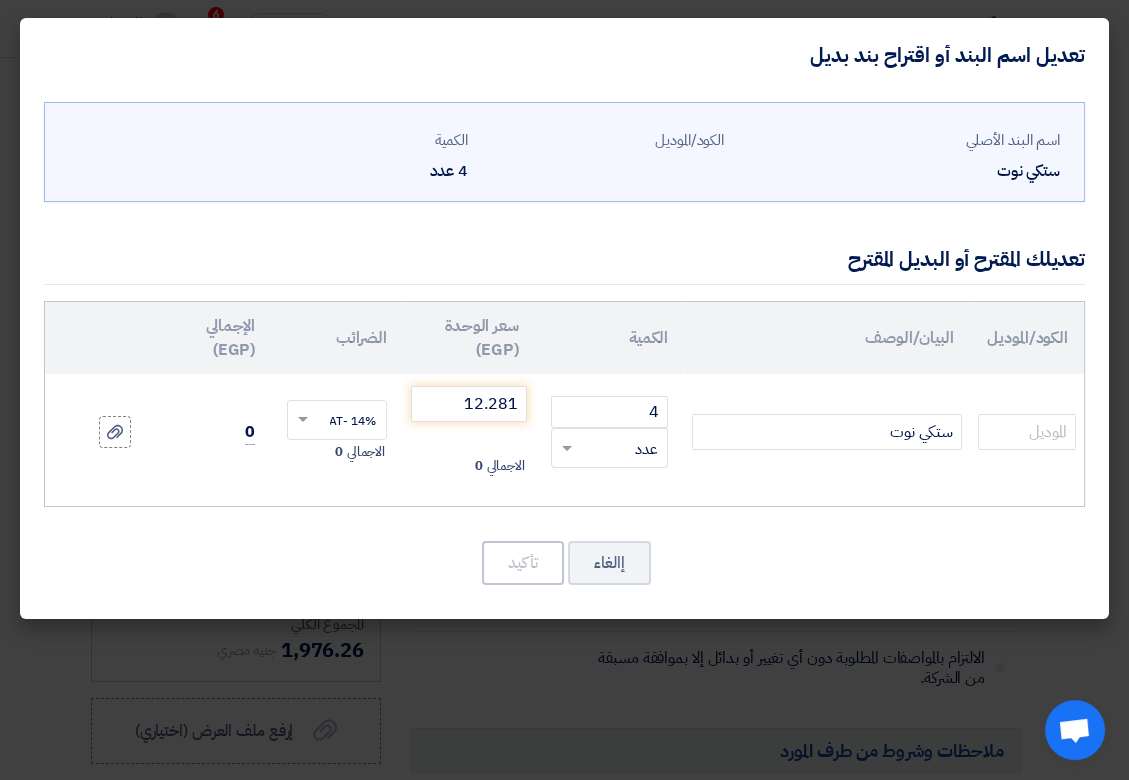 click on "اسم البند الأصلي
ستكي نوت
الكود/الموديل
الكمية
4
عدد
4 ×" 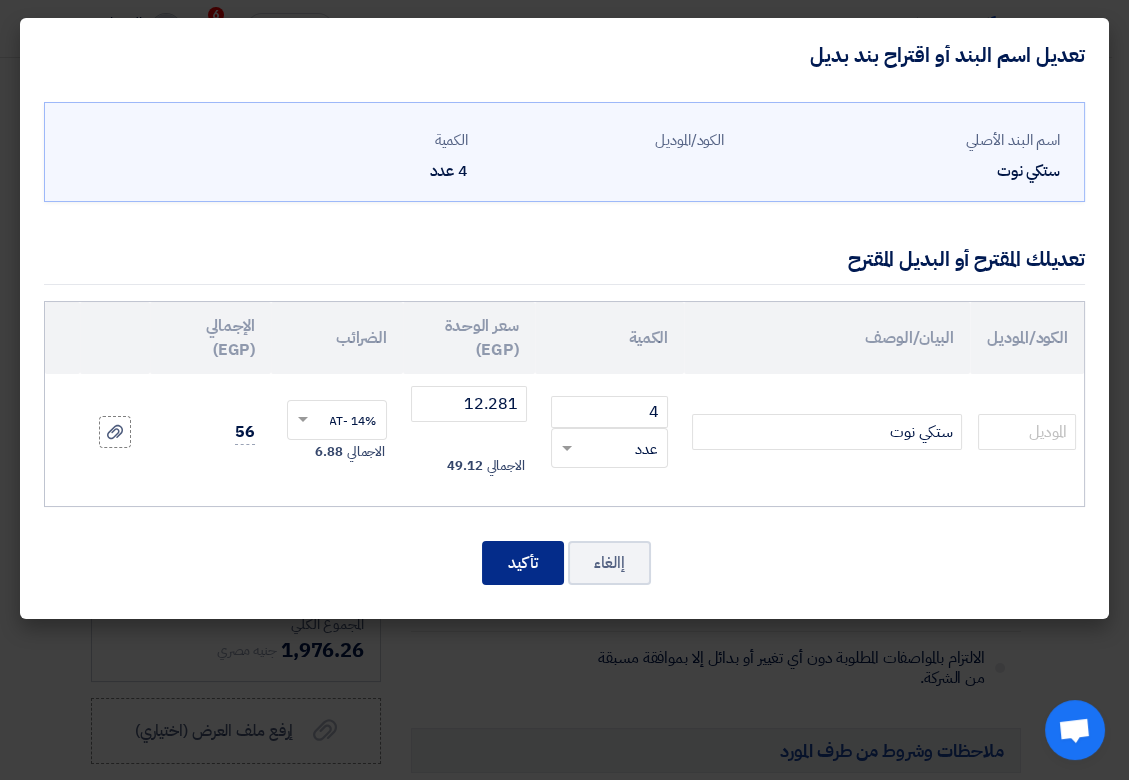 click on "تأكيد" 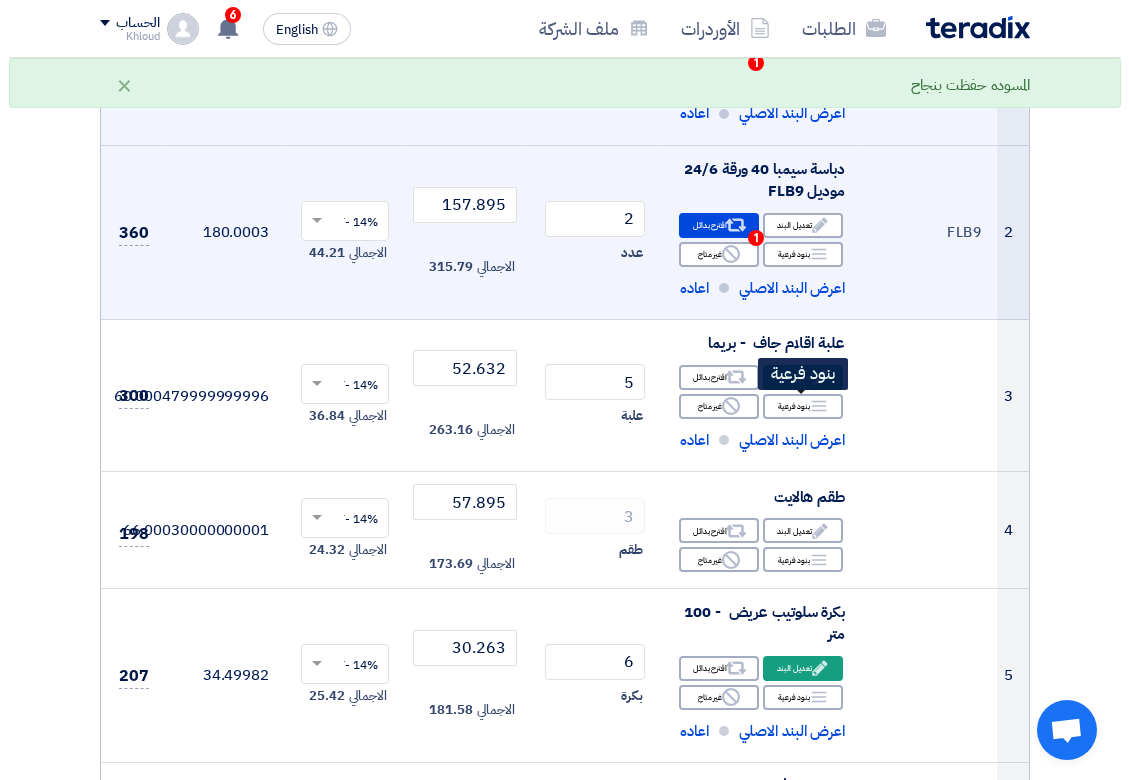 scroll, scrollTop: 404, scrollLeft: 0, axis: vertical 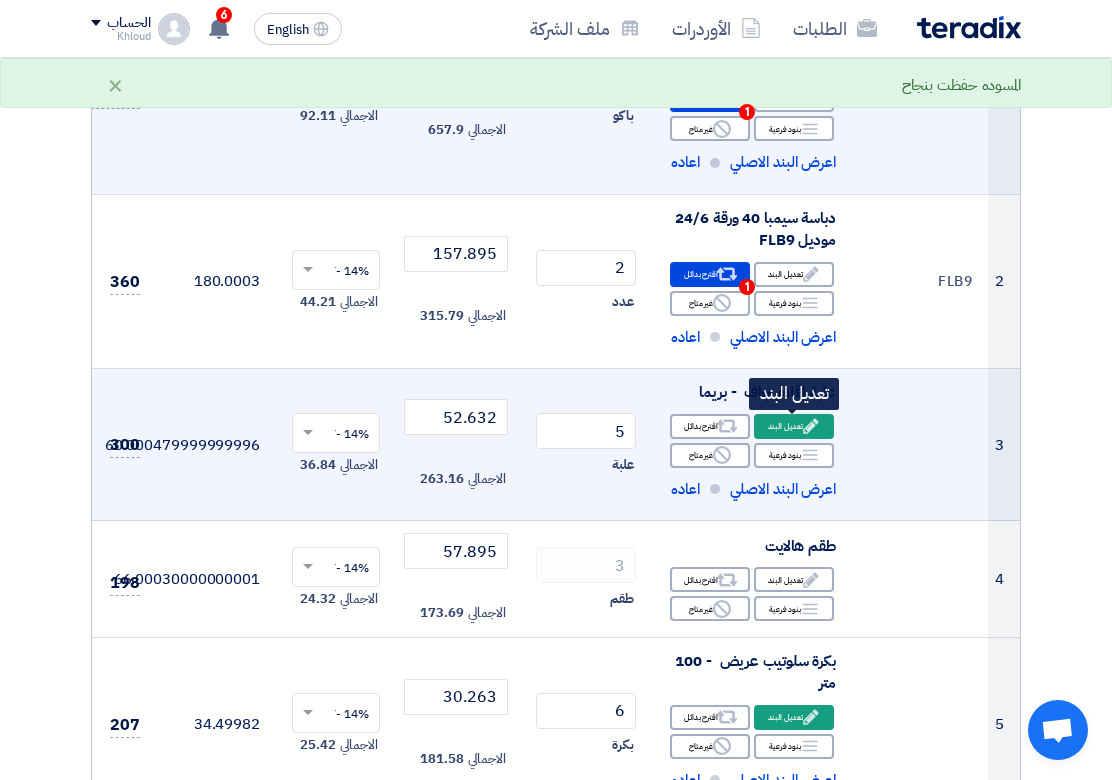 click on "Edit
تعديل البند" 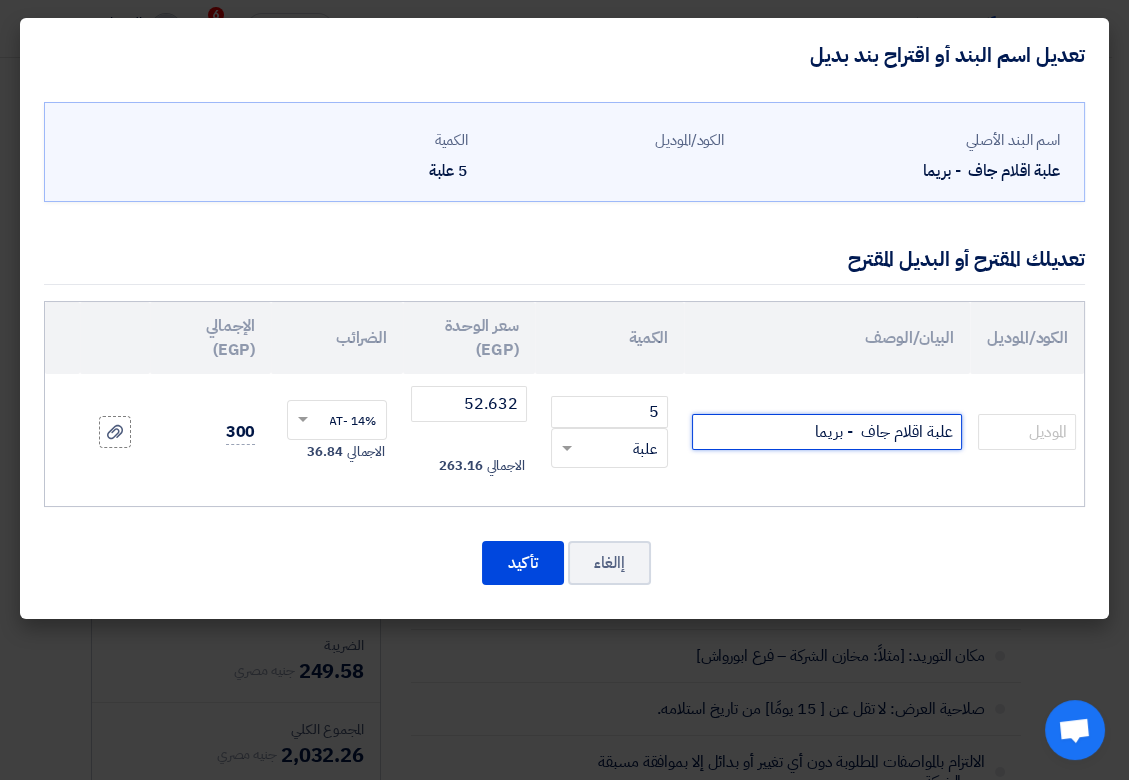 drag, startPoint x: 784, startPoint y: 430, endPoint x: 940, endPoint y: 427, distance: 156.02884 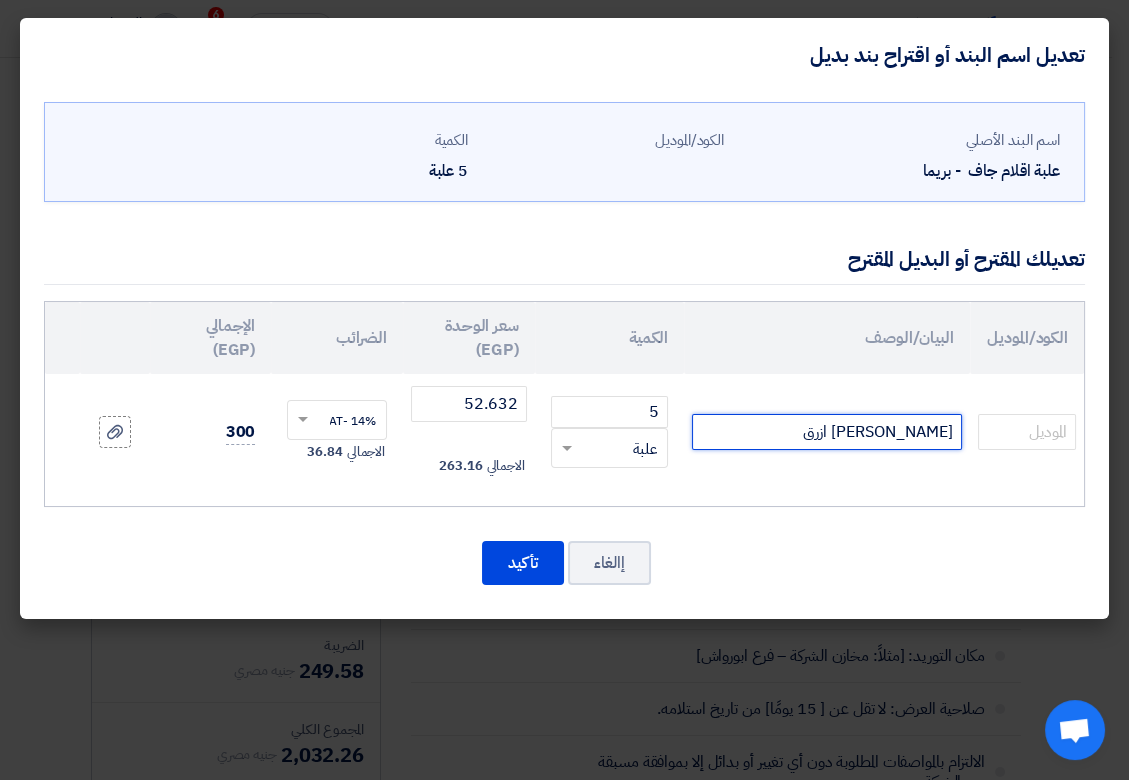 click on "[PERSON_NAME] ازرق" 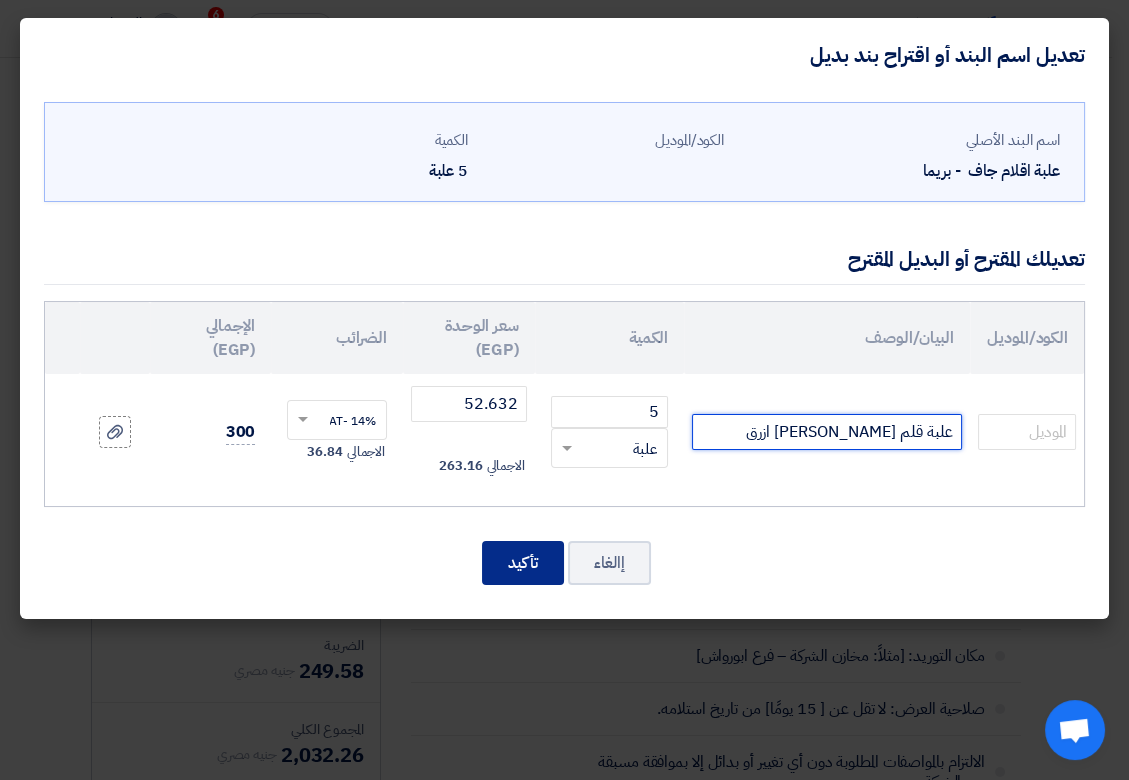 type on "علبة قلم [PERSON_NAME] ازرق" 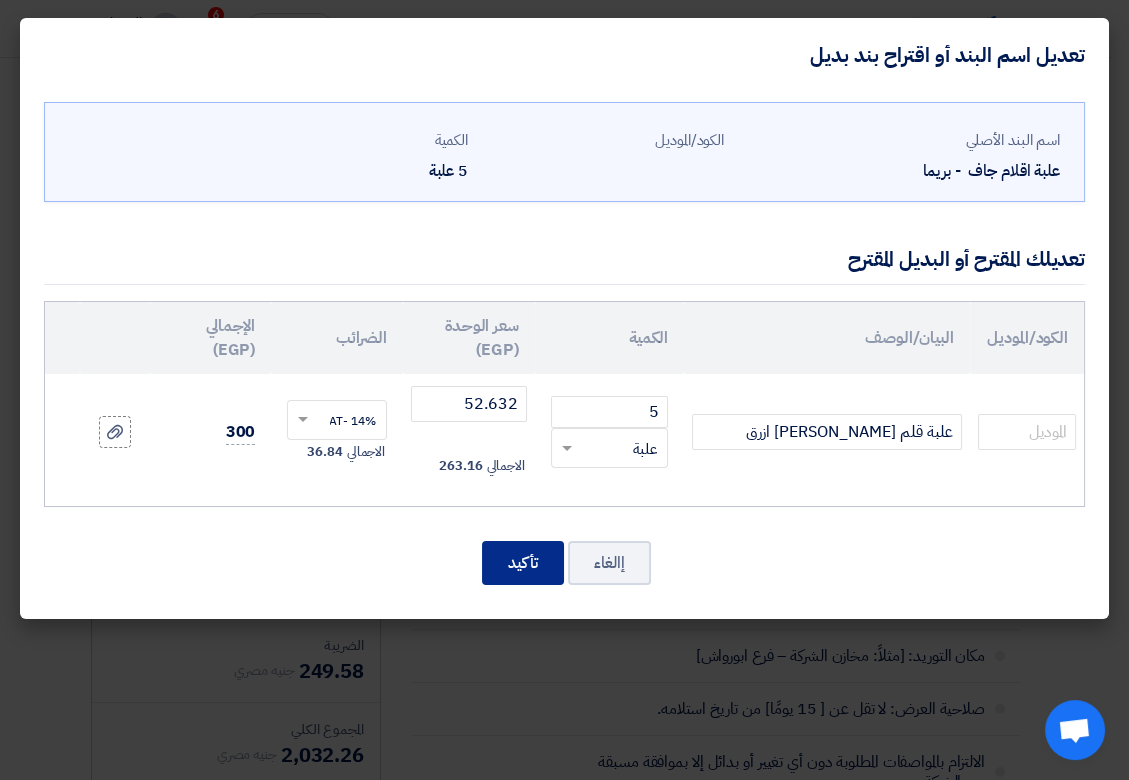 click on "تأكيد" 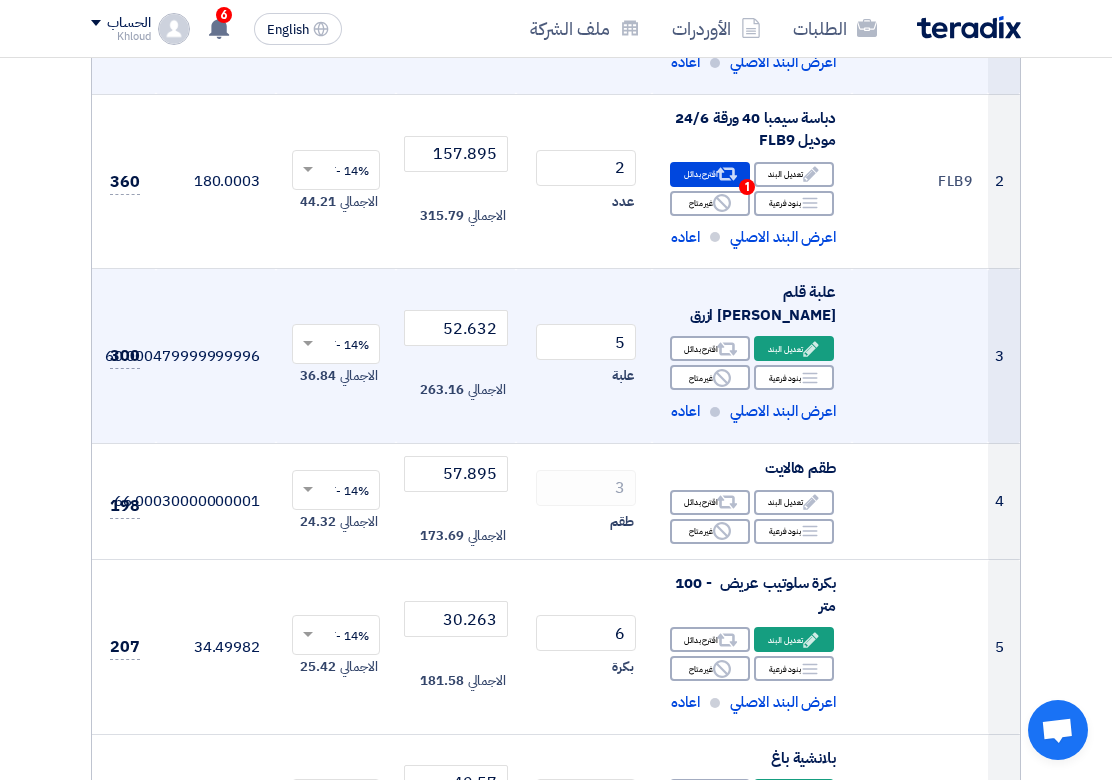 scroll, scrollTop: 616, scrollLeft: 0, axis: vertical 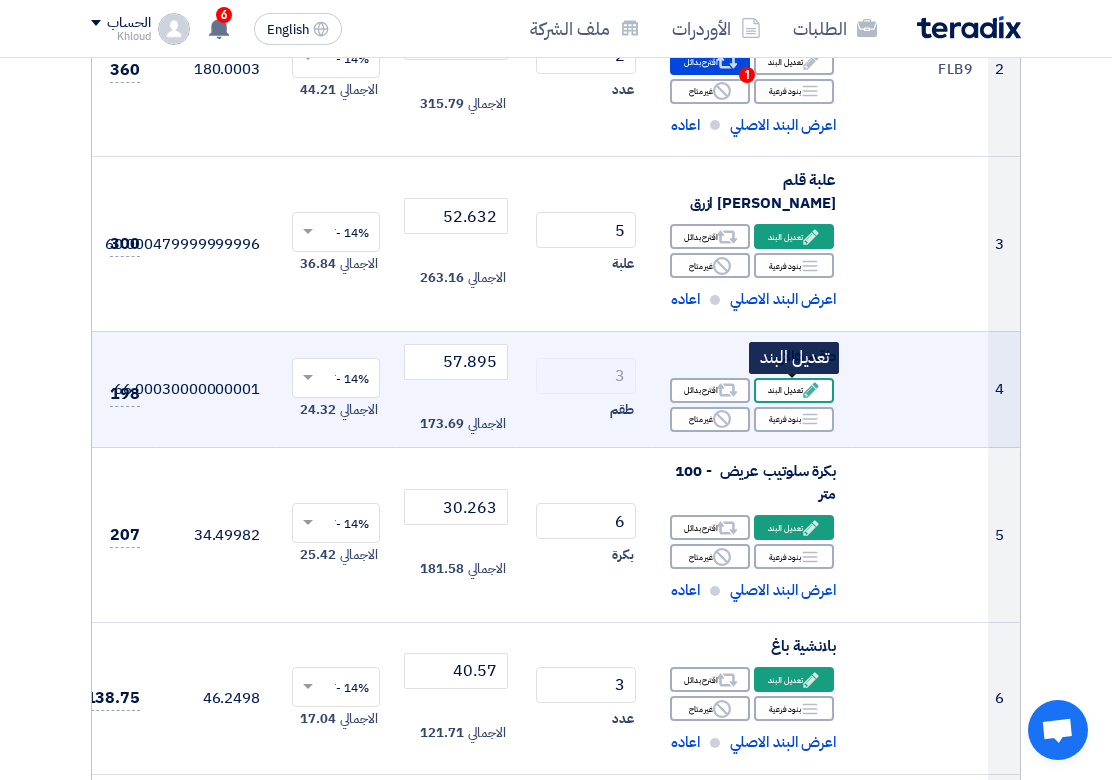 click on "Edit
تعديل البند" 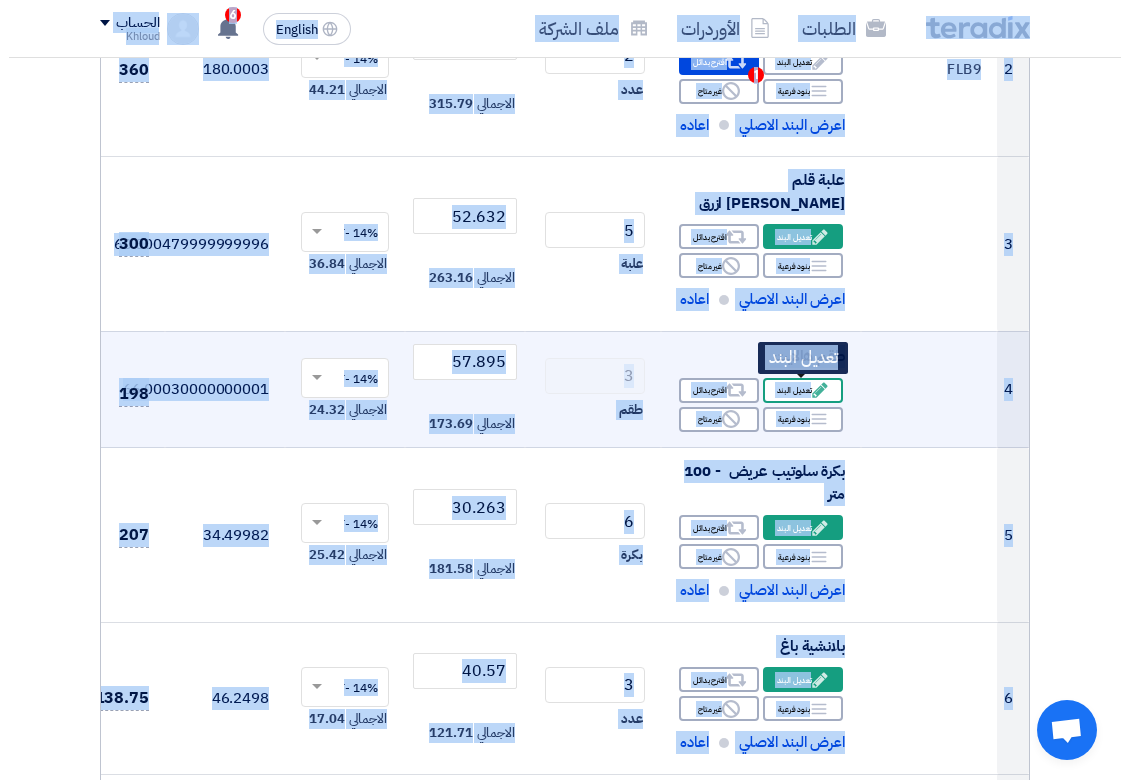 scroll, scrollTop: 419, scrollLeft: 0, axis: vertical 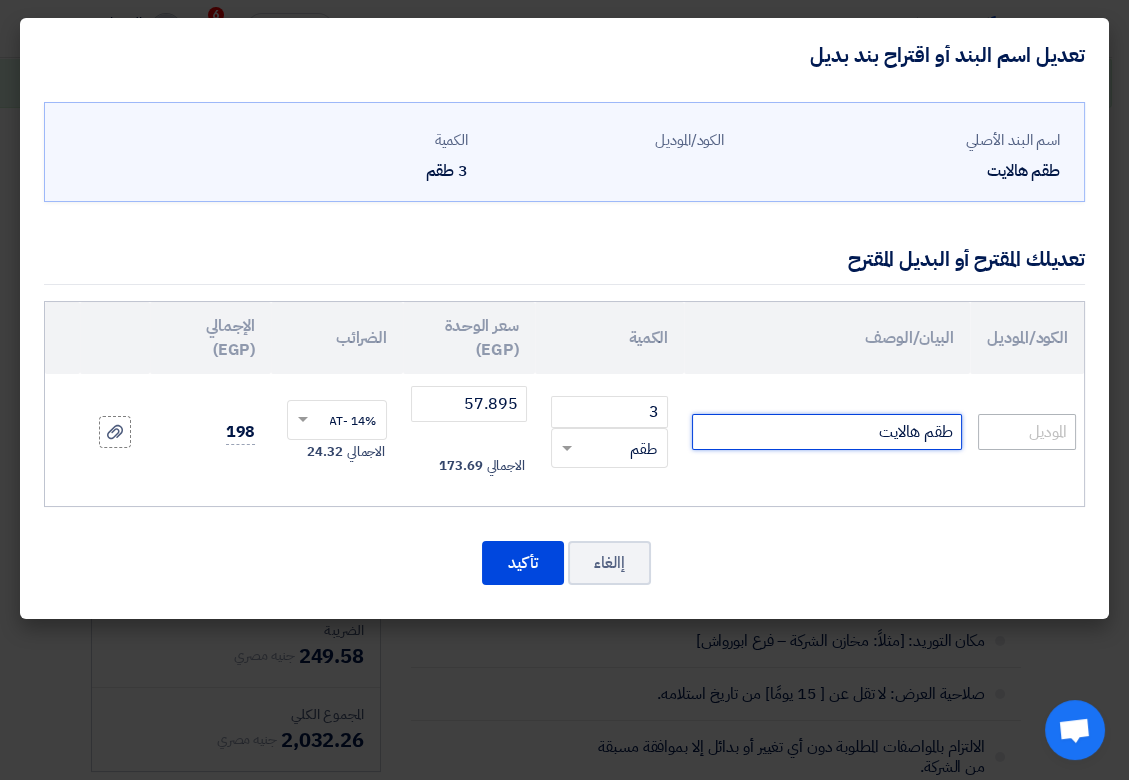 drag, startPoint x: 776, startPoint y: 396, endPoint x: 978, endPoint y: 428, distance: 204.51895 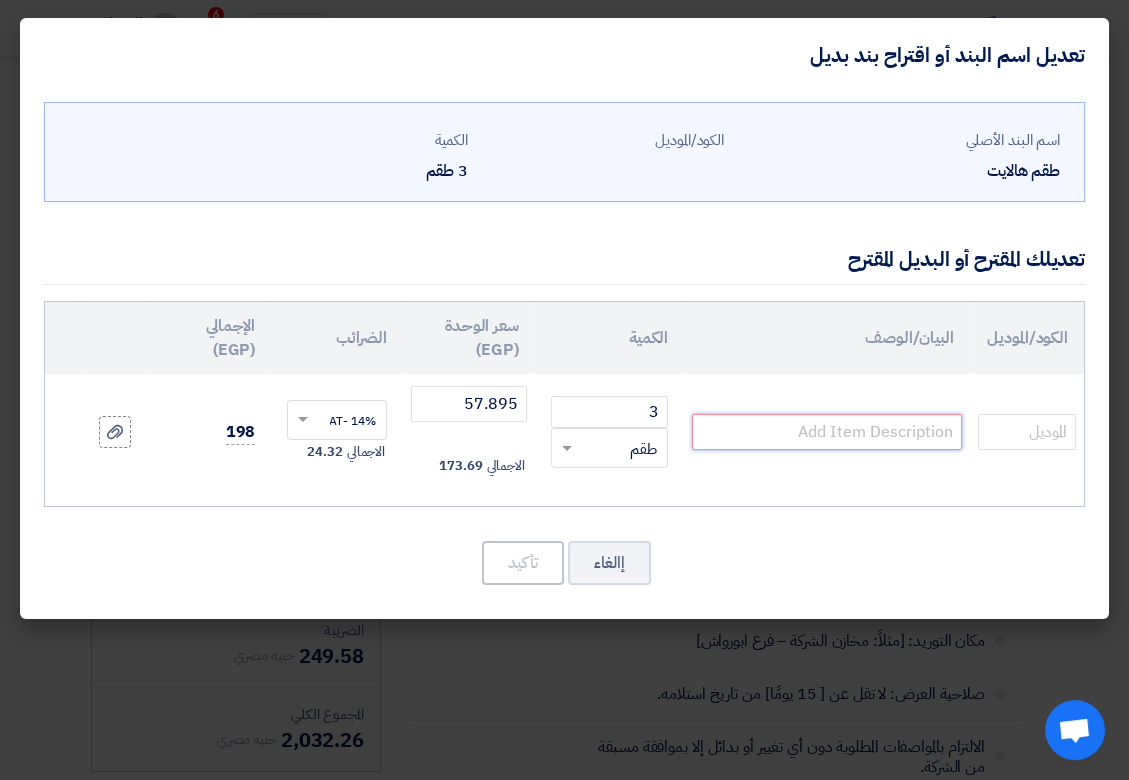 paste on "KR972163 طقم 4 قلم فسفورى كى رود موديل" 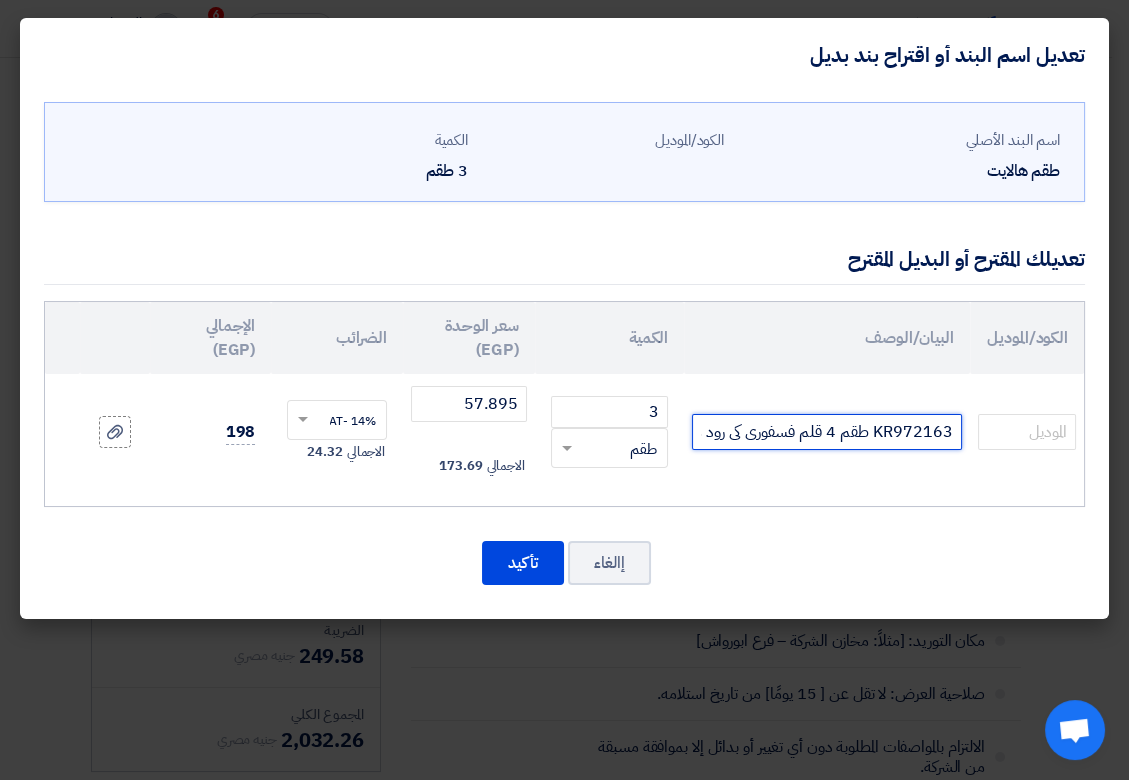 scroll, scrollTop: 0, scrollLeft: -35, axis: horizontal 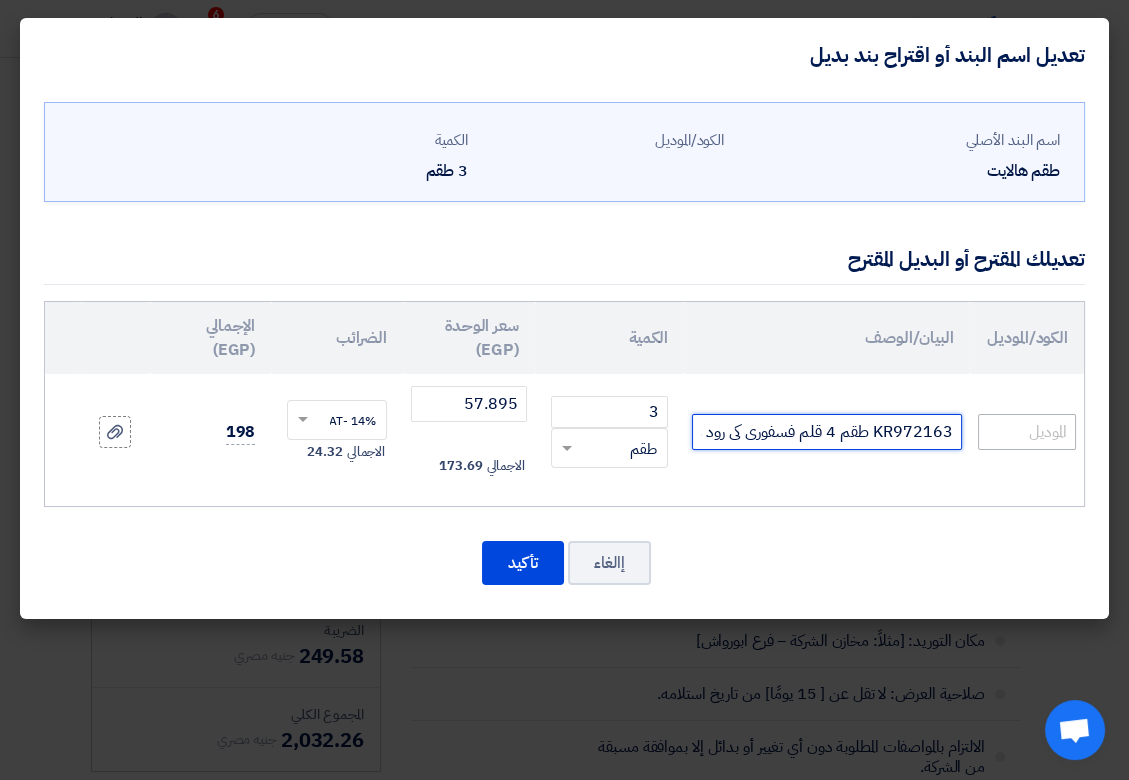 type on "KR972163 طقم 4 قلم فسفورى كى رود موديل" 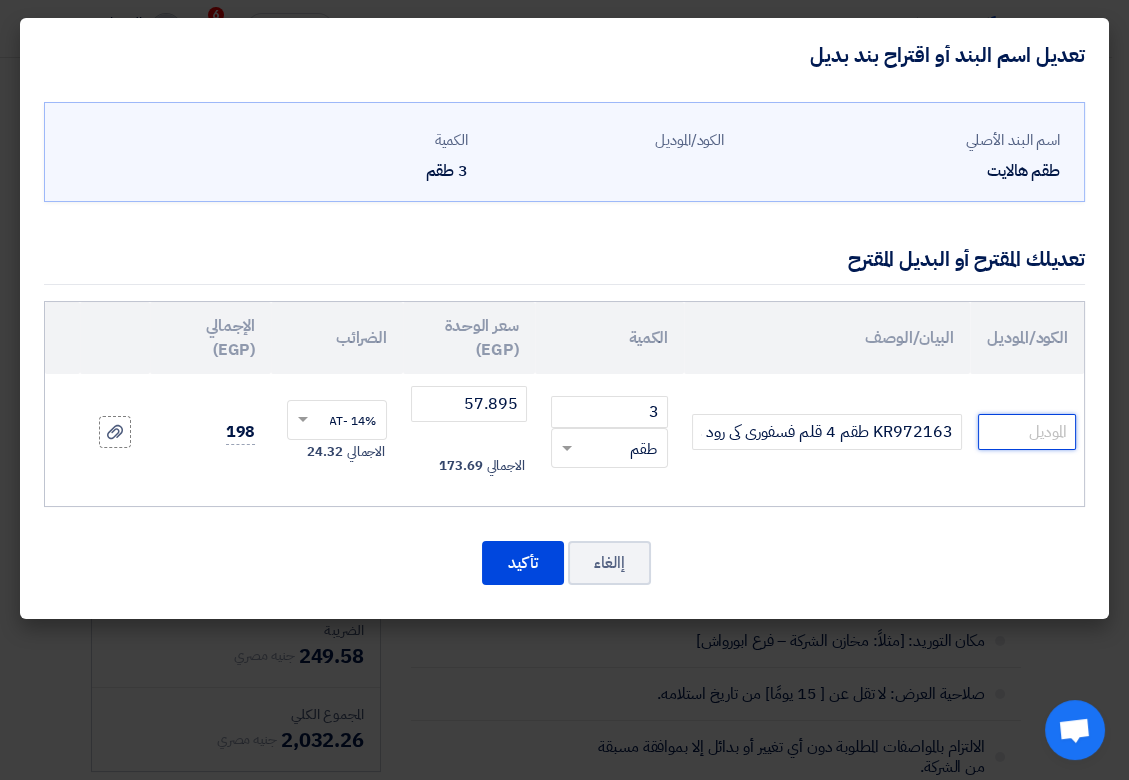click 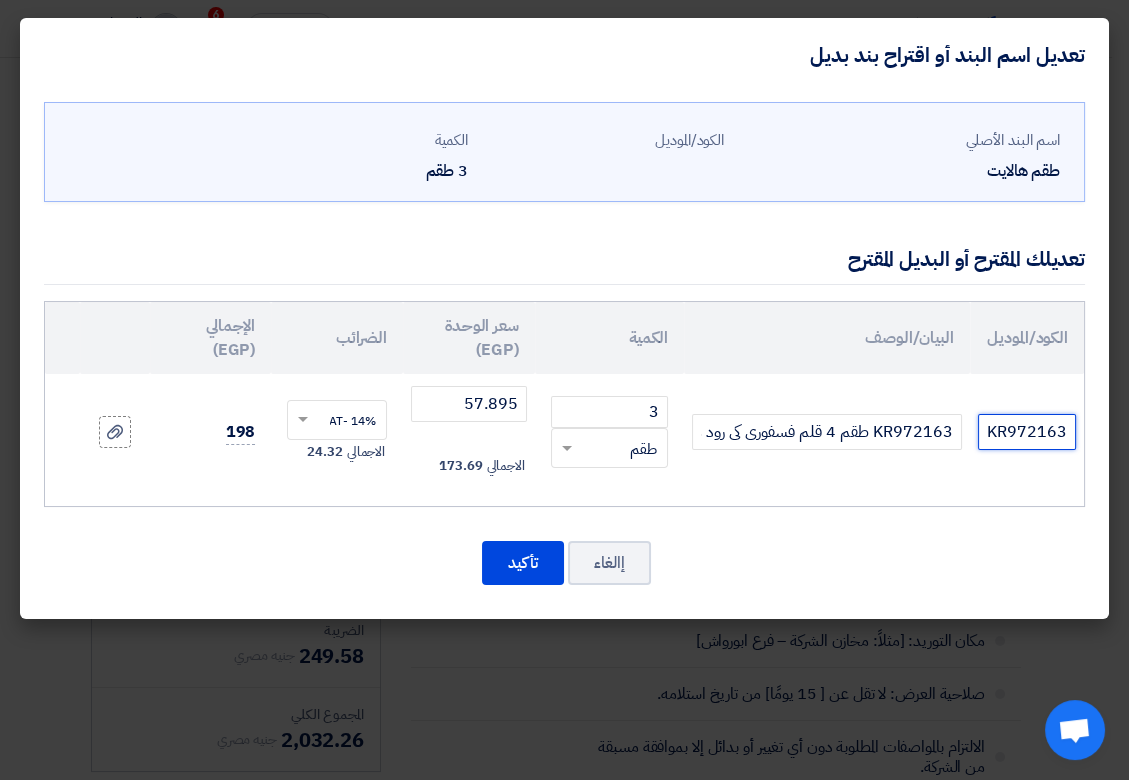 type on "KR972163" 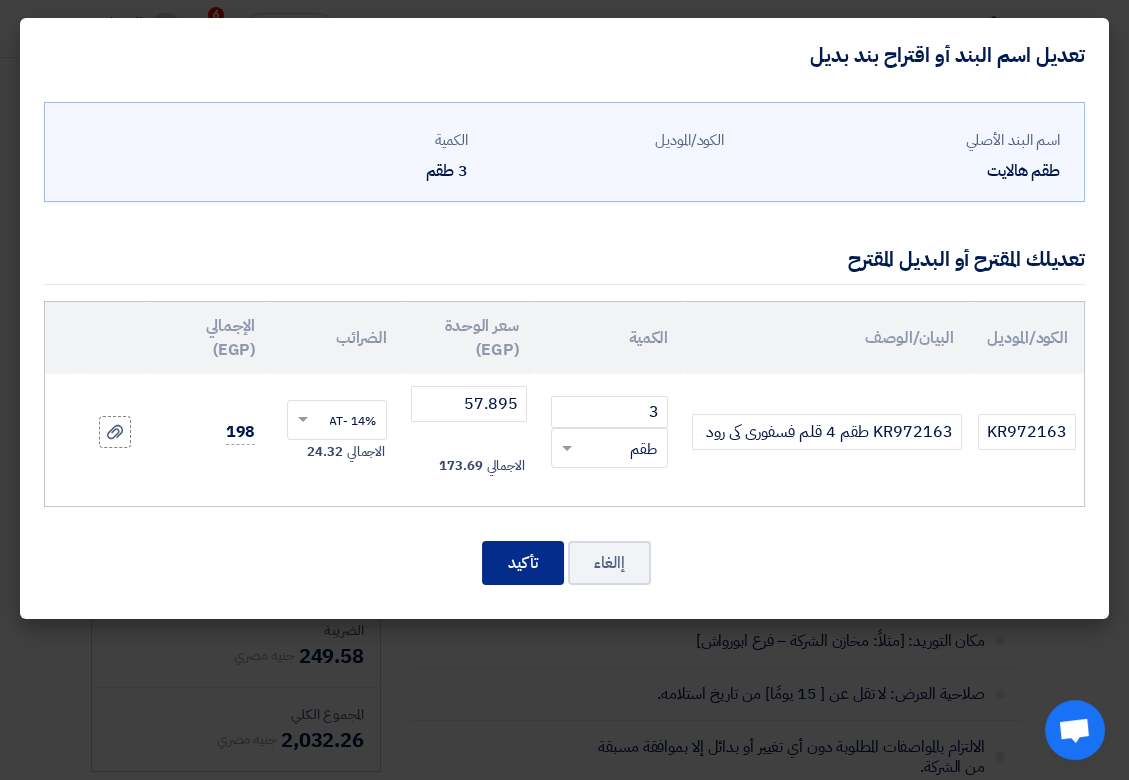 click on "تأكيد" 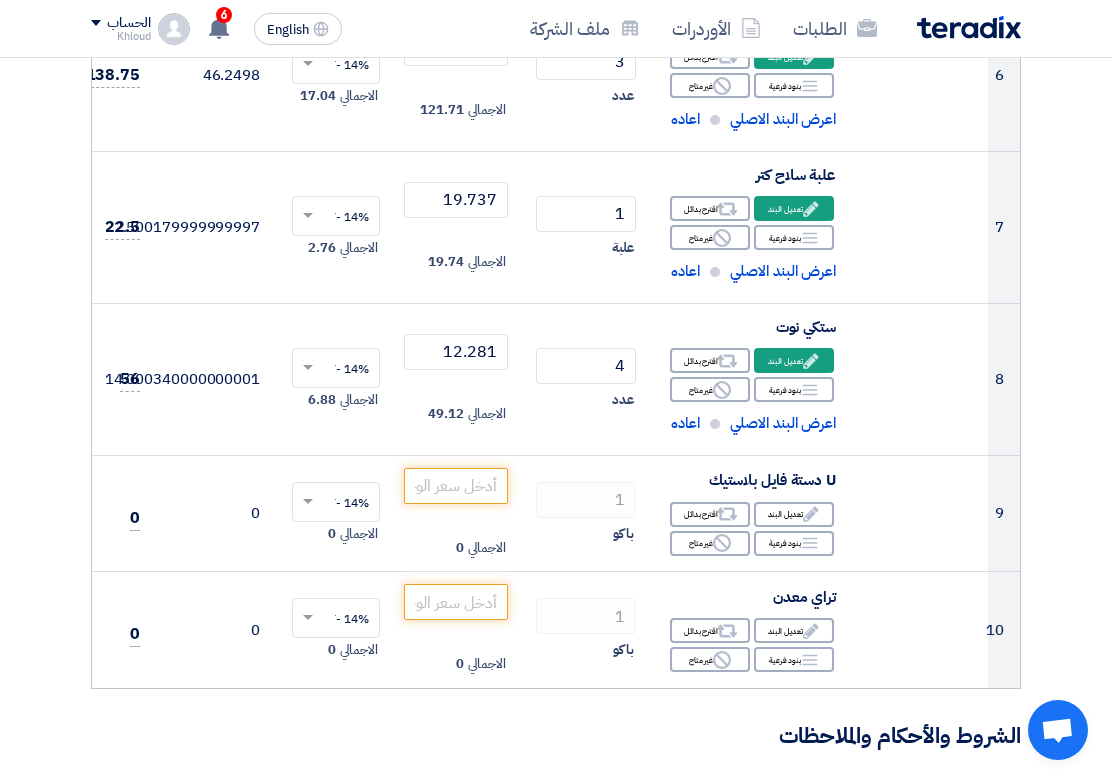scroll, scrollTop: 1408, scrollLeft: 0, axis: vertical 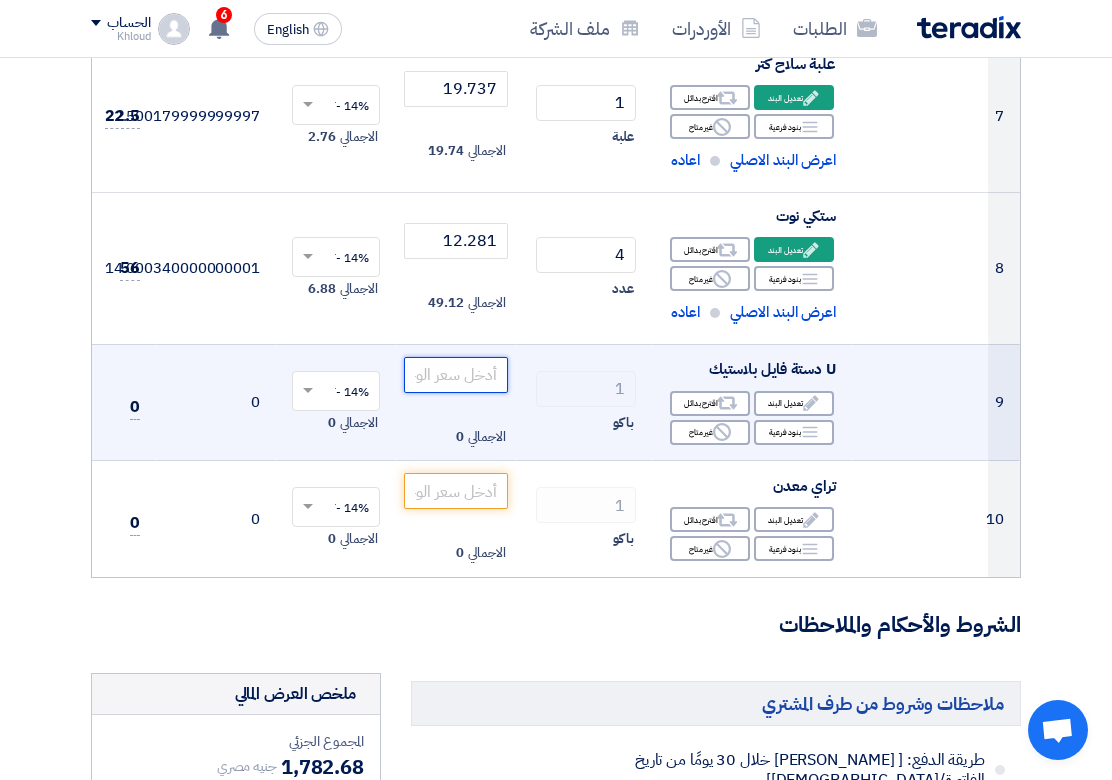 click 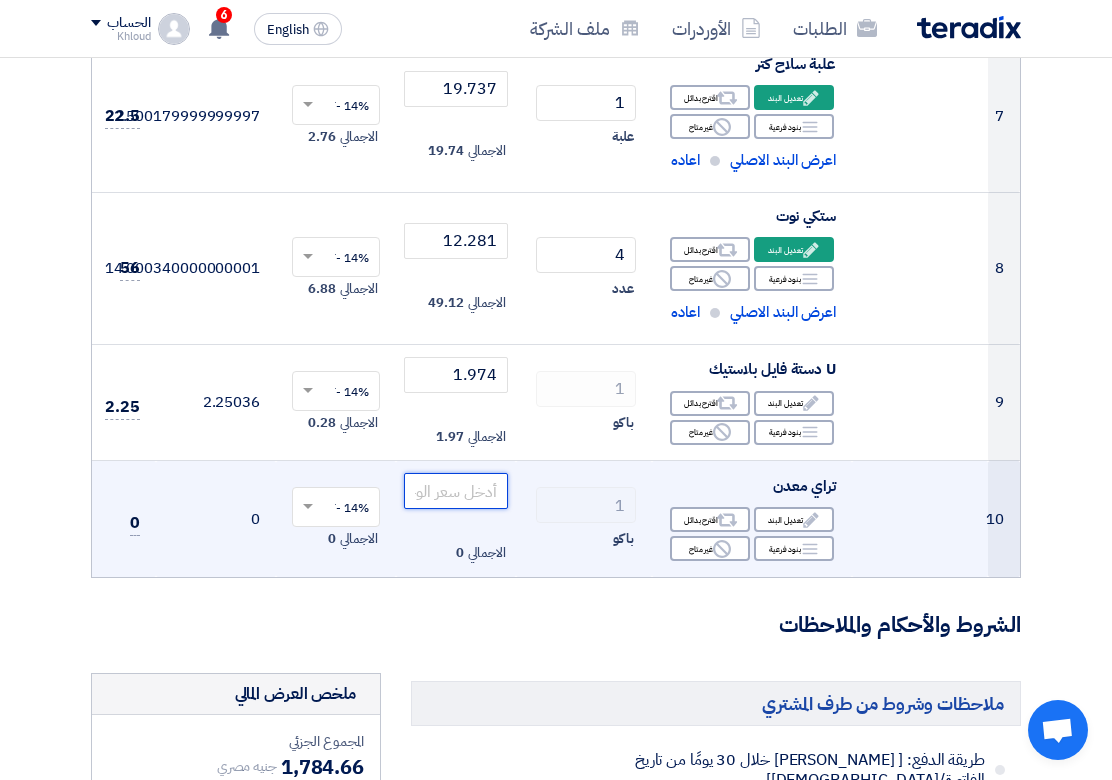 click 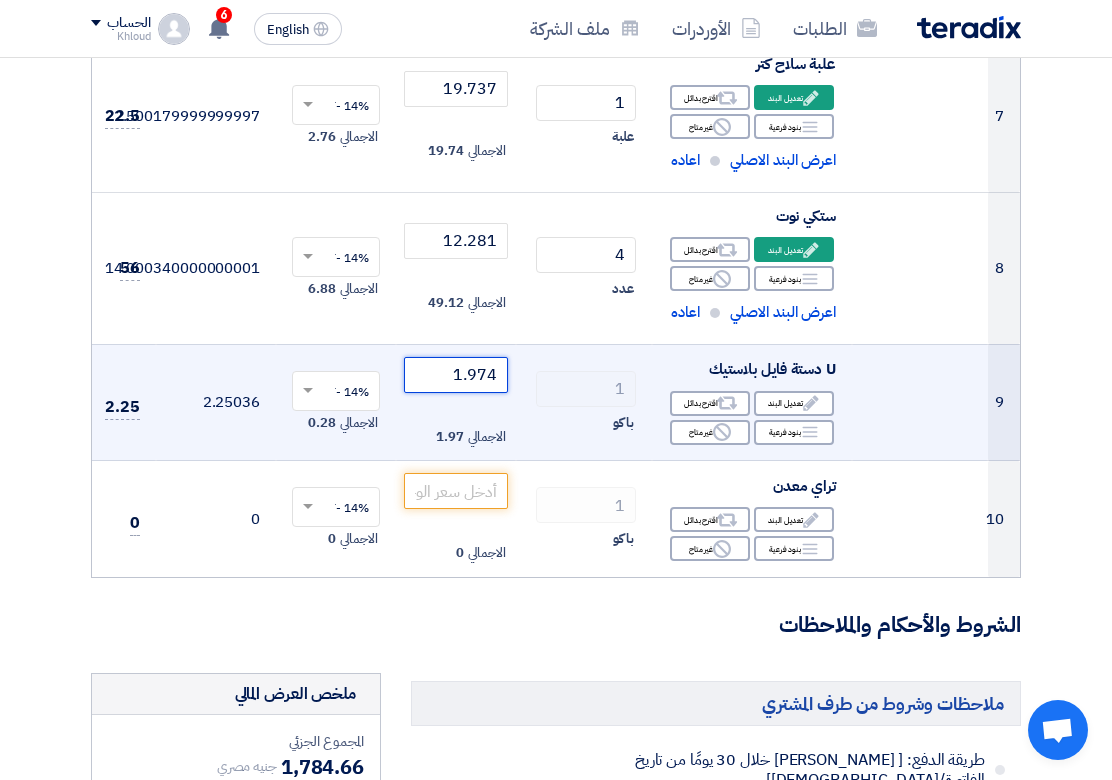 click on "1.974" 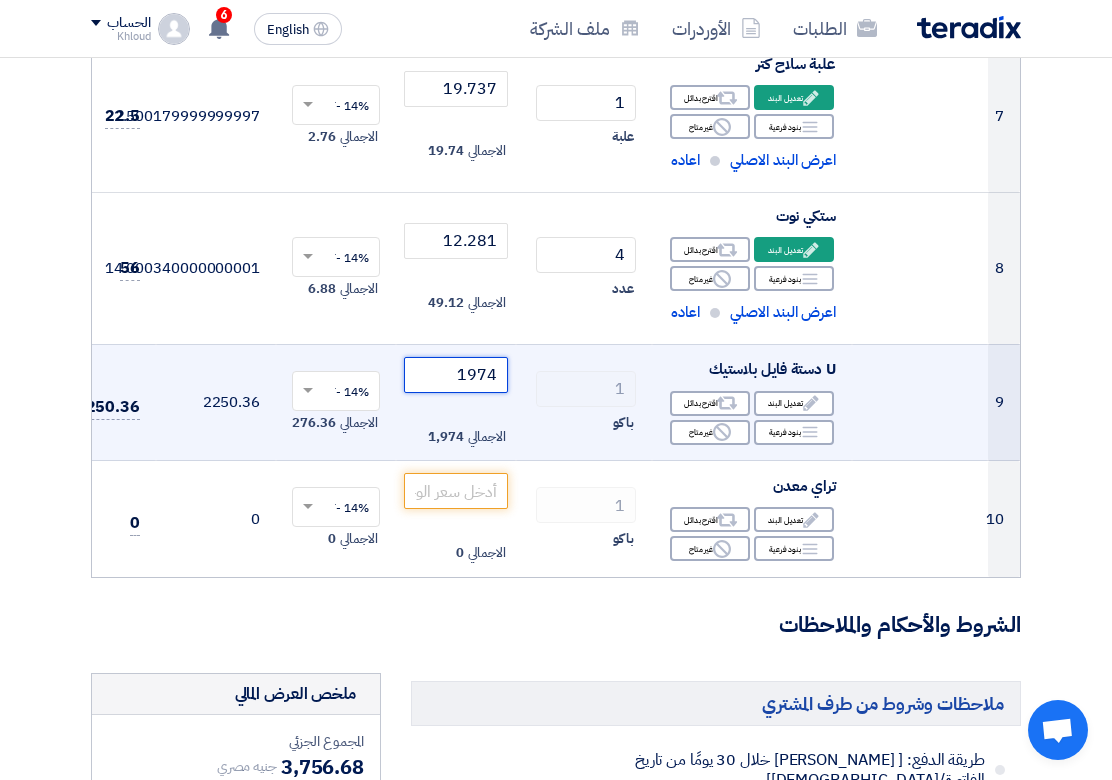 click on "1974" 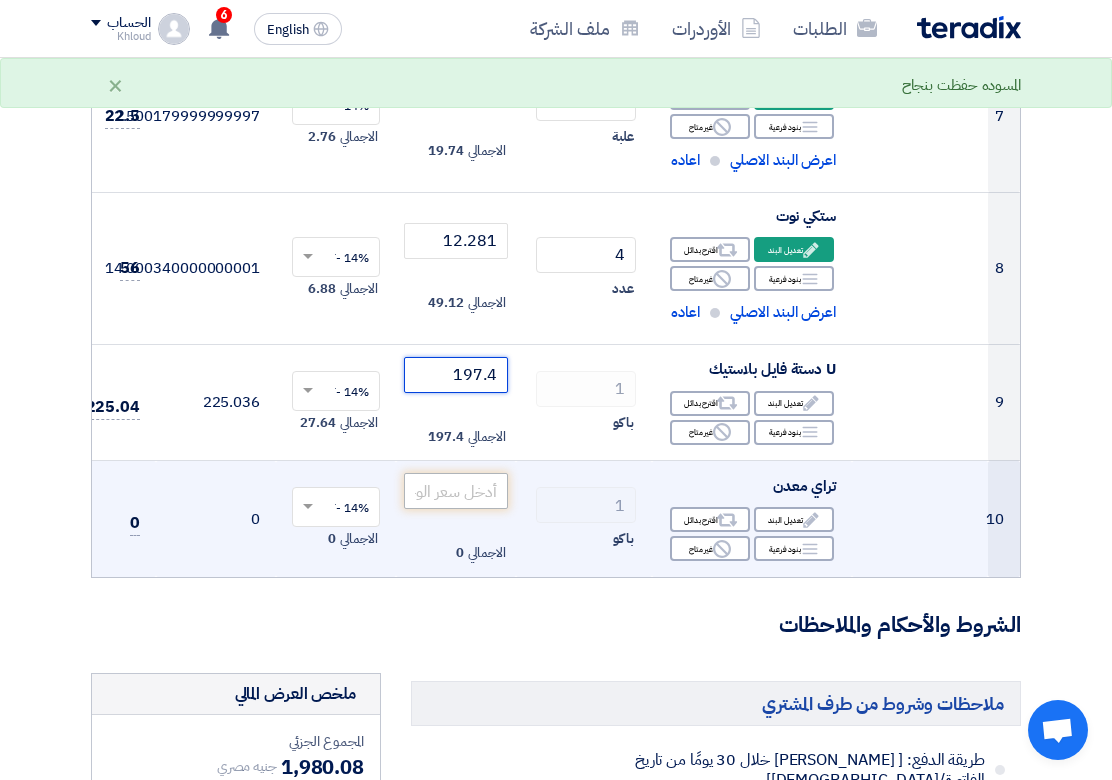 type on "197.4" 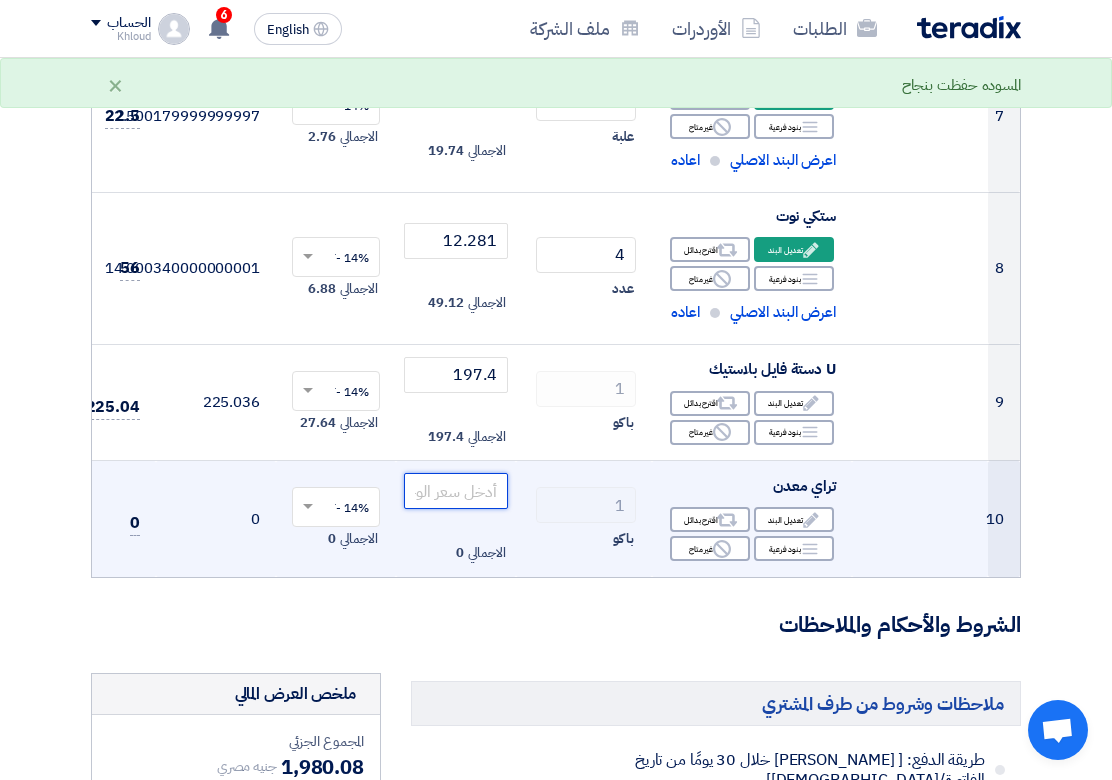 click 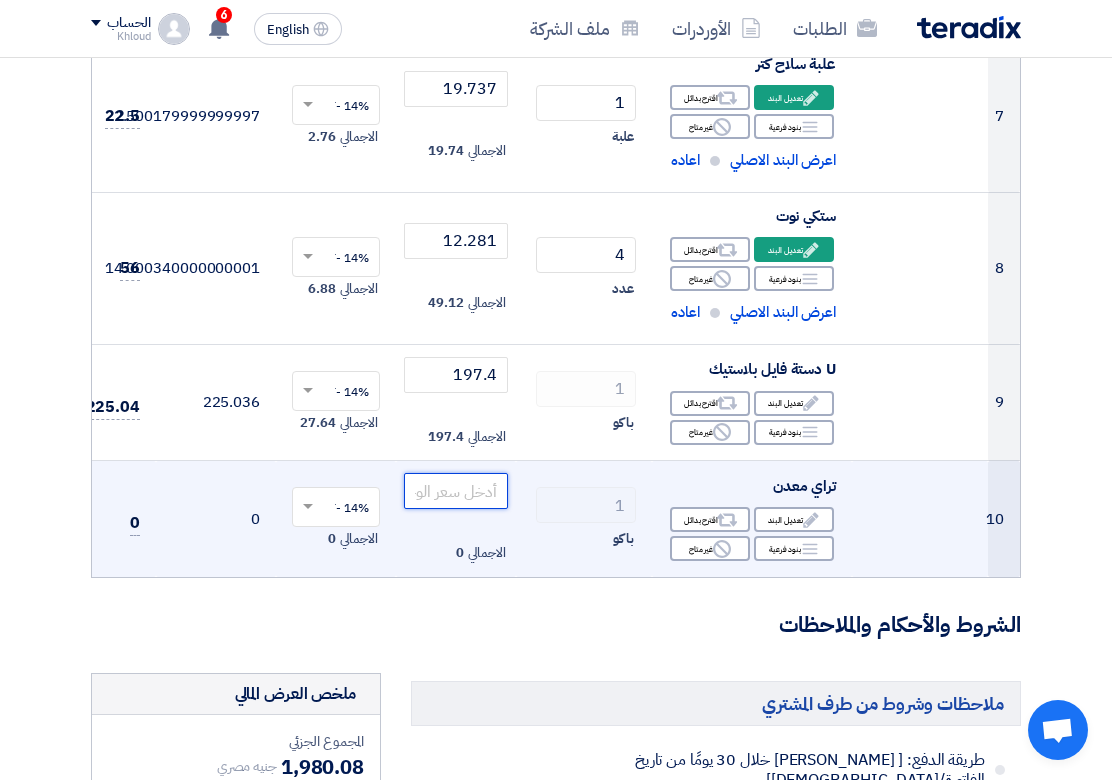 paste on "254.386" 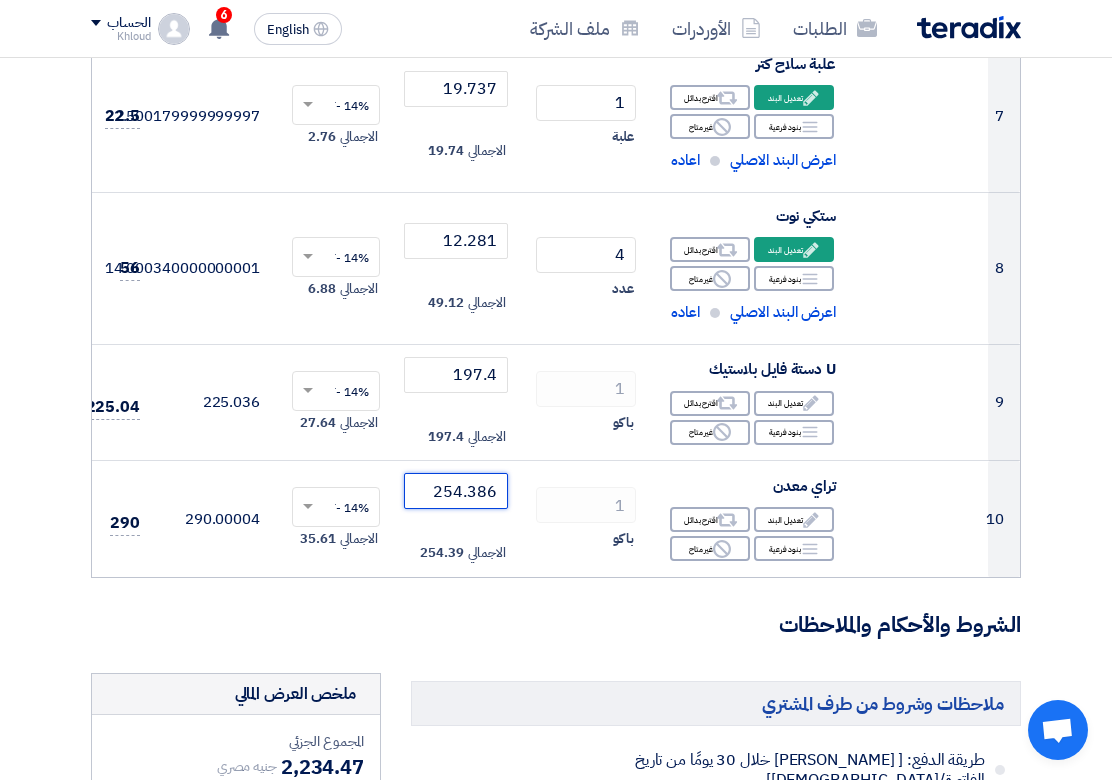 type on "254.386" 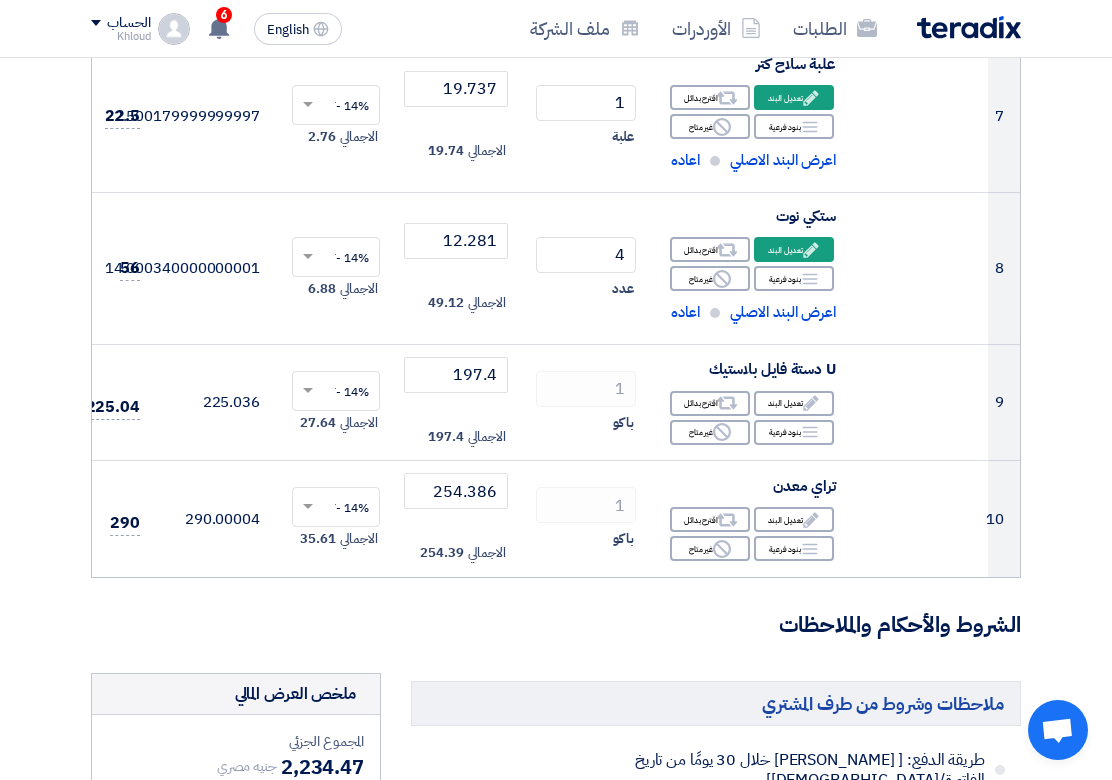 click on "الشروط والأحكام والملاحظات" 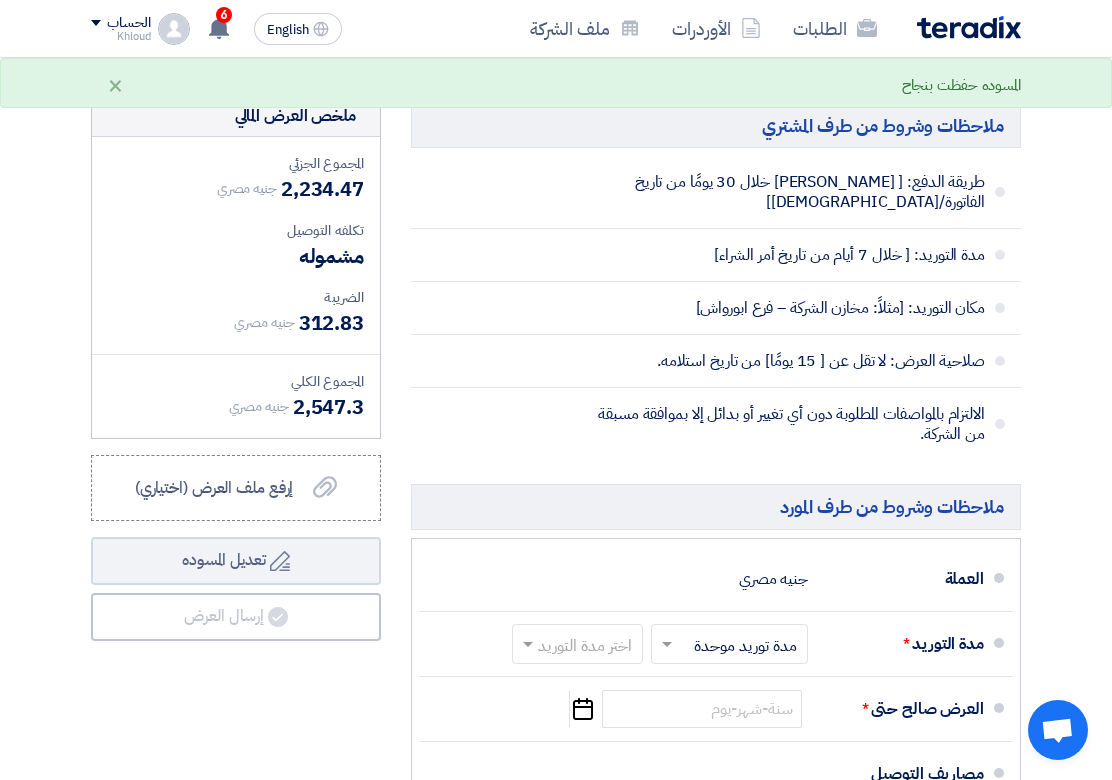 scroll, scrollTop: 2186, scrollLeft: 0, axis: vertical 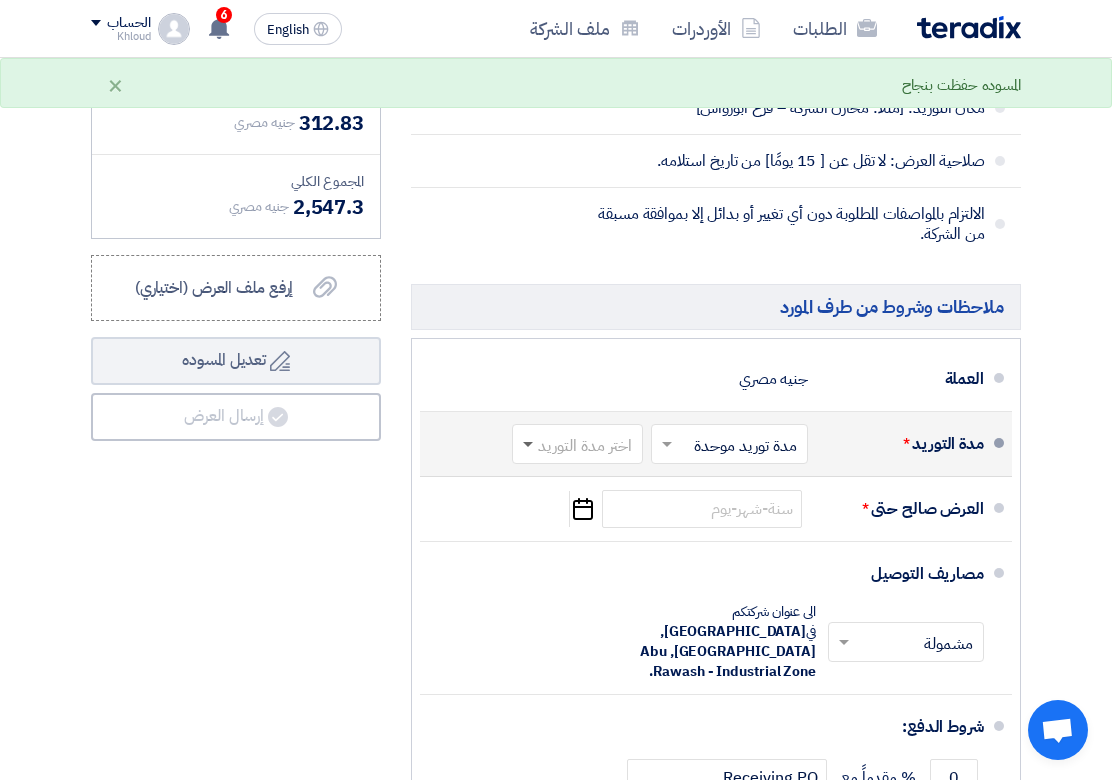 click 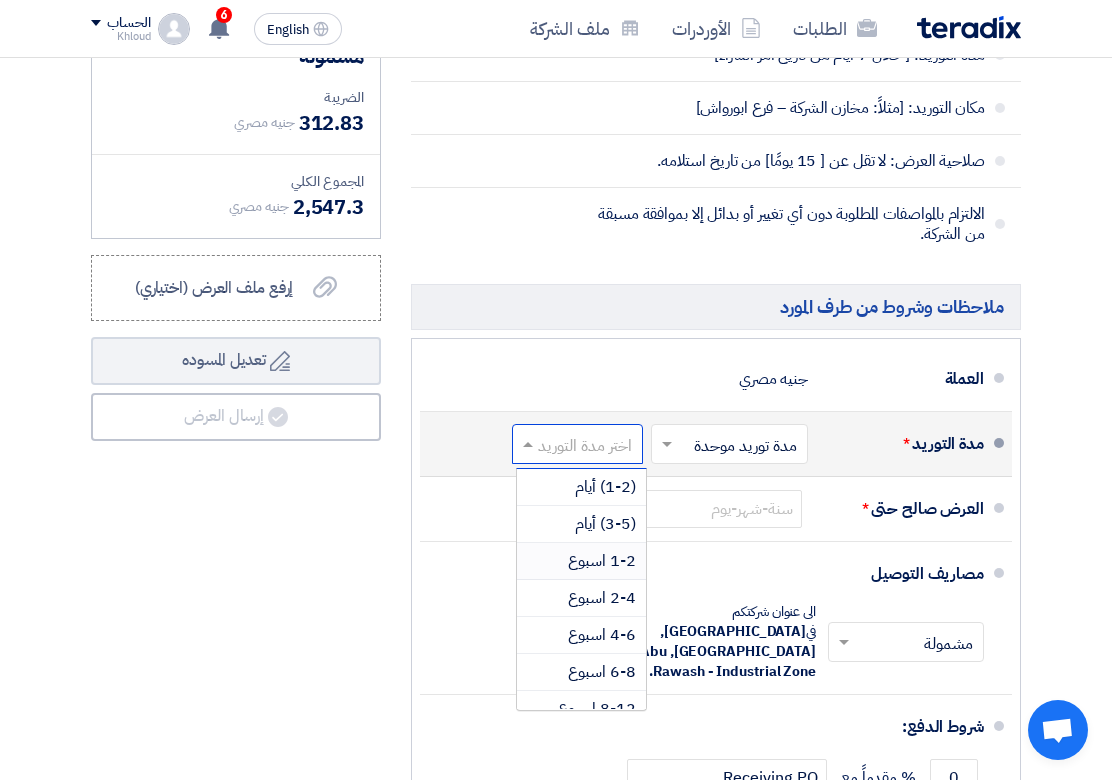 click on "1-2 اسبوع" at bounding box center [602, 561] 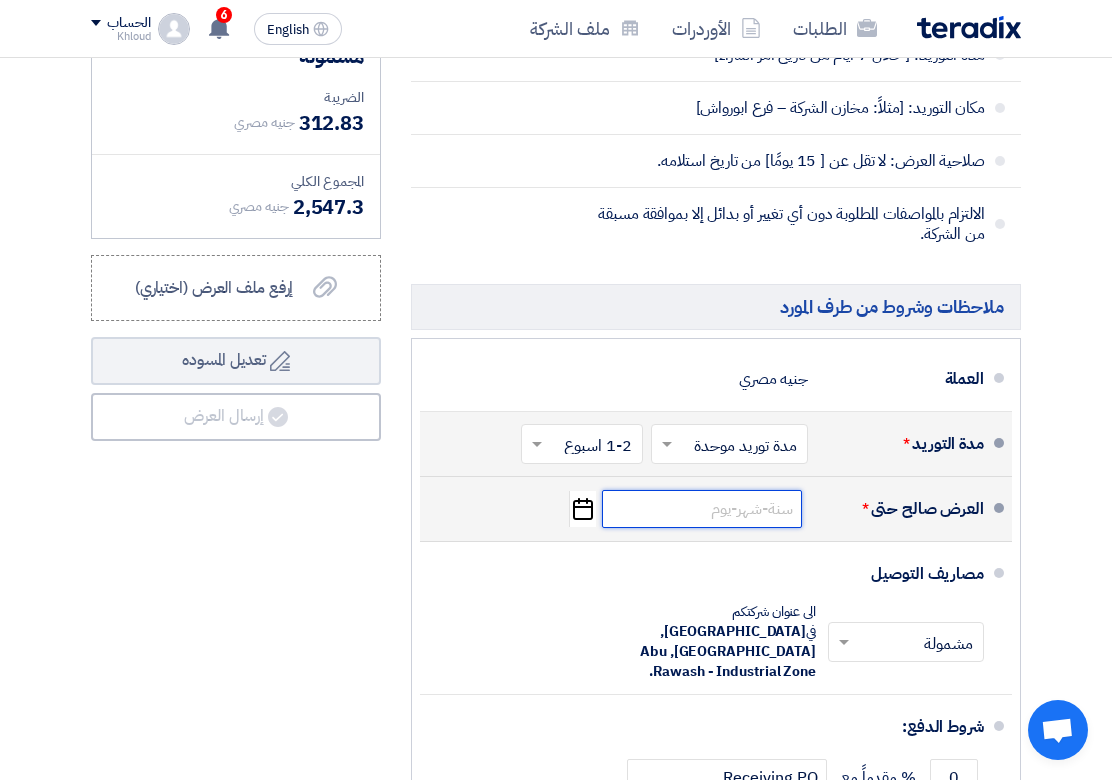 click 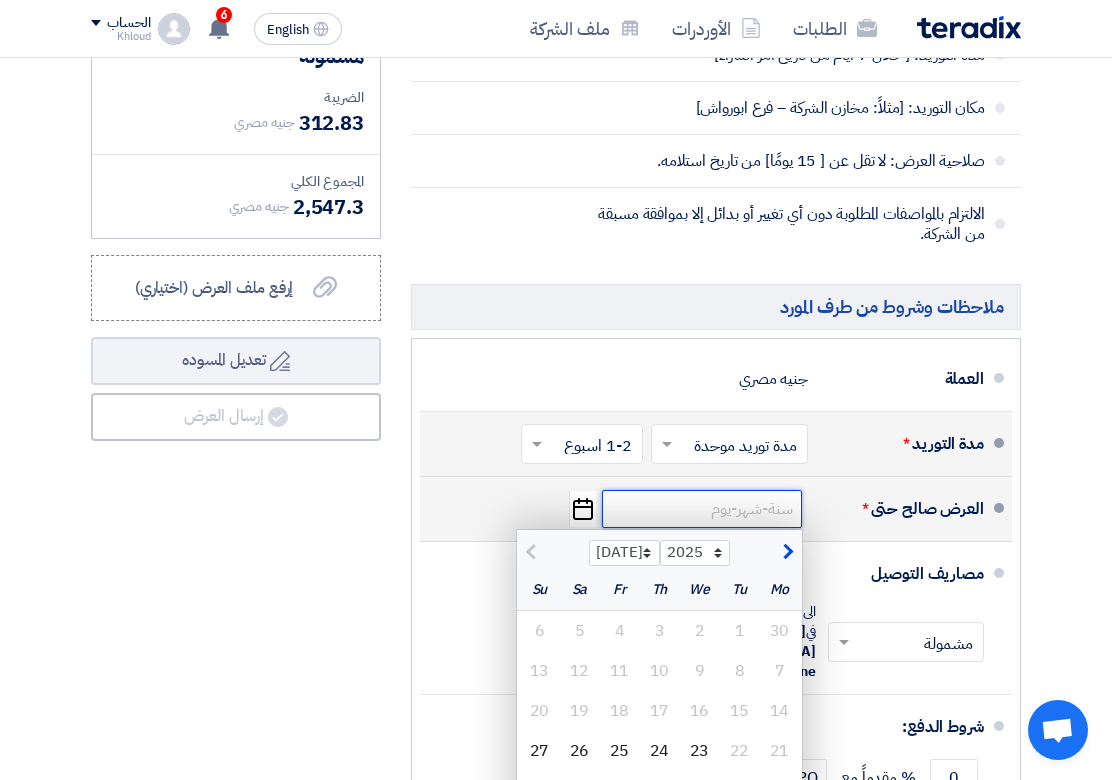 click 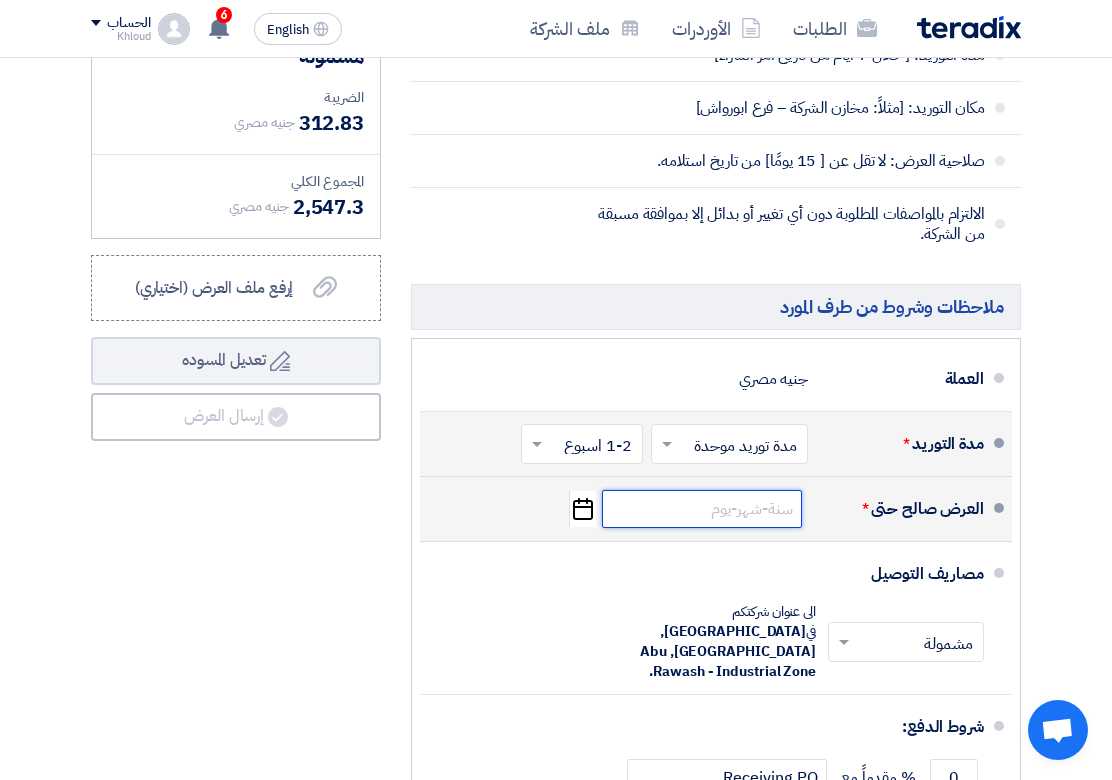click 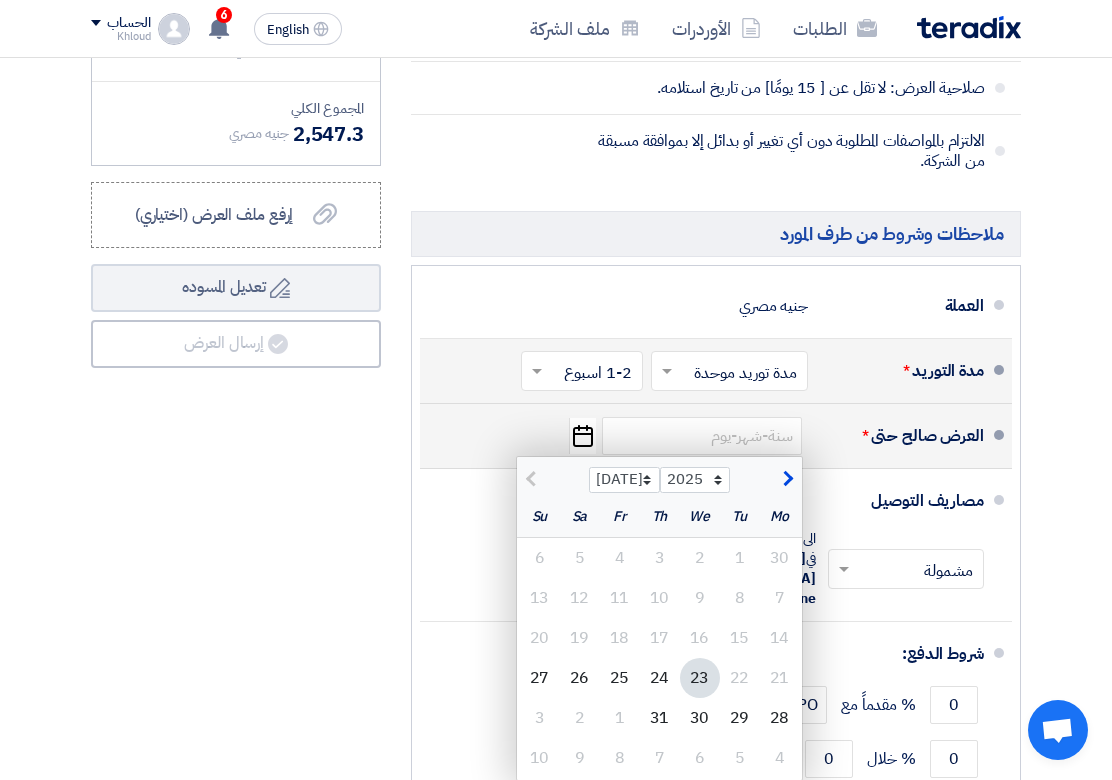 scroll, scrollTop: 2297, scrollLeft: 0, axis: vertical 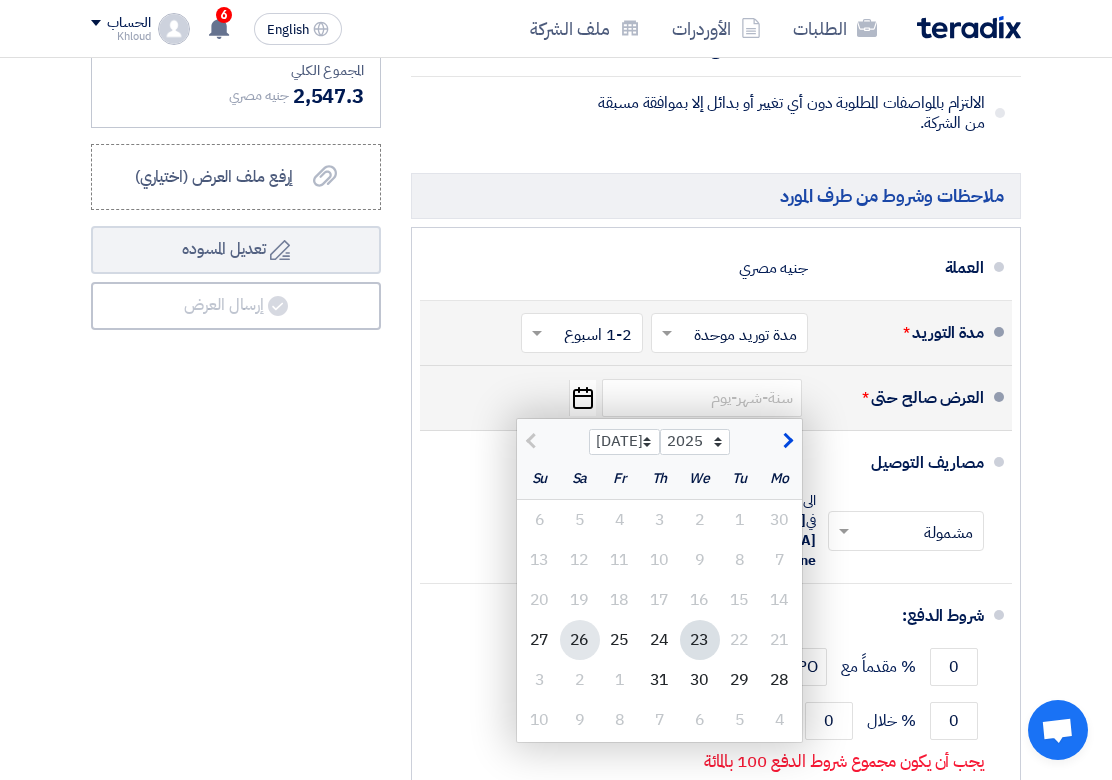 click on "26" 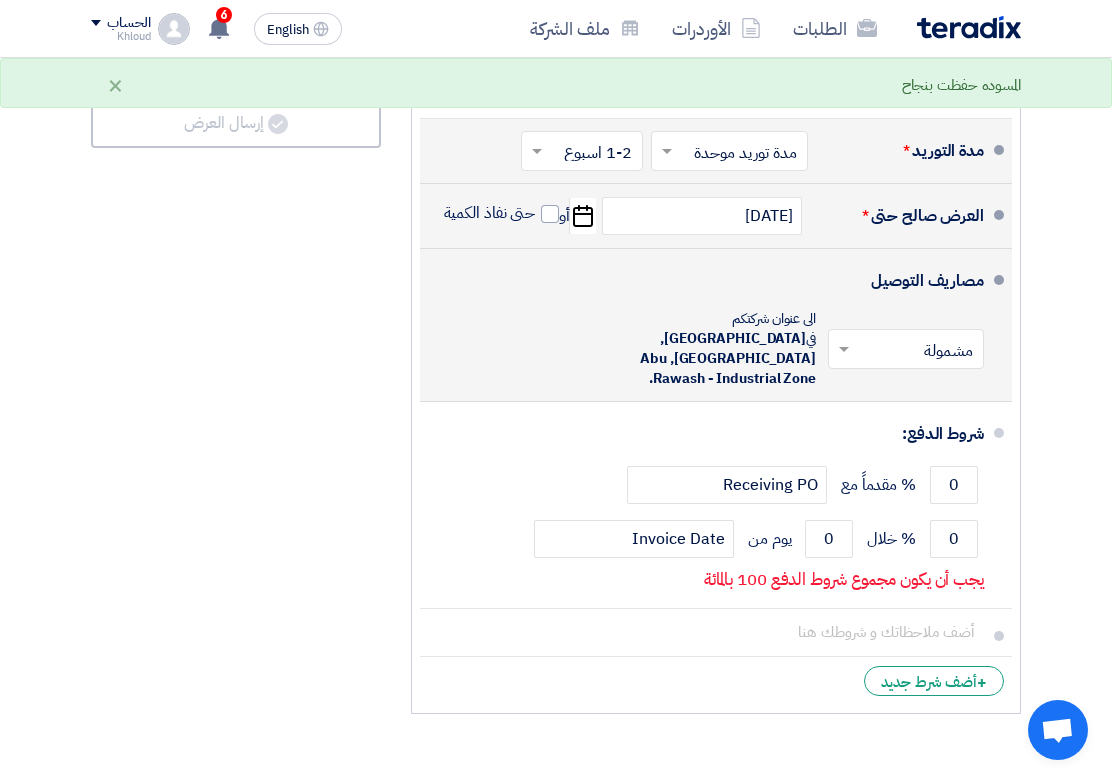 scroll, scrollTop: 2520, scrollLeft: 0, axis: vertical 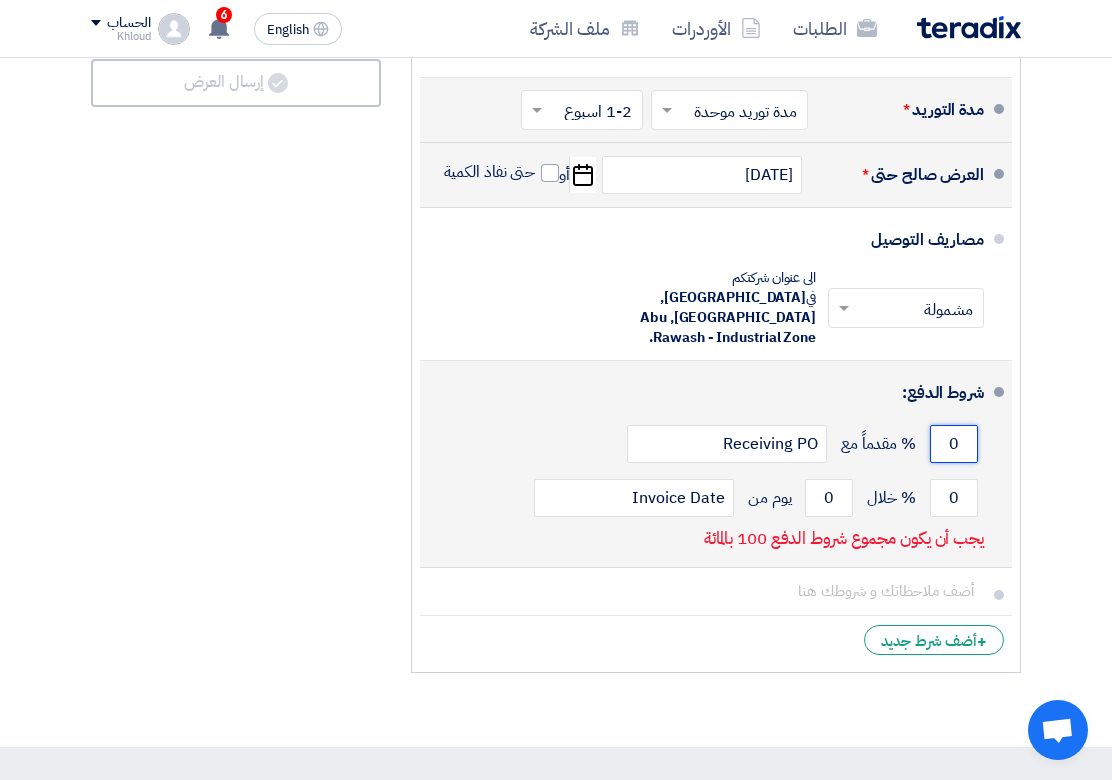 click on "0" 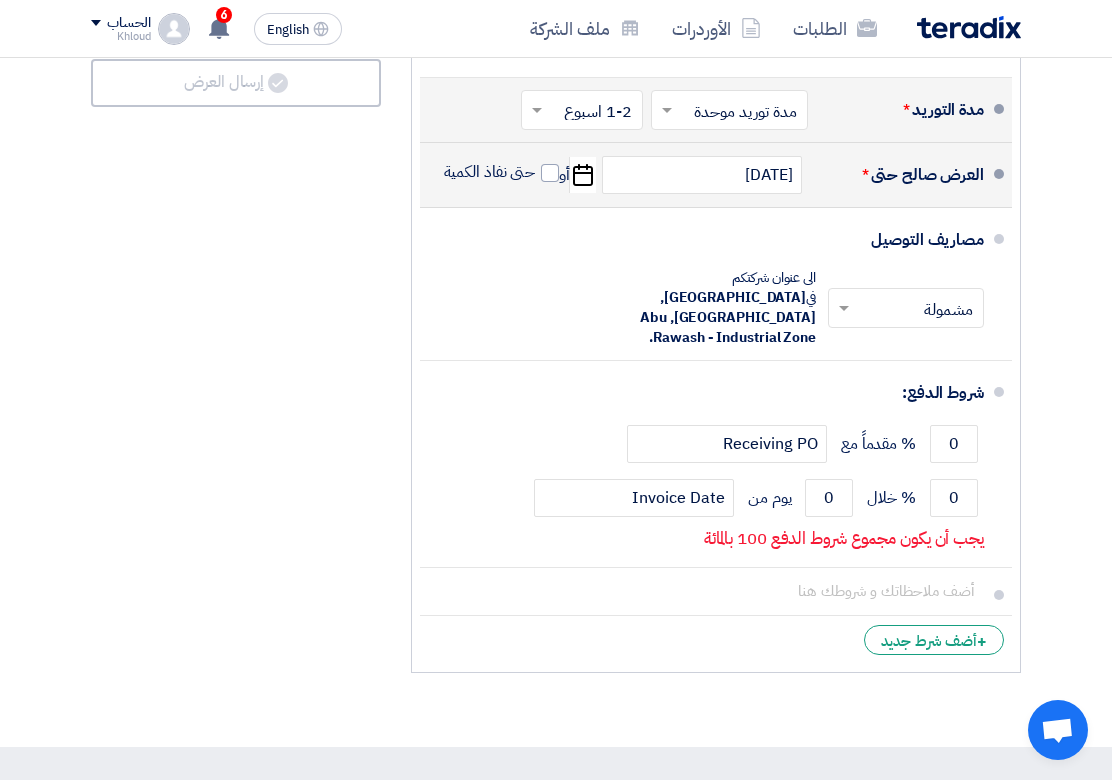 click on "تفاصيل الطلب
#
الكود/الموديل
البيان/الوصف
الكمية/العدد
سعر الوحدة (EGP)
الضرائب
+
'Select taxes...
14% -VAT" 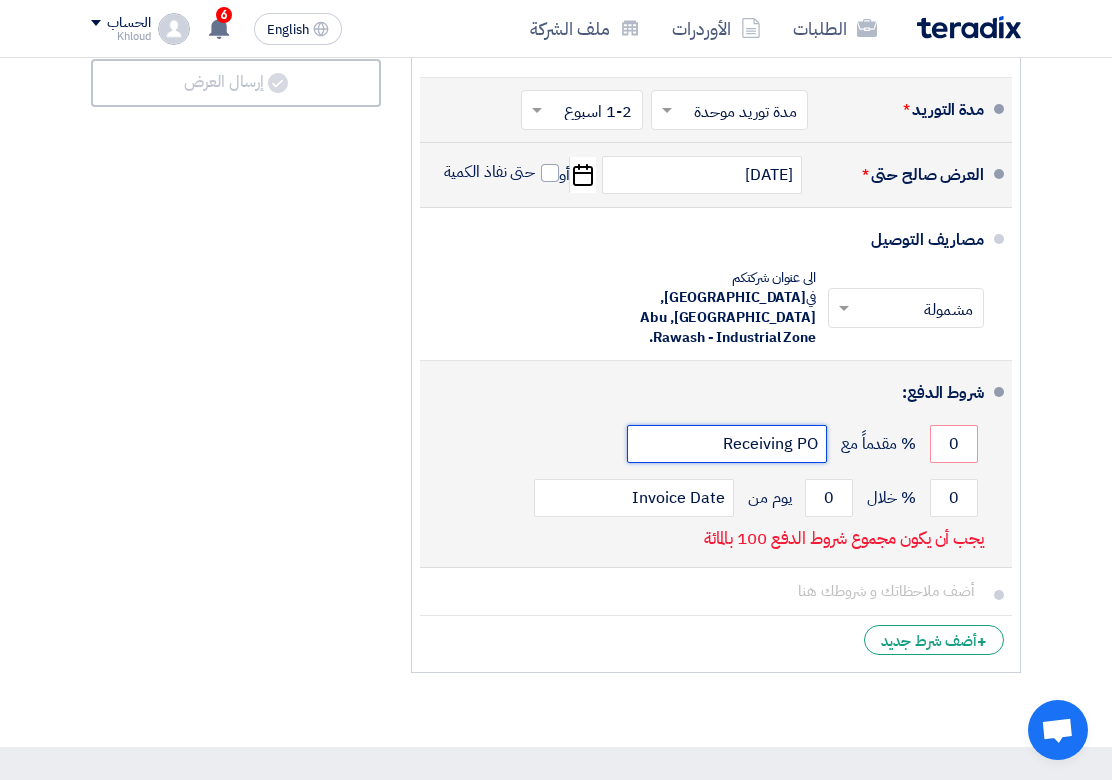 click on "Receiving PO" 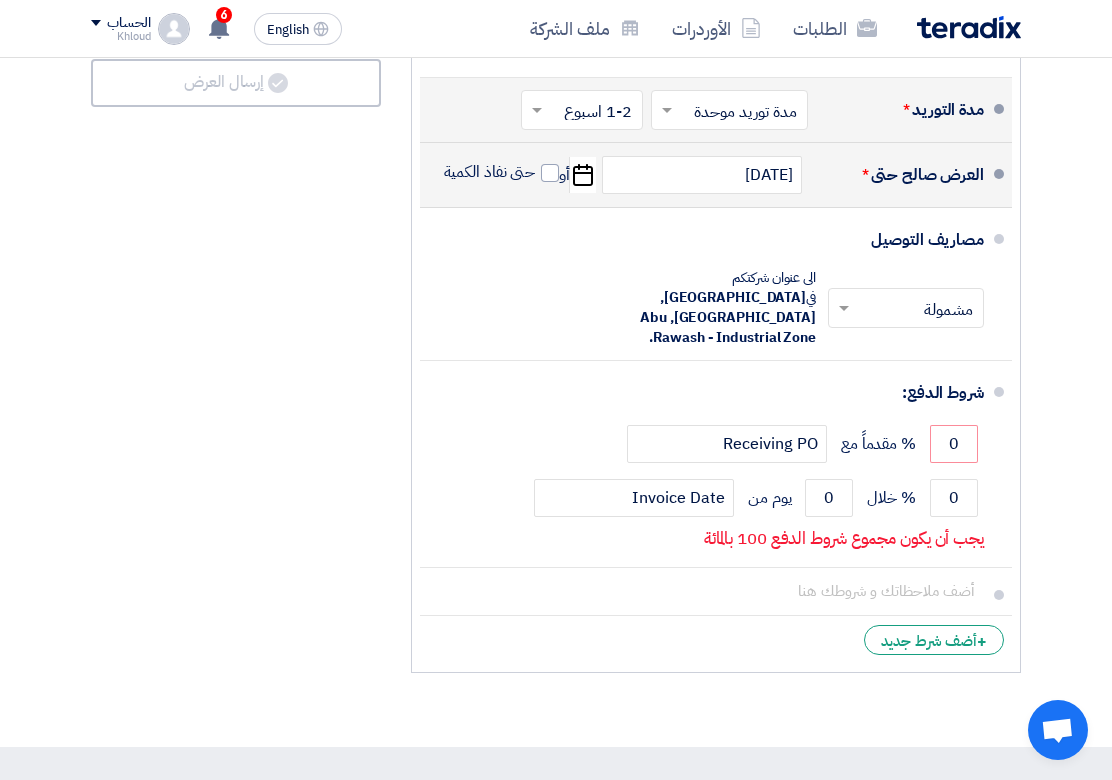 click on "تفاصيل الطلب
#
الكود/الموديل
البيان/الوصف
الكمية/العدد
سعر الوحدة (EGP)
الضرائب
+
'Select taxes...
14% -VAT" 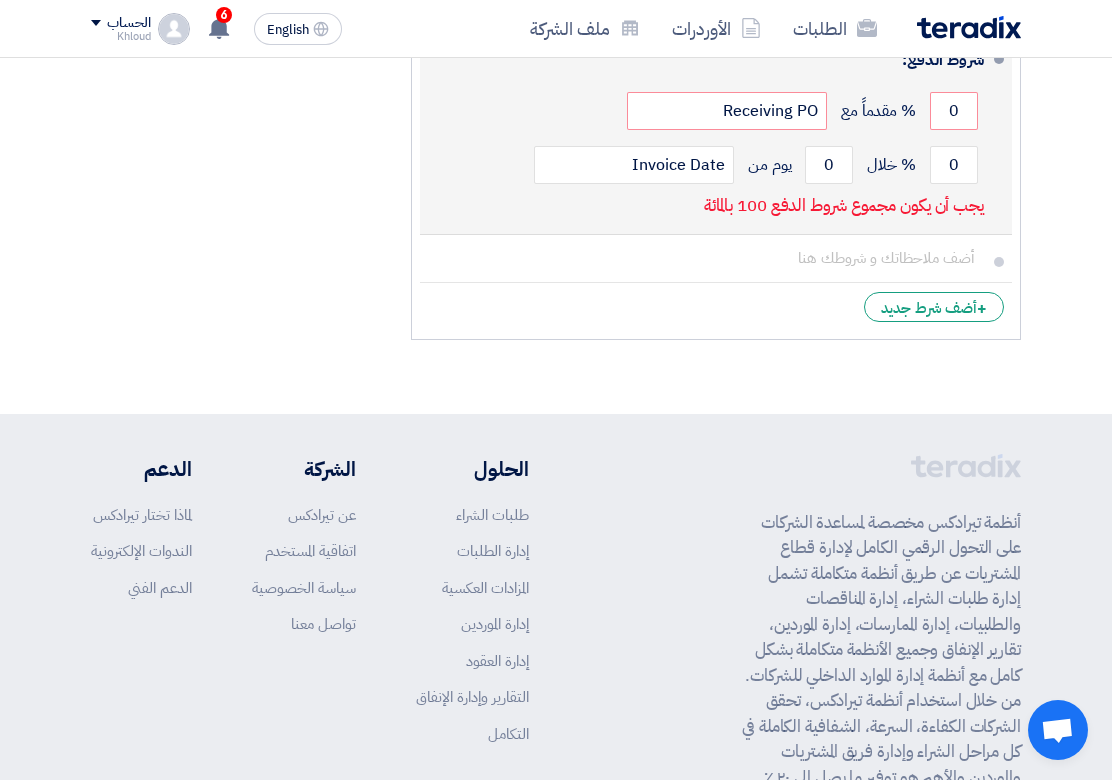 scroll, scrollTop: 2631, scrollLeft: 0, axis: vertical 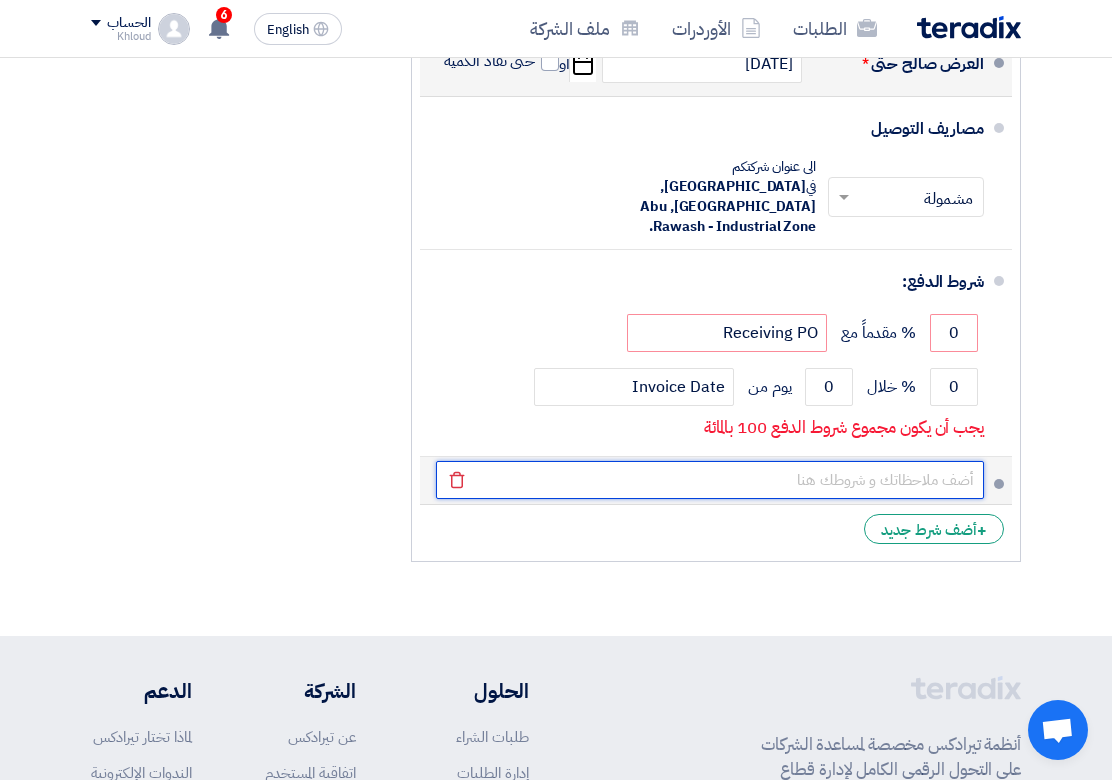 click 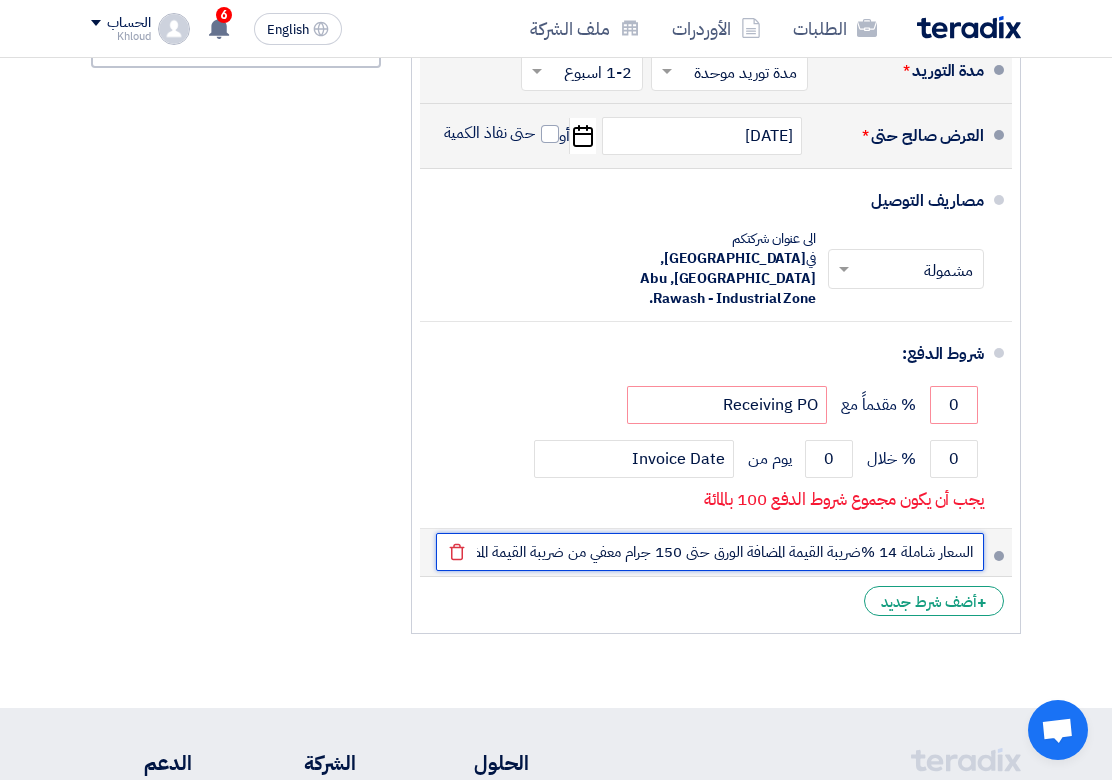 scroll, scrollTop: 2520, scrollLeft: 0, axis: vertical 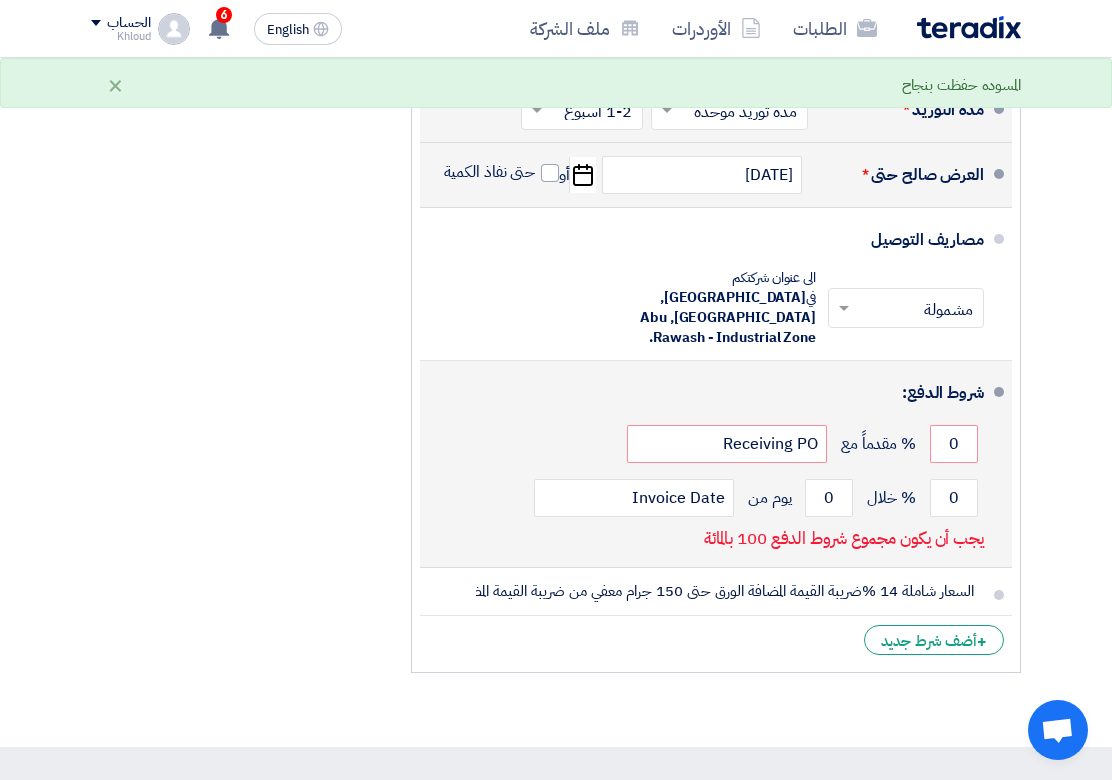 click on "شروط الدفع:" 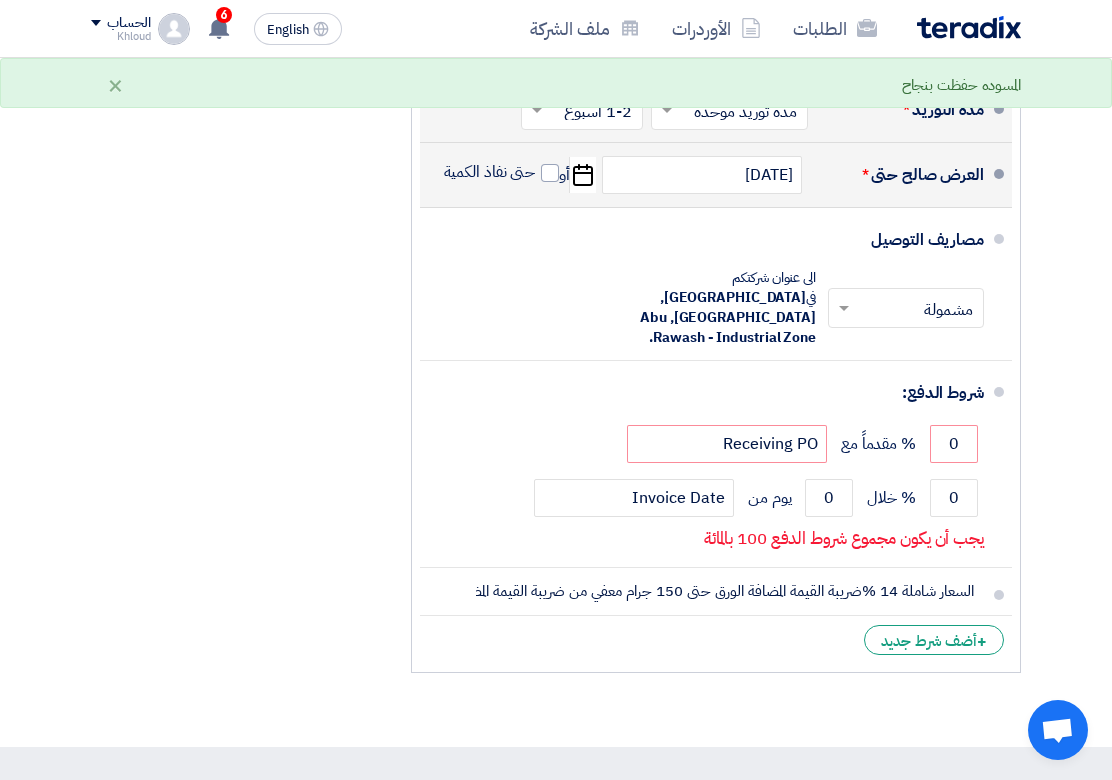 click on "تفاصيل الطلب
#
الكود/الموديل
البيان/الوصف
الكمية/العدد
سعر الوحدة (EGP)
الضرائب
+
'Select taxes...
14% -VAT" 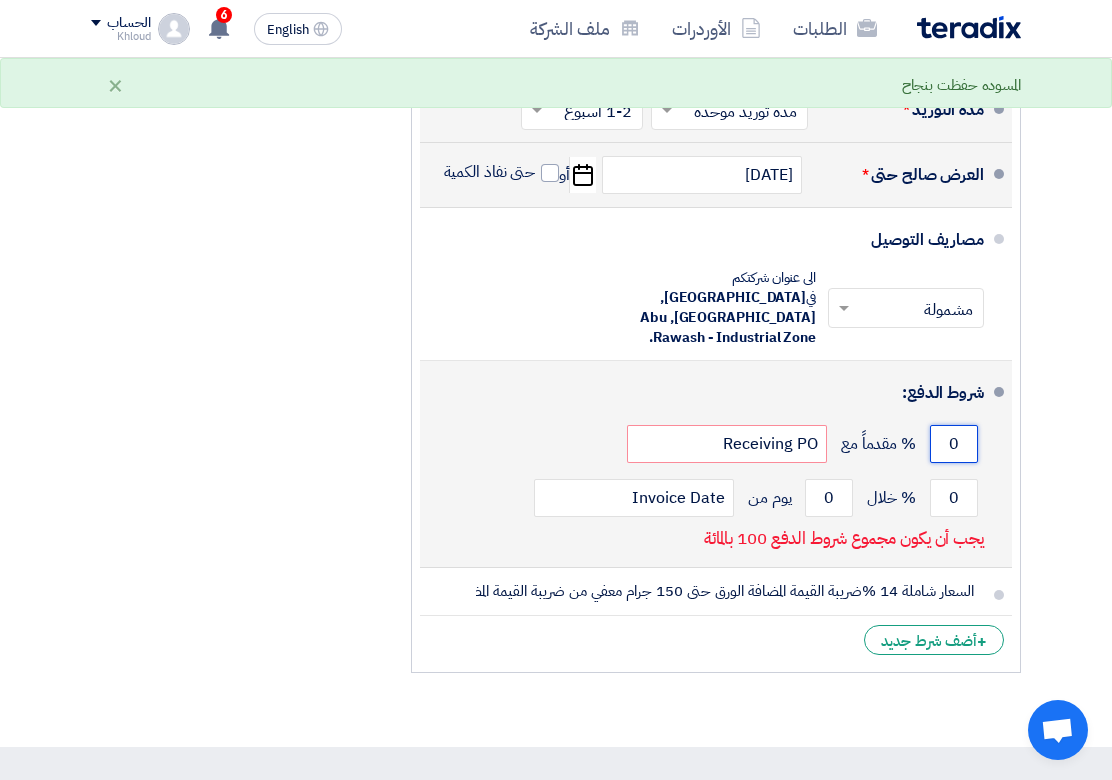click on "0" 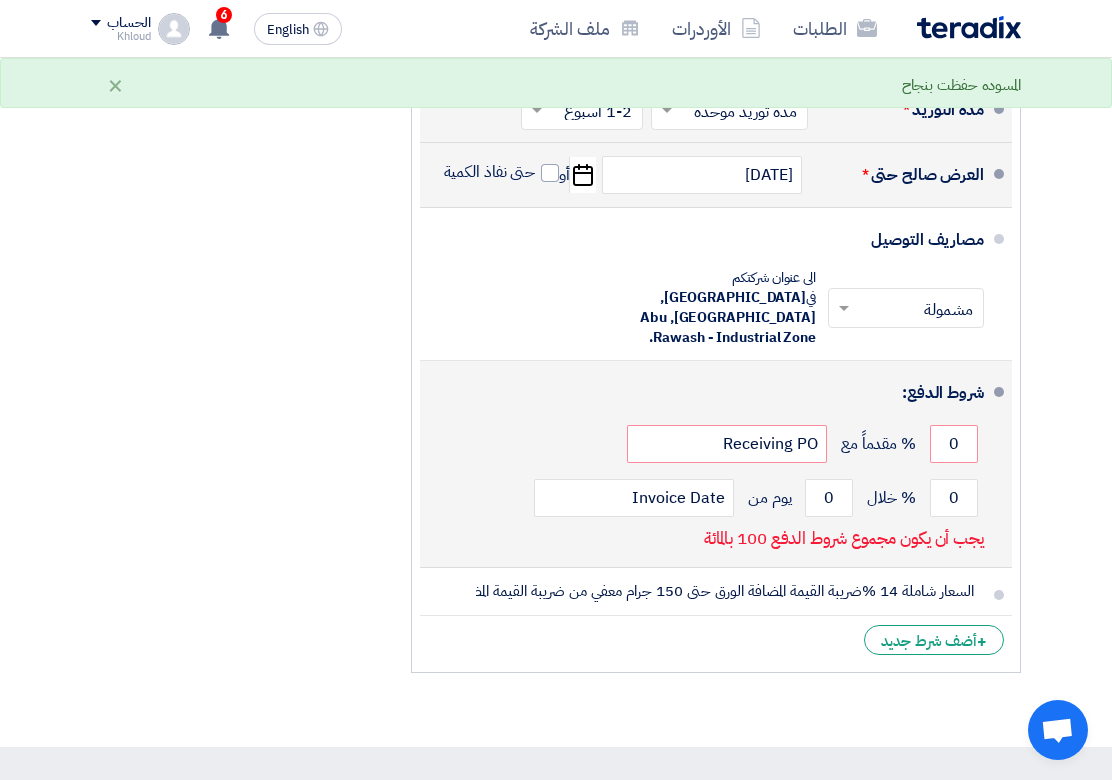 click on "0
% خلال
0
يوم من
Invoice Date" 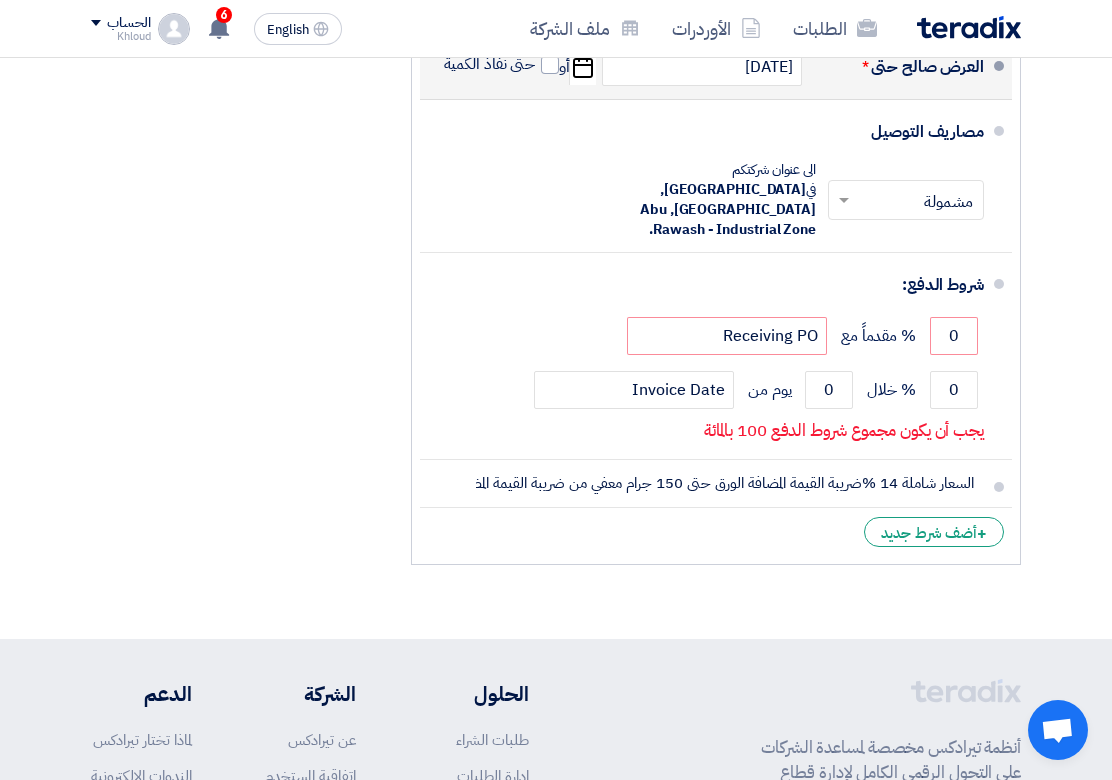 scroll, scrollTop: 2638, scrollLeft: 0, axis: vertical 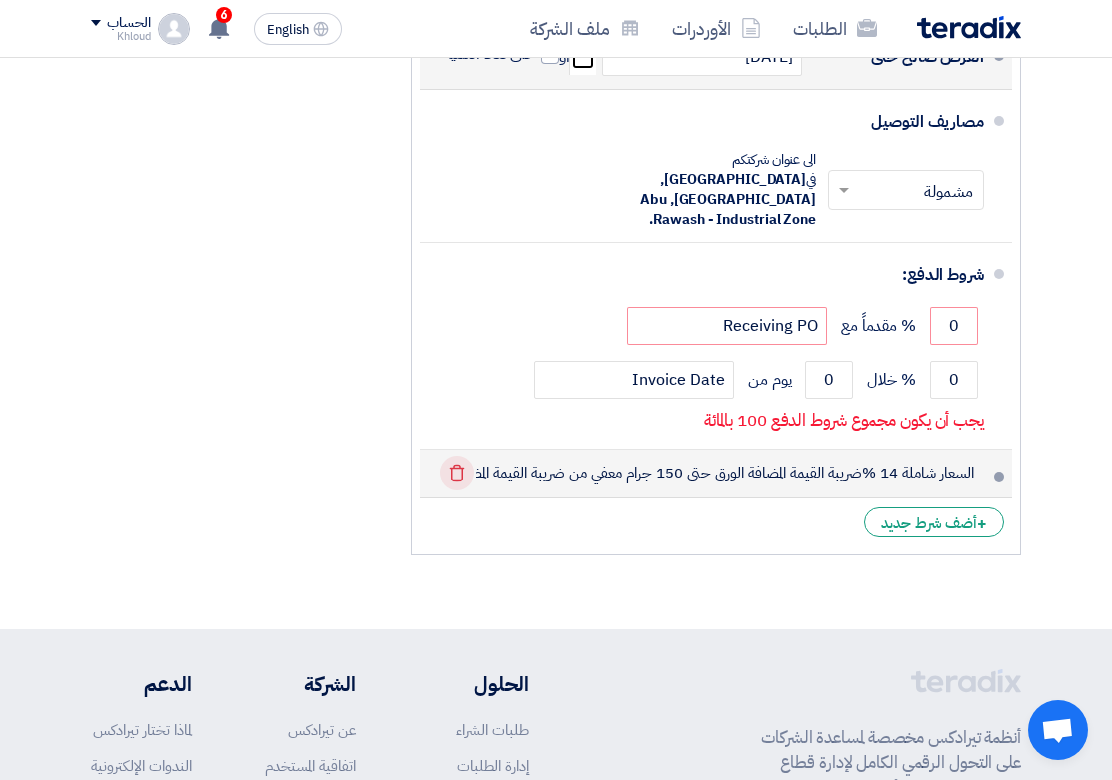click 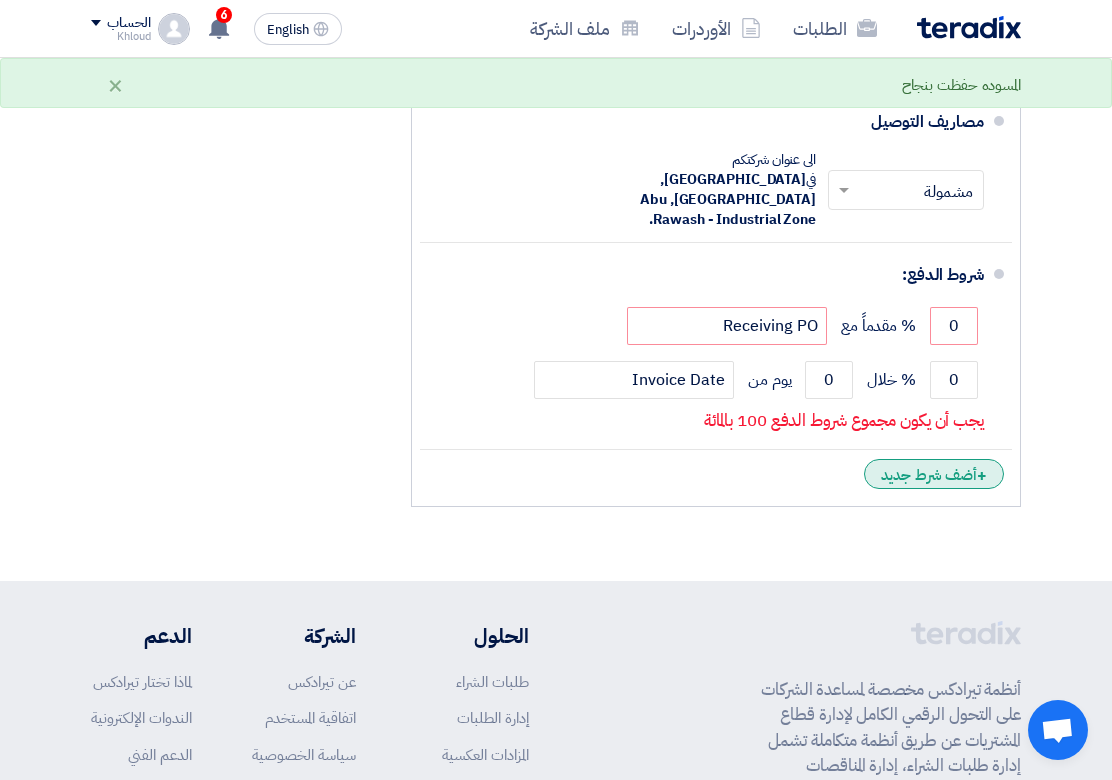 click on "+
أضف شرط جديد" 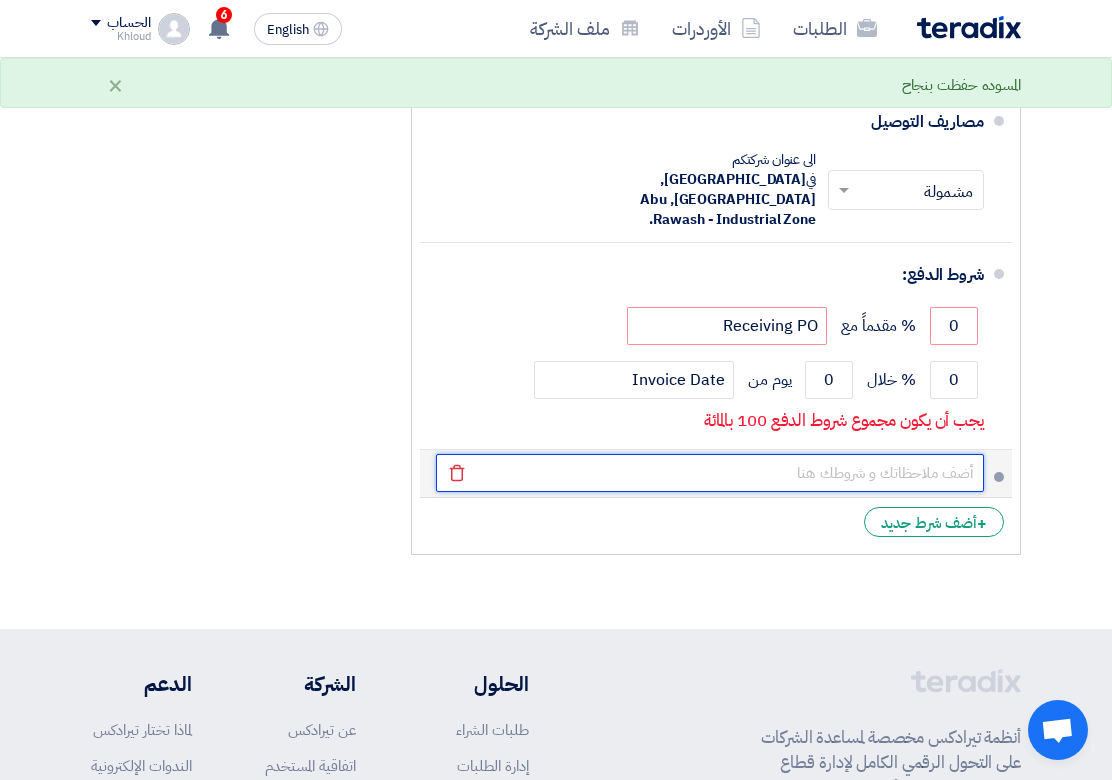 click 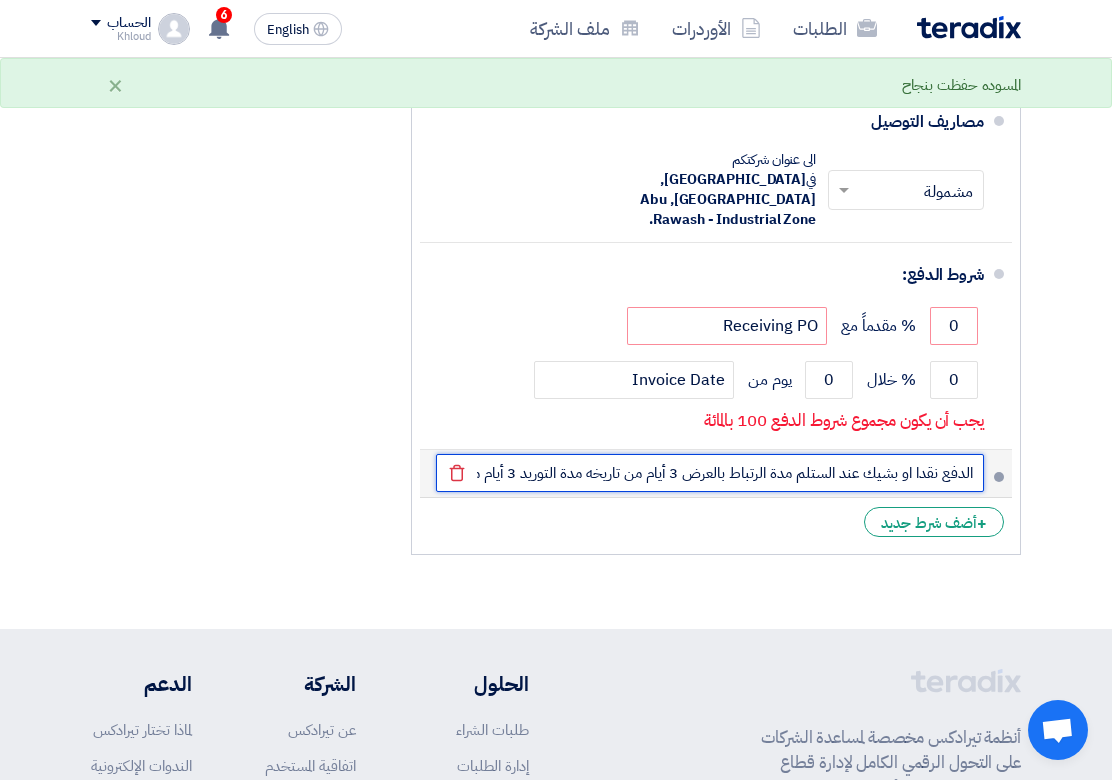 click on "الدفع نقدا او بشيك عند الستلم مدة الرتباط بالعرض 3 أيام من تاريخه مدة التوريد 3 أيام من تاريخ امر الشراء مكان التوريد مخازنكم" 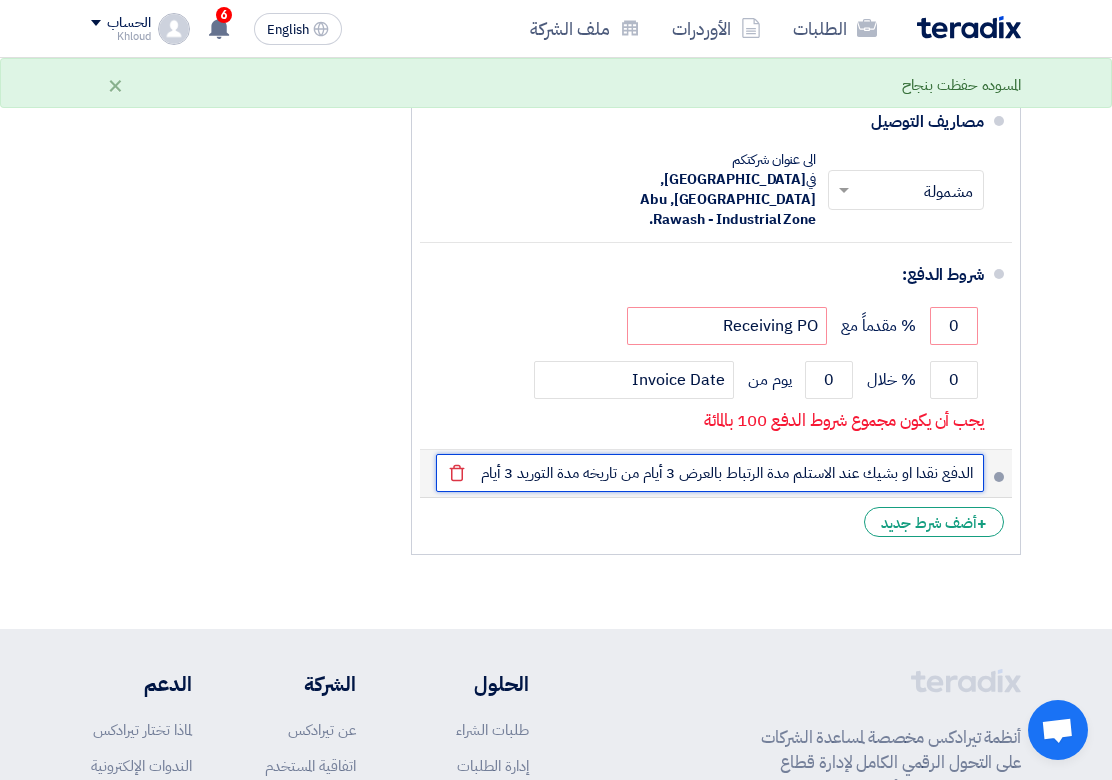click on "الدفع نقدا او بشيك عند الاستلم مدة الرتباط بالعرض 3 أيام من تاريخه مدة التوريد 3 أيام من تاريخ امر الشراء مكان التوريد مخازنكم" 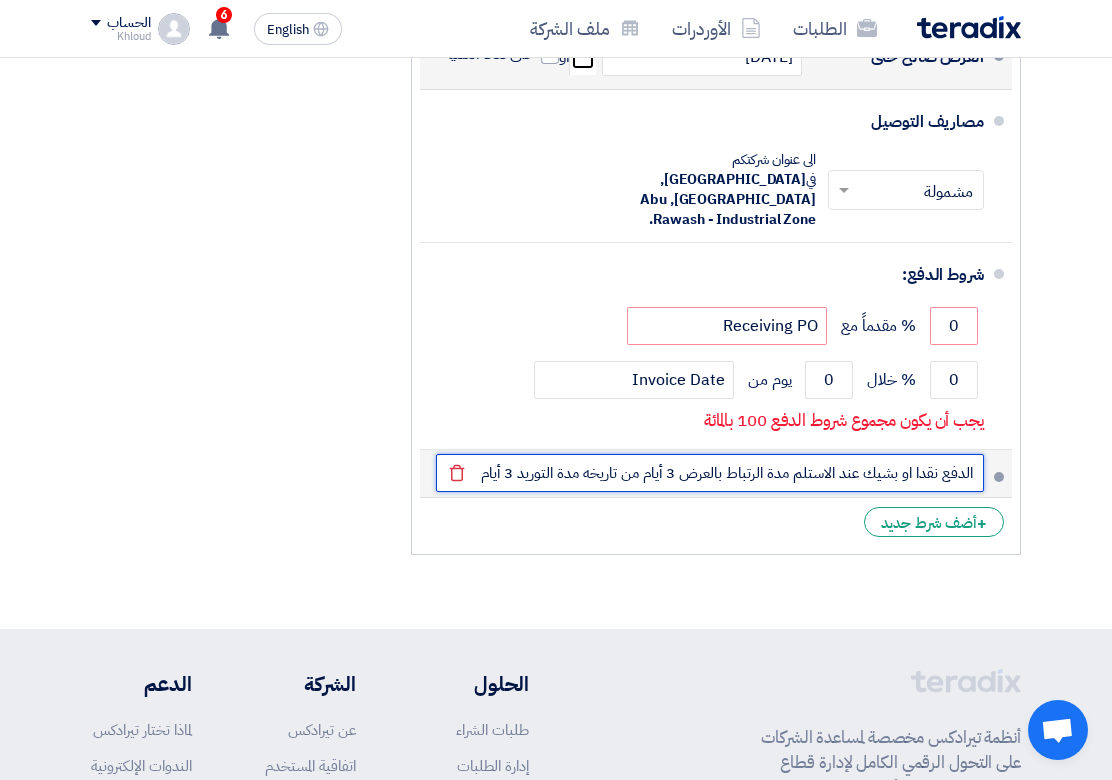 click on "الدفع نقدا او بشيك عند الاستلم مدة الرتباط بالعرض 3 أيام من تاريخه مدة التوريد 3 أيام من تاريخ امر الشراء مكان التوريد مخازنكم" 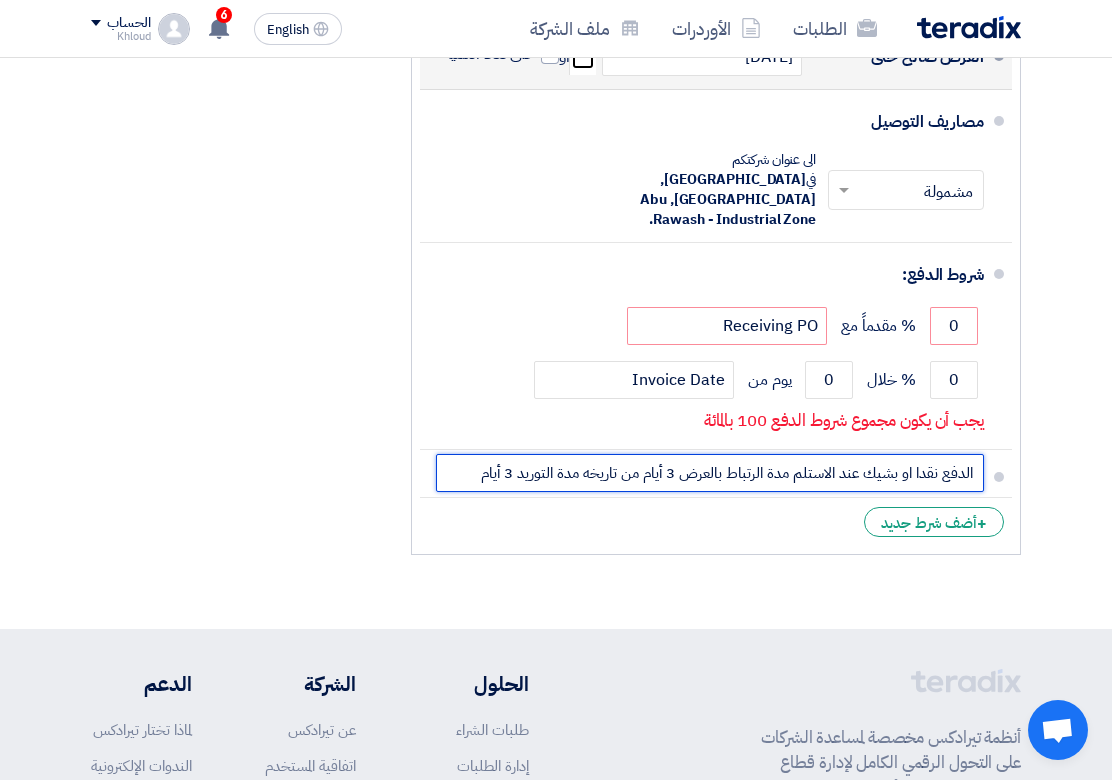 type on "الدفع نقدا او بشيك عند الاستلم مدة الارتباط بالعرض 3 أيام من تاريخه مدة التوريد 3 أيام من تاريخ امر الشراء مكان التوريد مخازنكم" 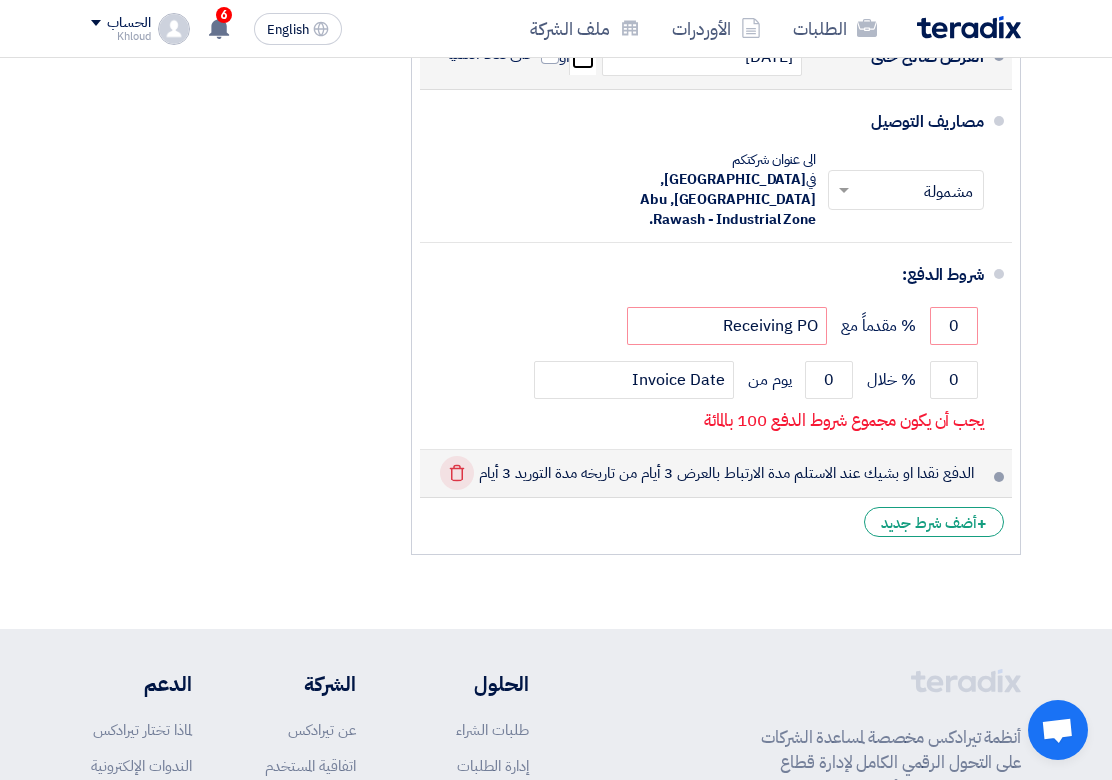 click on "Delete" 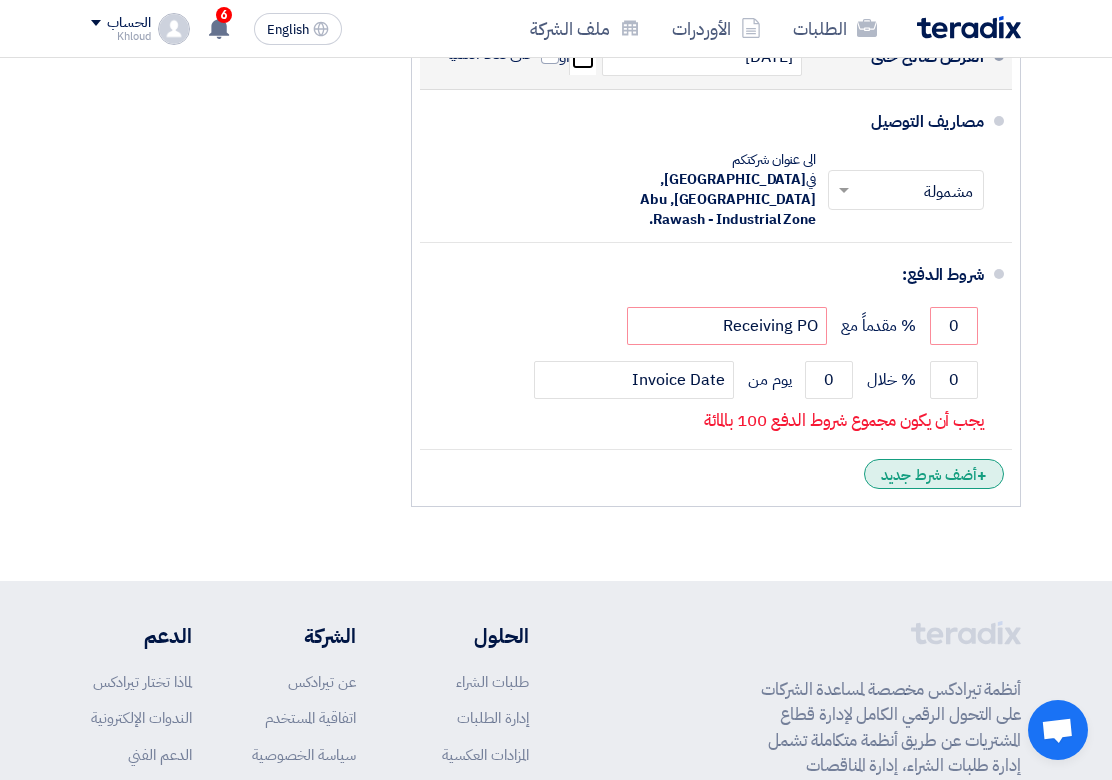 click on "+
أضف شرط جديد" 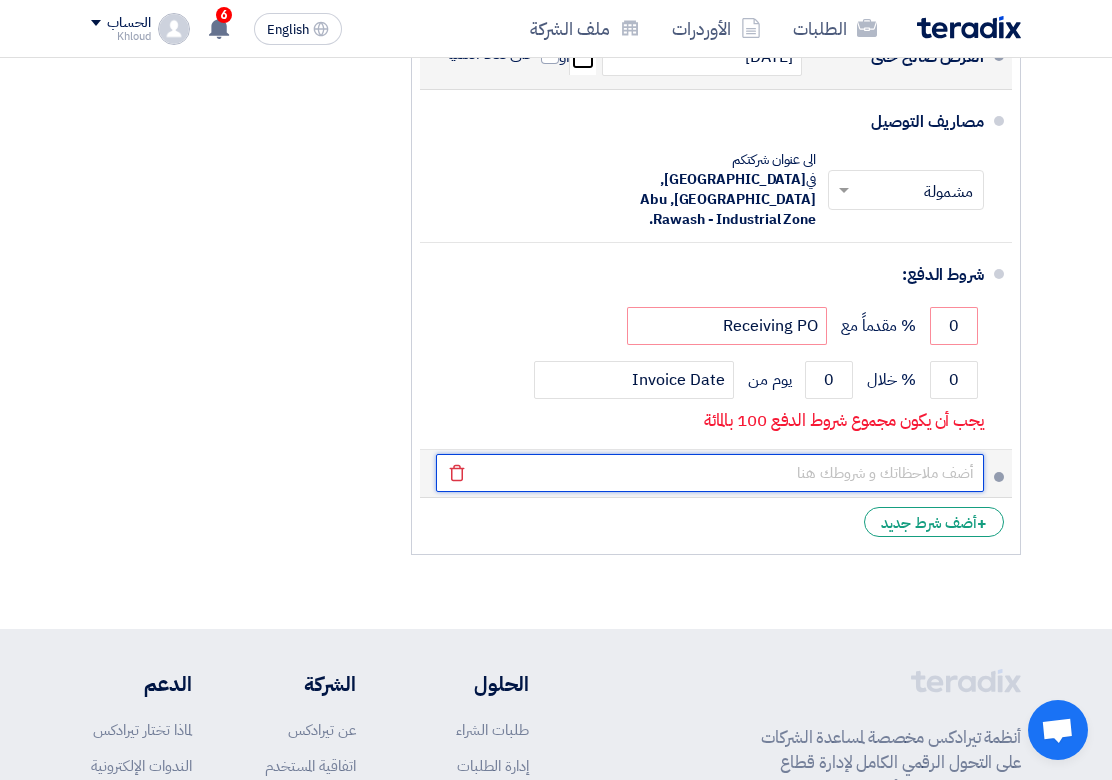 click 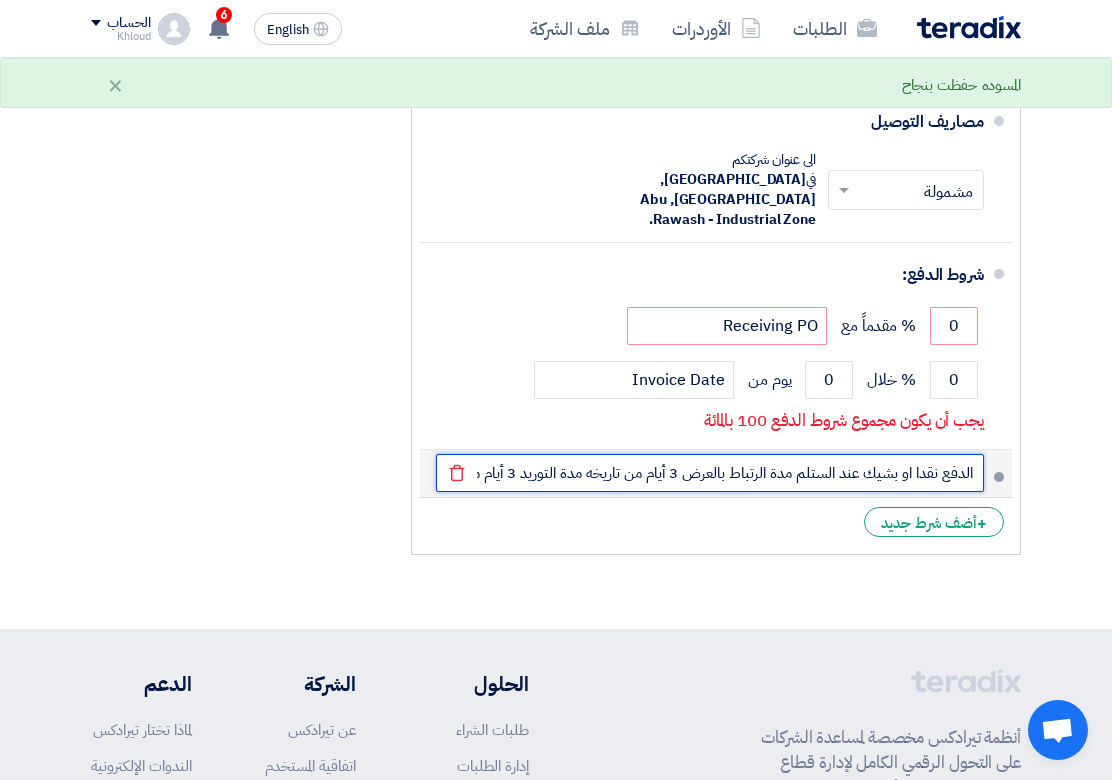 click on "الدفع نقدا او بشيك عند الستلم مدة الرتباط بالعرض 3 أيام من تاريخه مدة التوريد 3 أيام من تاريخ امر الشراء مكان التوريد مخازنكم" 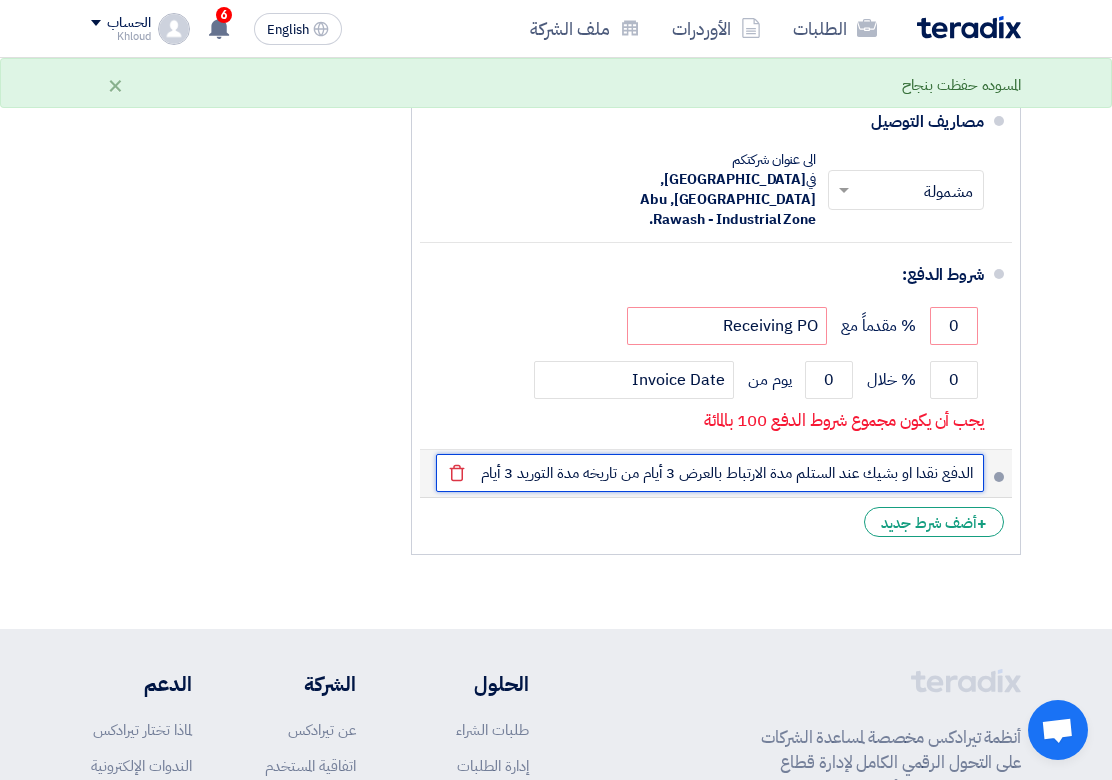drag, startPoint x: 826, startPoint y: 423, endPoint x: 833, endPoint y: 447, distance: 25 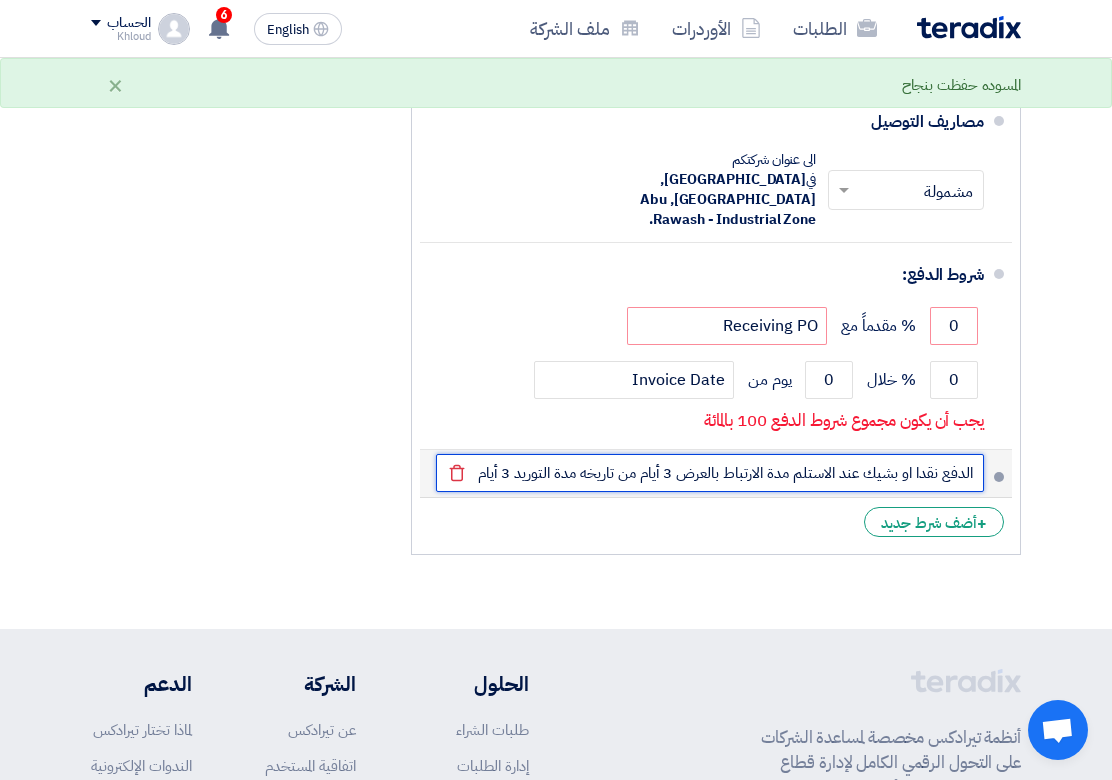 click on "الدفع نقدا او بشيك عند الاستلم مدة الارتباط بالعرض 3 أيام من تاريخه مدة التوريد 3 أيام من تاريخ امر الشراء مكان التوريد مخازنكم" 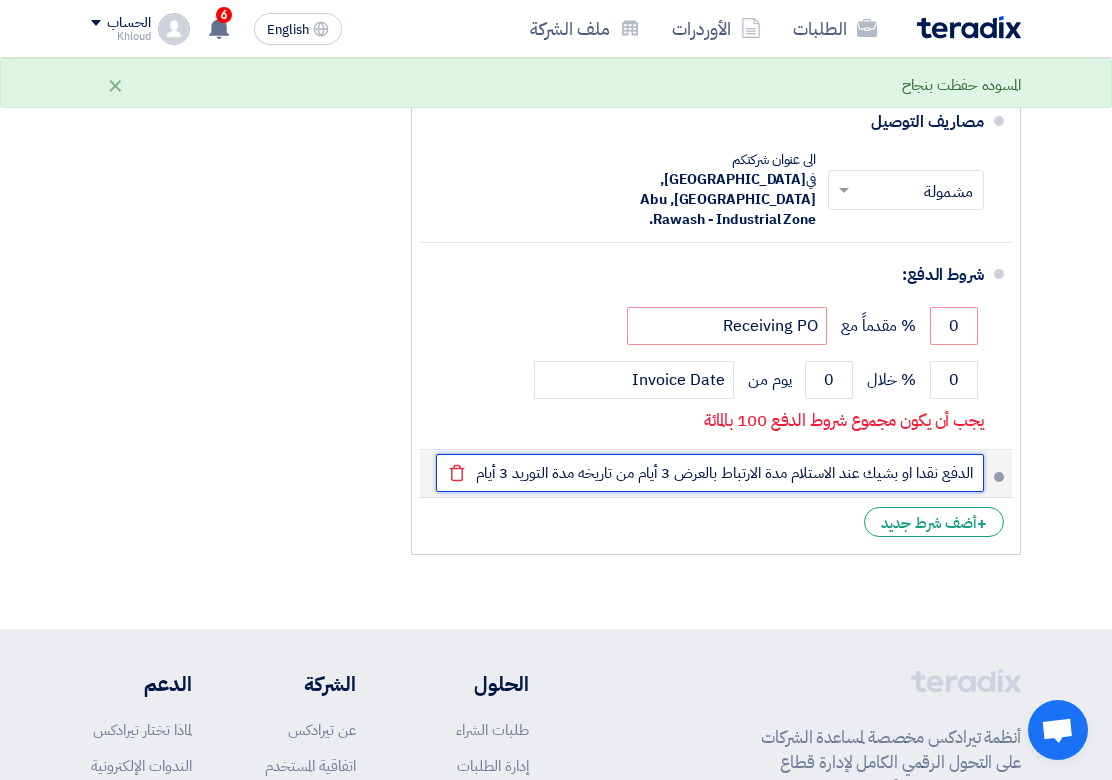 drag, startPoint x: 560, startPoint y: 429, endPoint x: 574, endPoint y: 436, distance: 15.652476 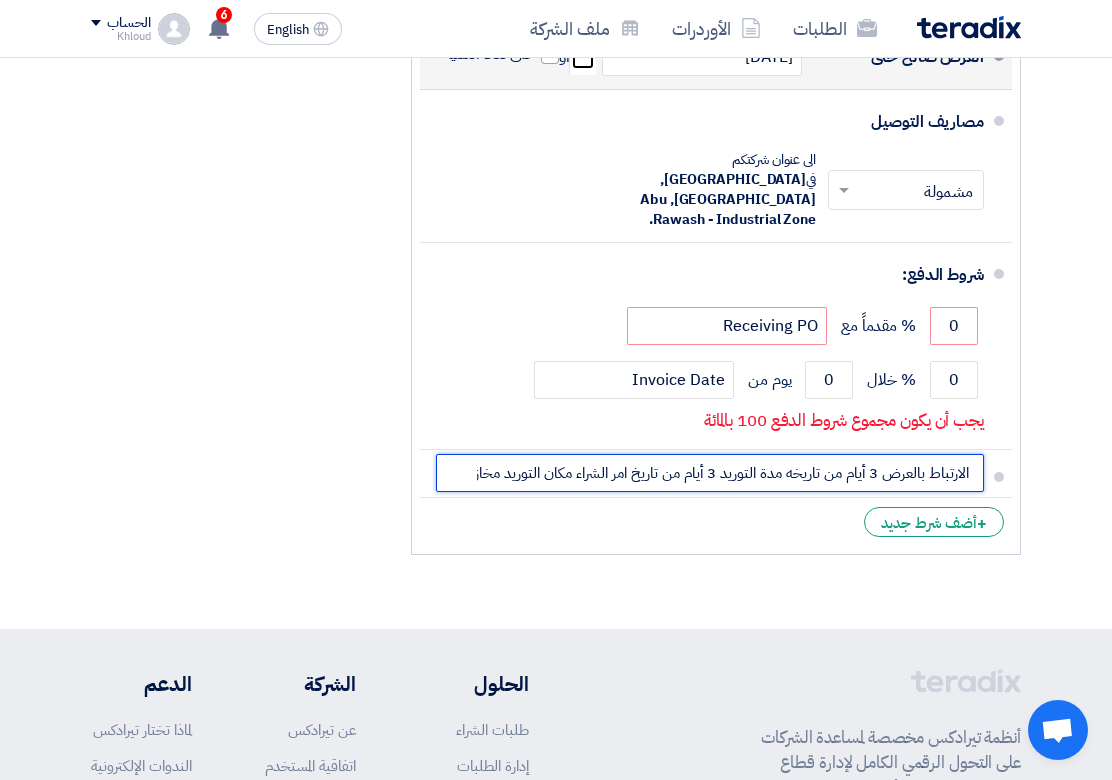 scroll, scrollTop: 0, scrollLeft: -227, axis: horizontal 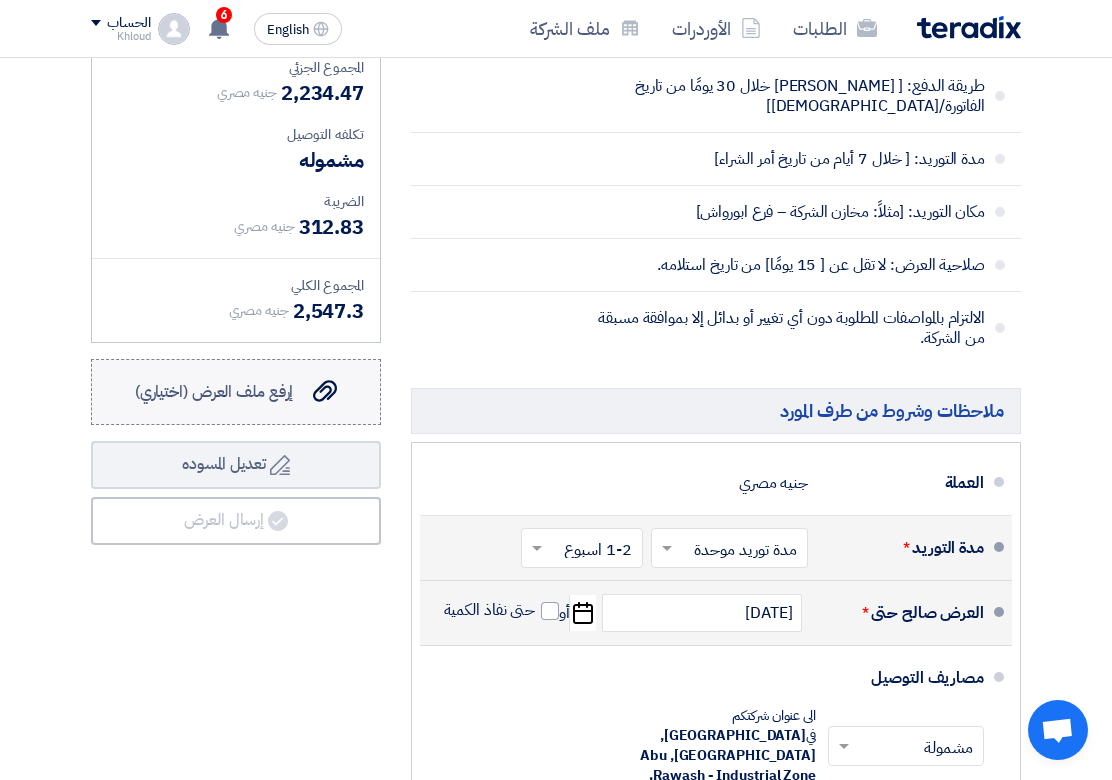 type on "الدفع نقدا او بشيك عند الاستلام مدة الارتباط بالعرض 3 أيام من تاريخه مدة التوريد 3 أيام من تاريخ امر الشراء مكان التوريد مخازنكم" 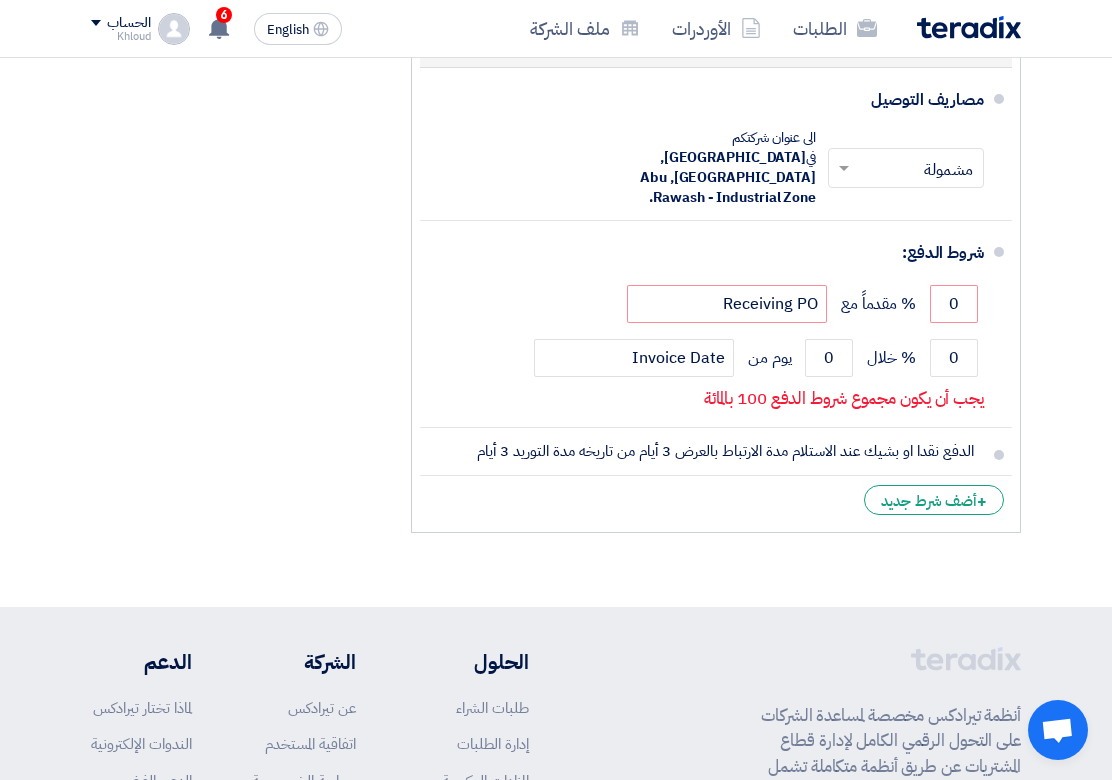 scroll, scrollTop: 2638, scrollLeft: 0, axis: vertical 